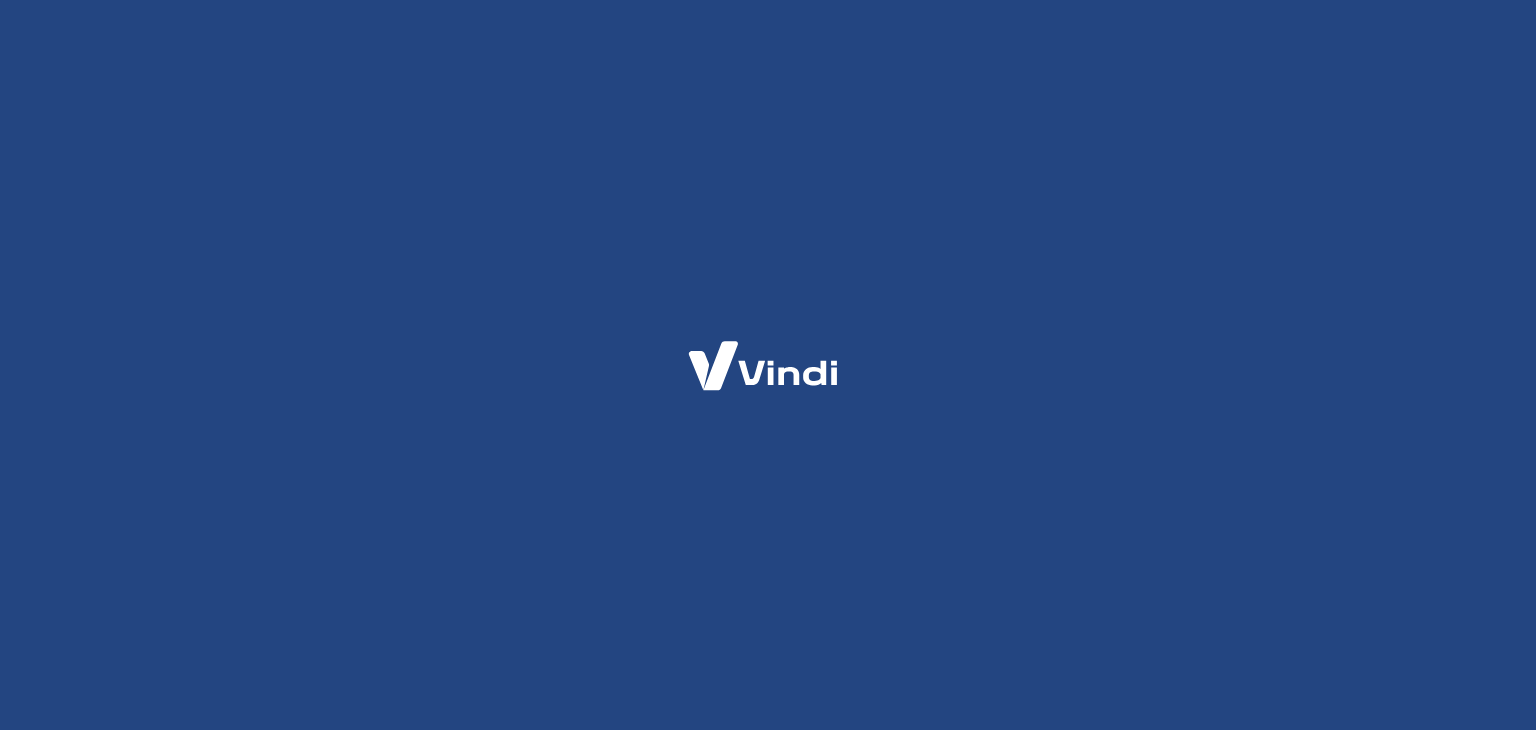 scroll, scrollTop: 0, scrollLeft: 0, axis: both 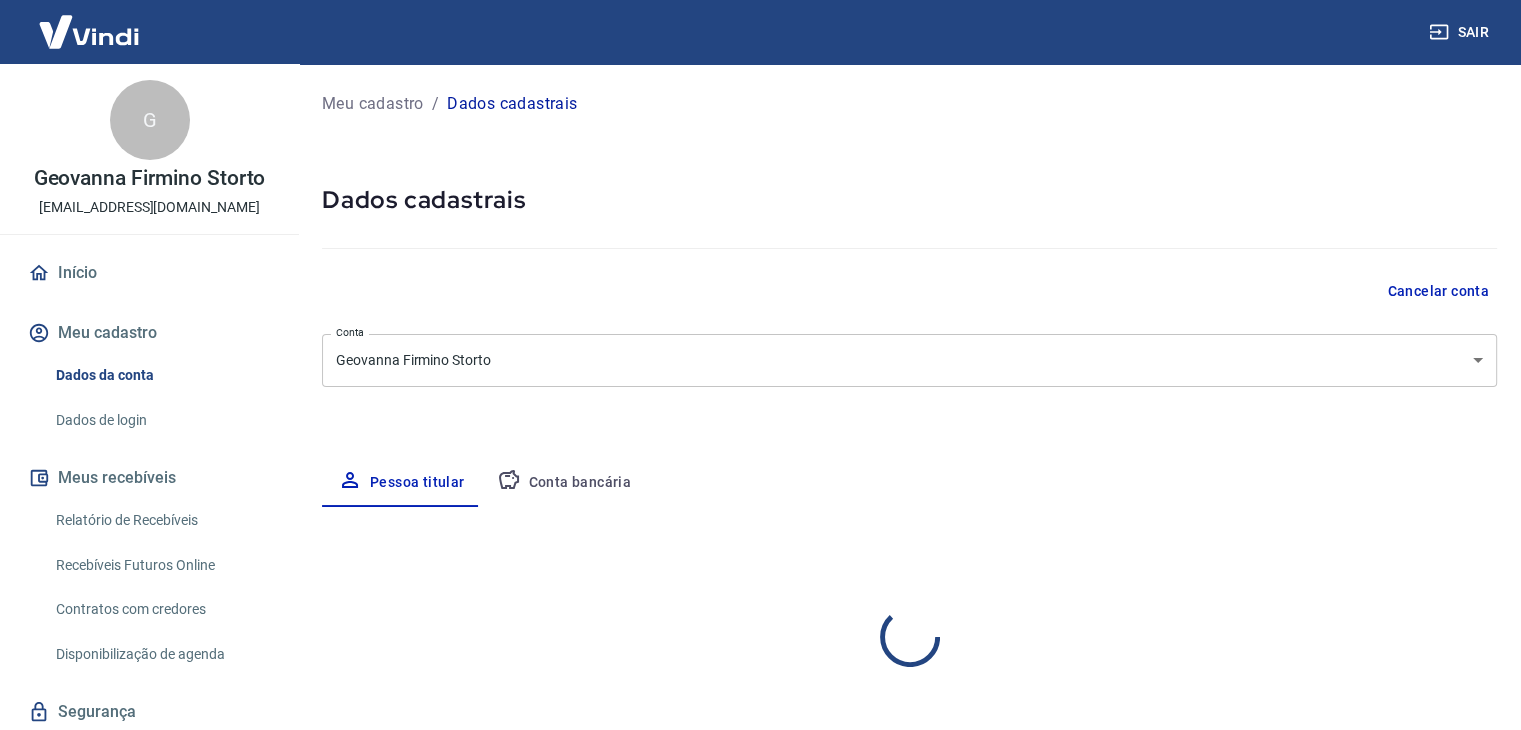 select on "SP" 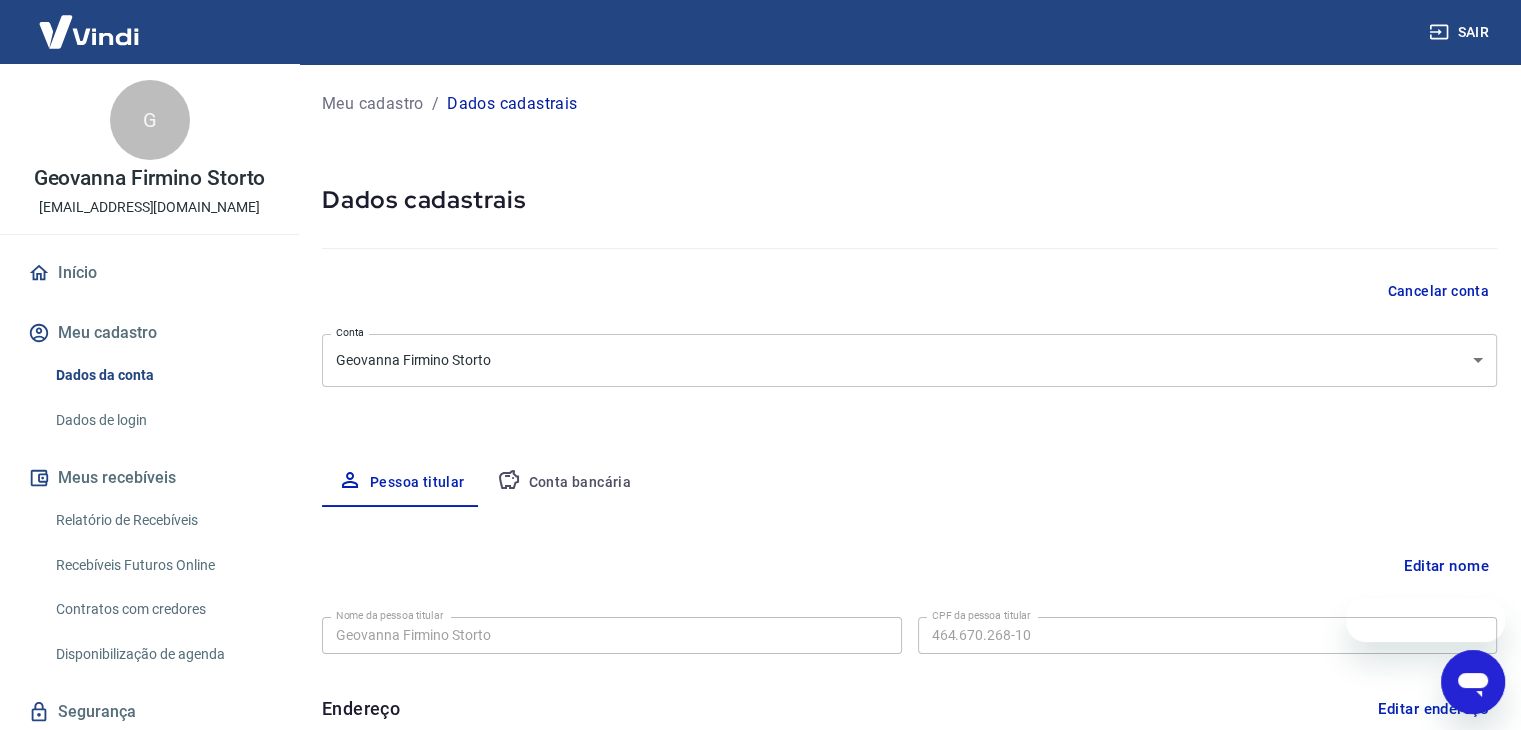 scroll, scrollTop: 0, scrollLeft: 0, axis: both 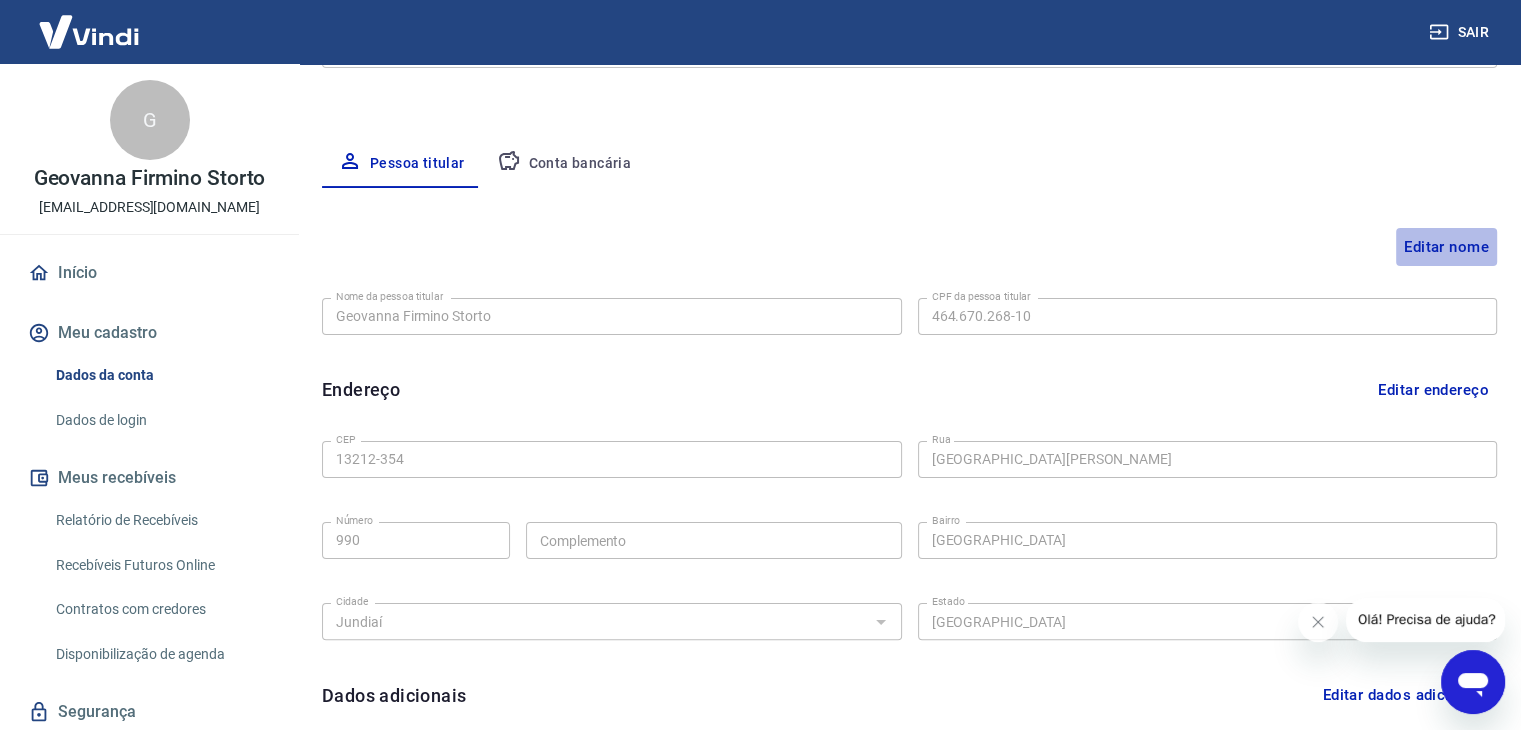 click on "Editar nome" at bounding box center (1446, 247) 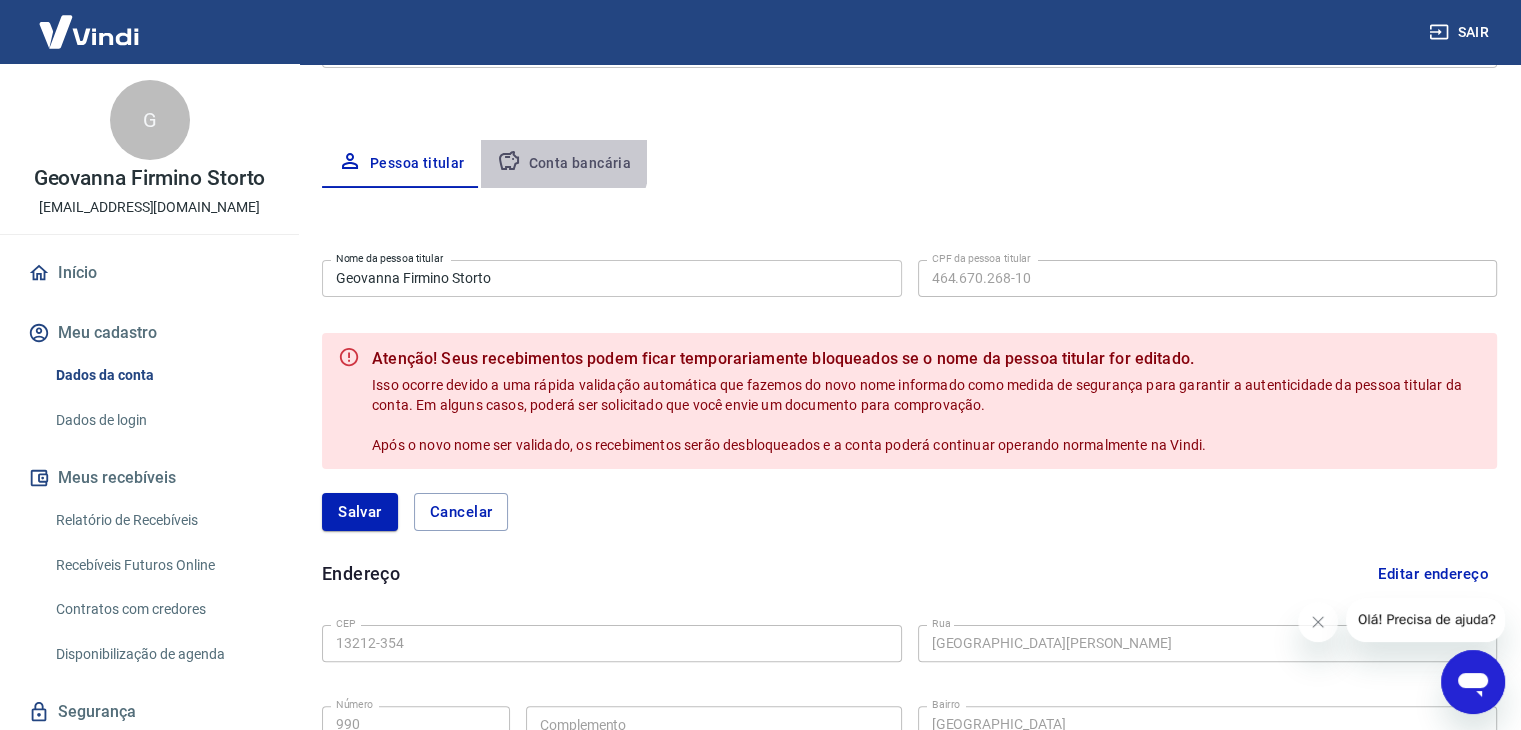 click on "Conta bancária" at bounding box center (564, 164) 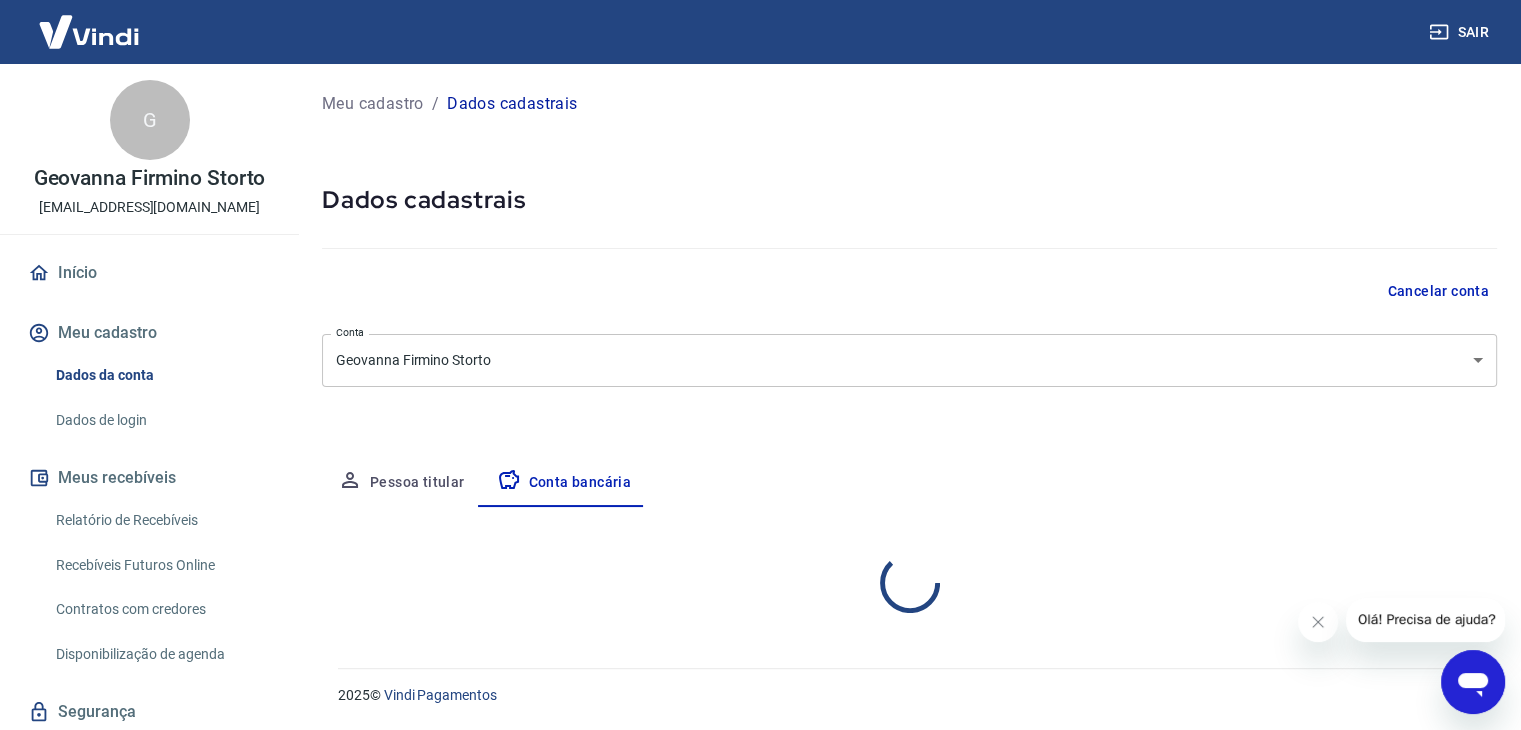scroll, scrollTop: 0, scrollLeft: 0, axis: both 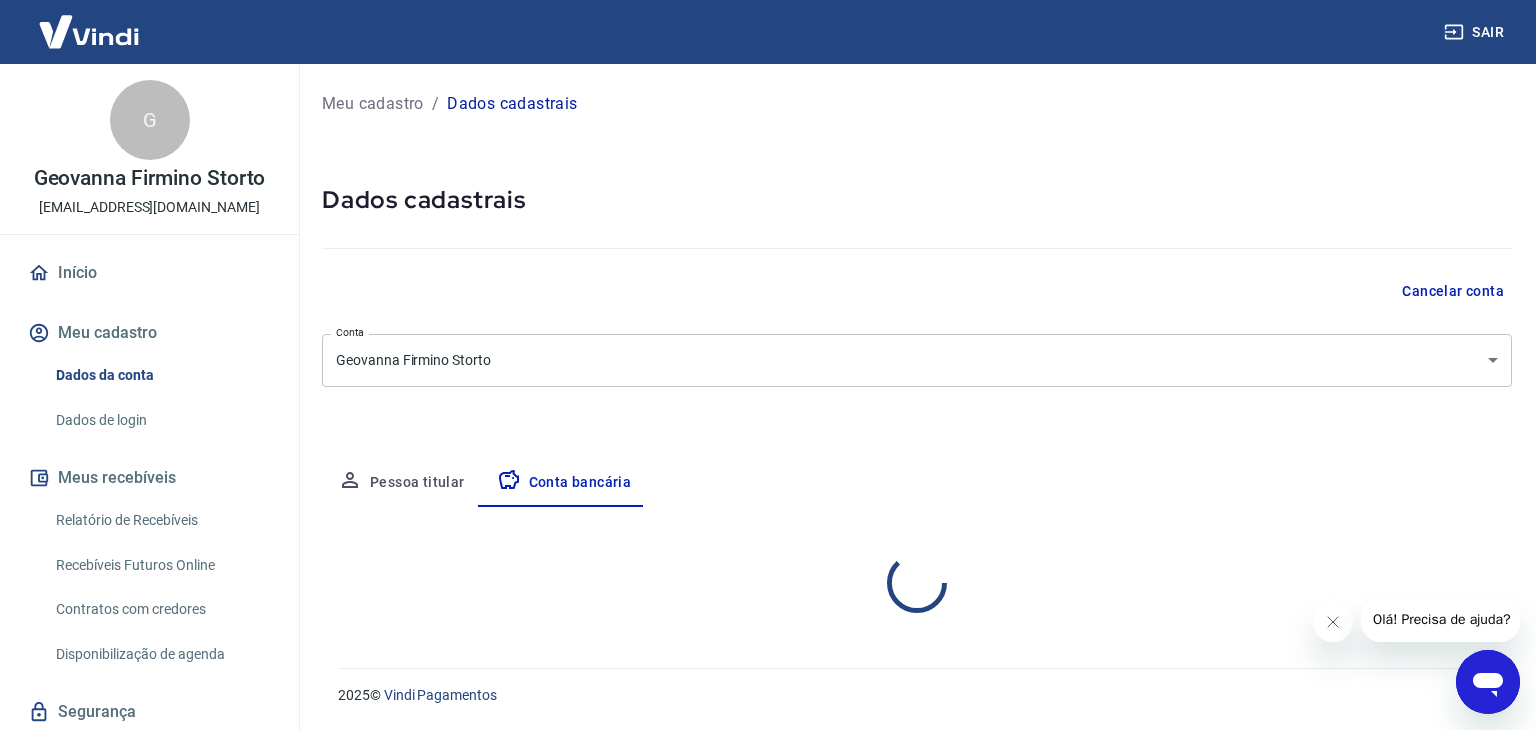 select on "1" 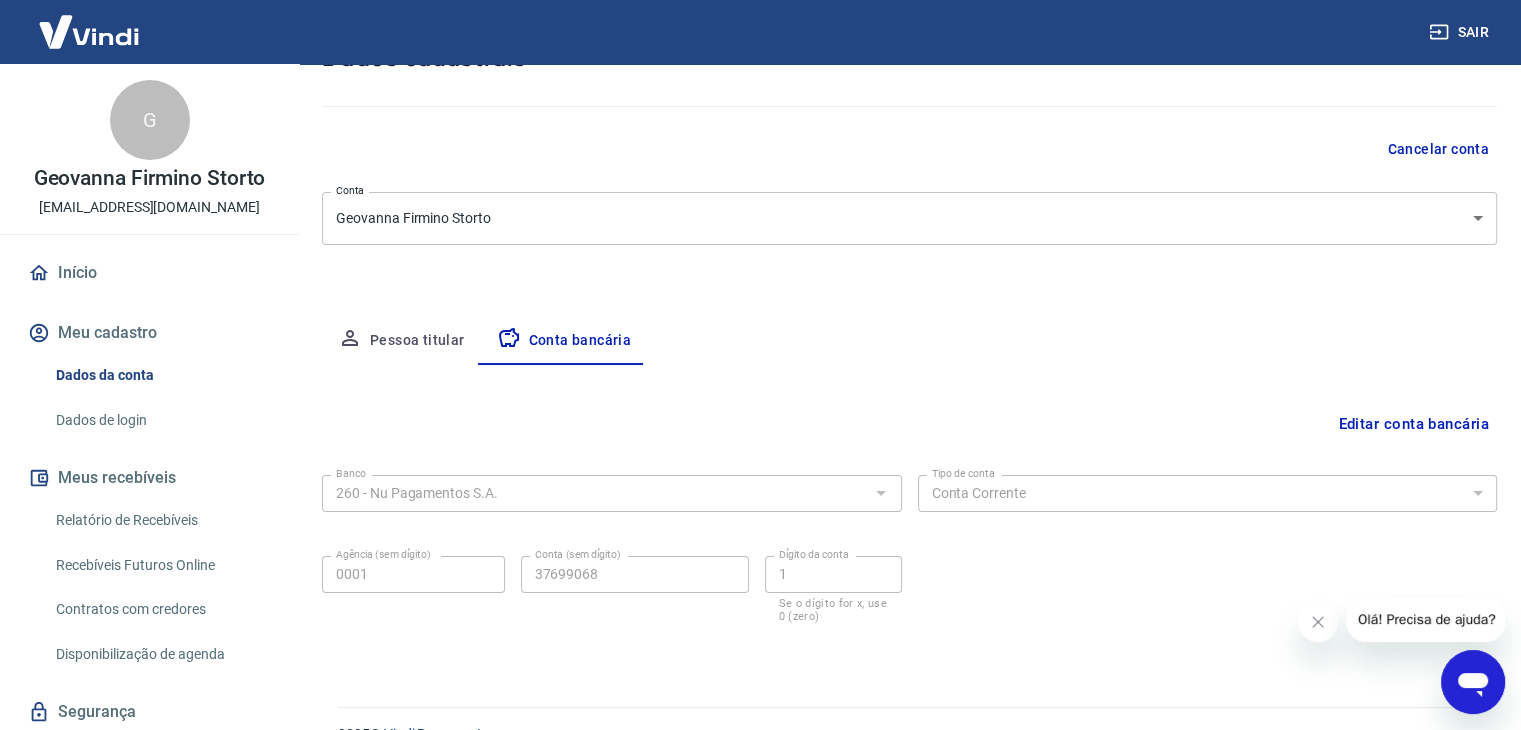 scroll, scrollTop: 180, scrollLeft: 0, axis: vertical 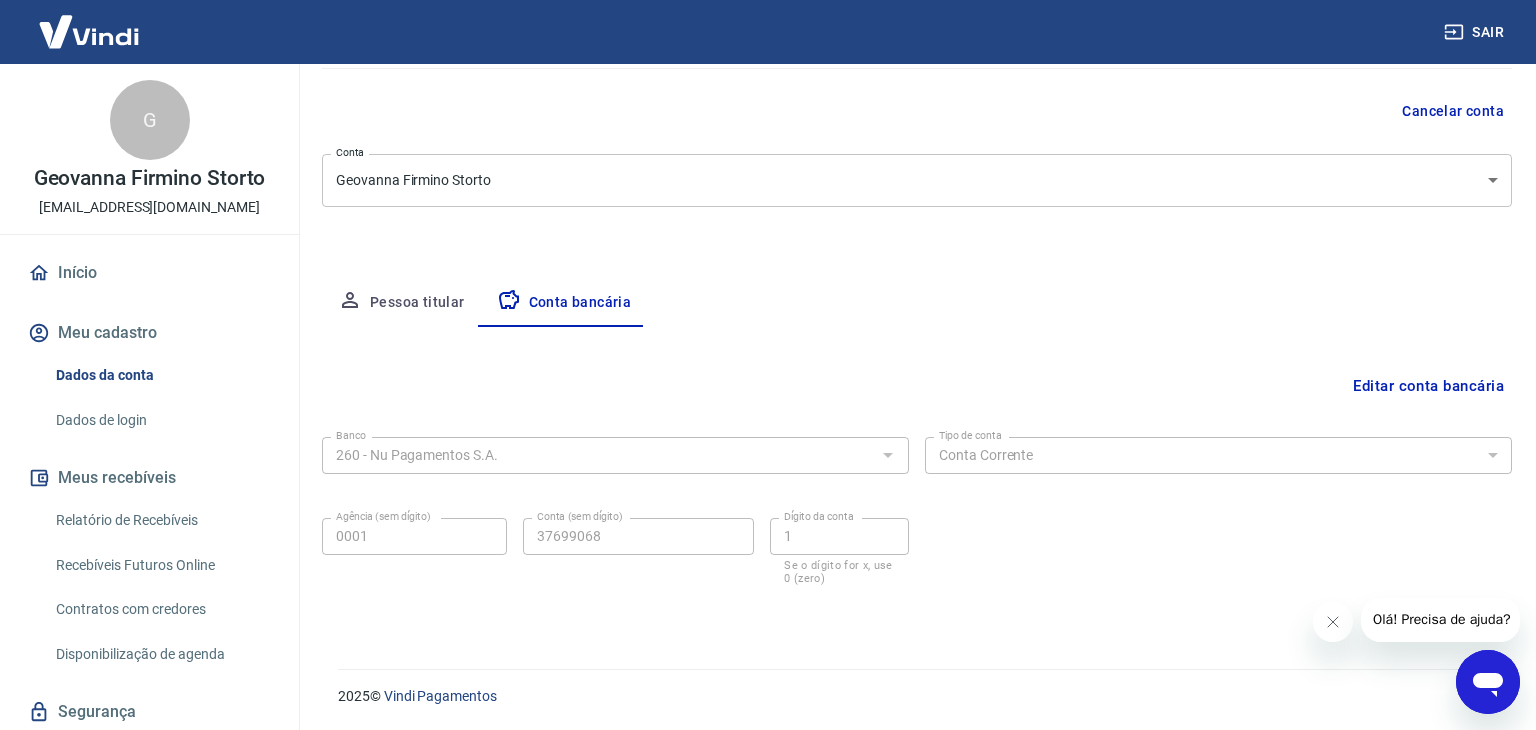 click on "Sair G [PERSON_NAME] [EMAIL_ADDRESS][DOMAIN_NAME] Início Meu cadastro Dados da conta Dados de login Meus recebíveis Relatório de Recebíveis Recebíveis Futuros Online Contratos com credores Disponibilização de agenda Segurança Fale conosco Volte para o portal de gerenciamento de vendas do Intermediador. Voltar para  Intermediador Meu cadastro / Dados cadastrais Dados cadastrais Cancelar conta Conta Geovanna Firmino Storto [object Object] Conta Pessoa titular Conta bancária Editar conta bancária Banco 260 - Nu Pagamentos S.A. Banco Tipo de conta Conta Corrente Conta Poupança Tipo de conta Agência (sem dígito) 0001 Agência (sem dígito) Conta (sem dígito) 37699068 Conta (sem dígito) Dígito da conta 1 Dígito da conta Se o dígito for x, use 0 (zero) Atenção Ao cadastrar uma nova conta bancária, faremos um crédito de valor simbólico na conta bancária informada. Este crédito é apenas para verificação de segurança e será feito automaticamente após a alteração da conta. 2025" at bounding box center (768, 185) 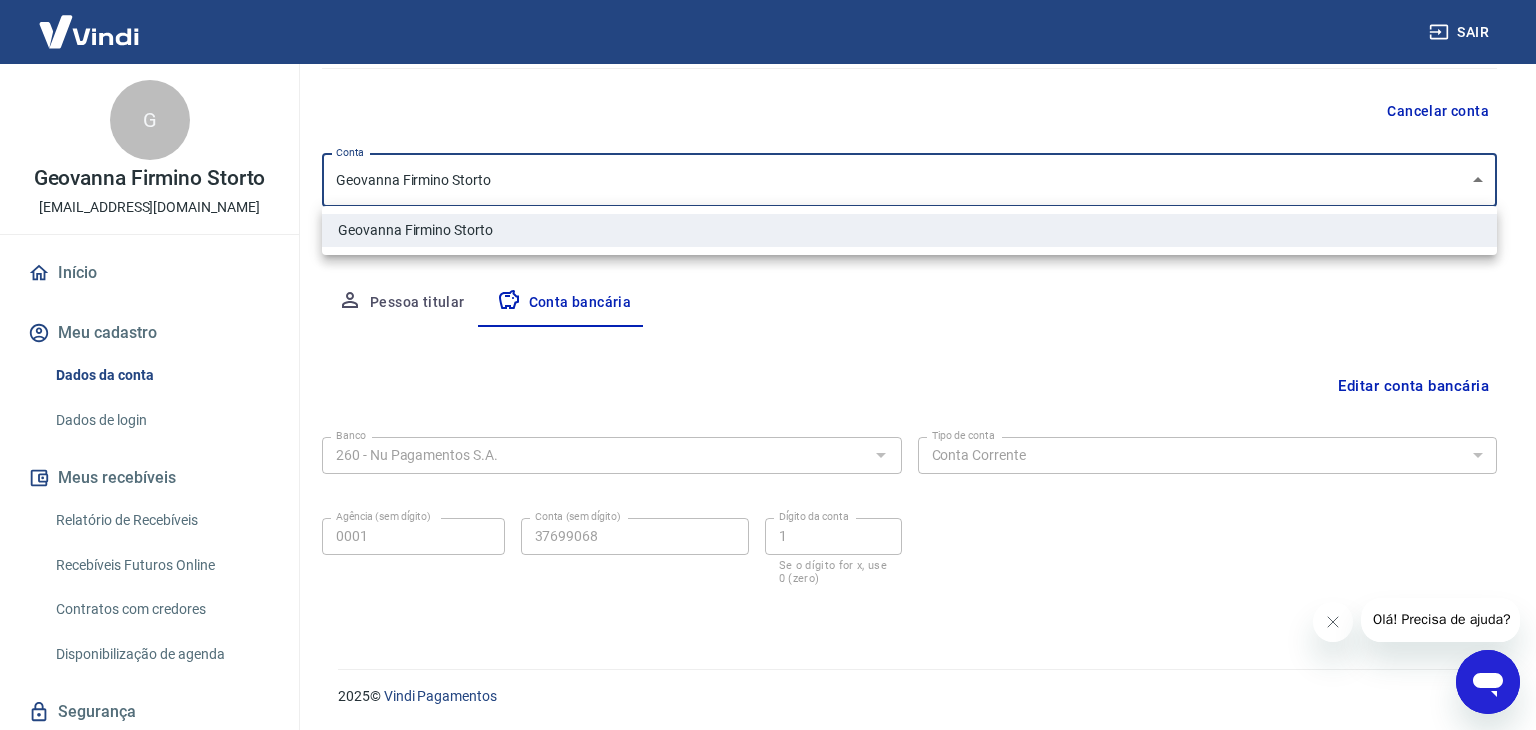 click at bounding box center [768, 365] 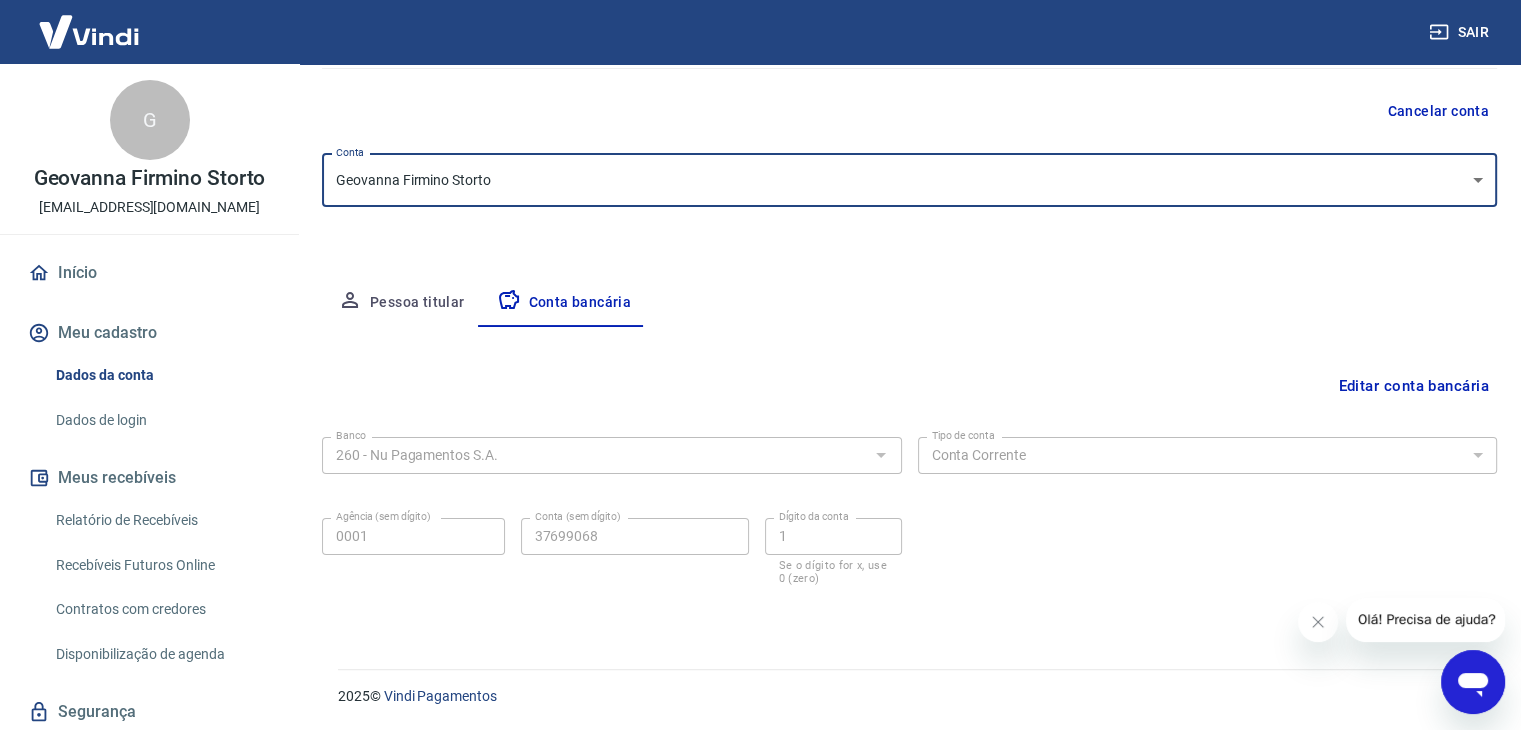 scroll, scrollTop: 47, scrollLeft: 0, axis: vertical 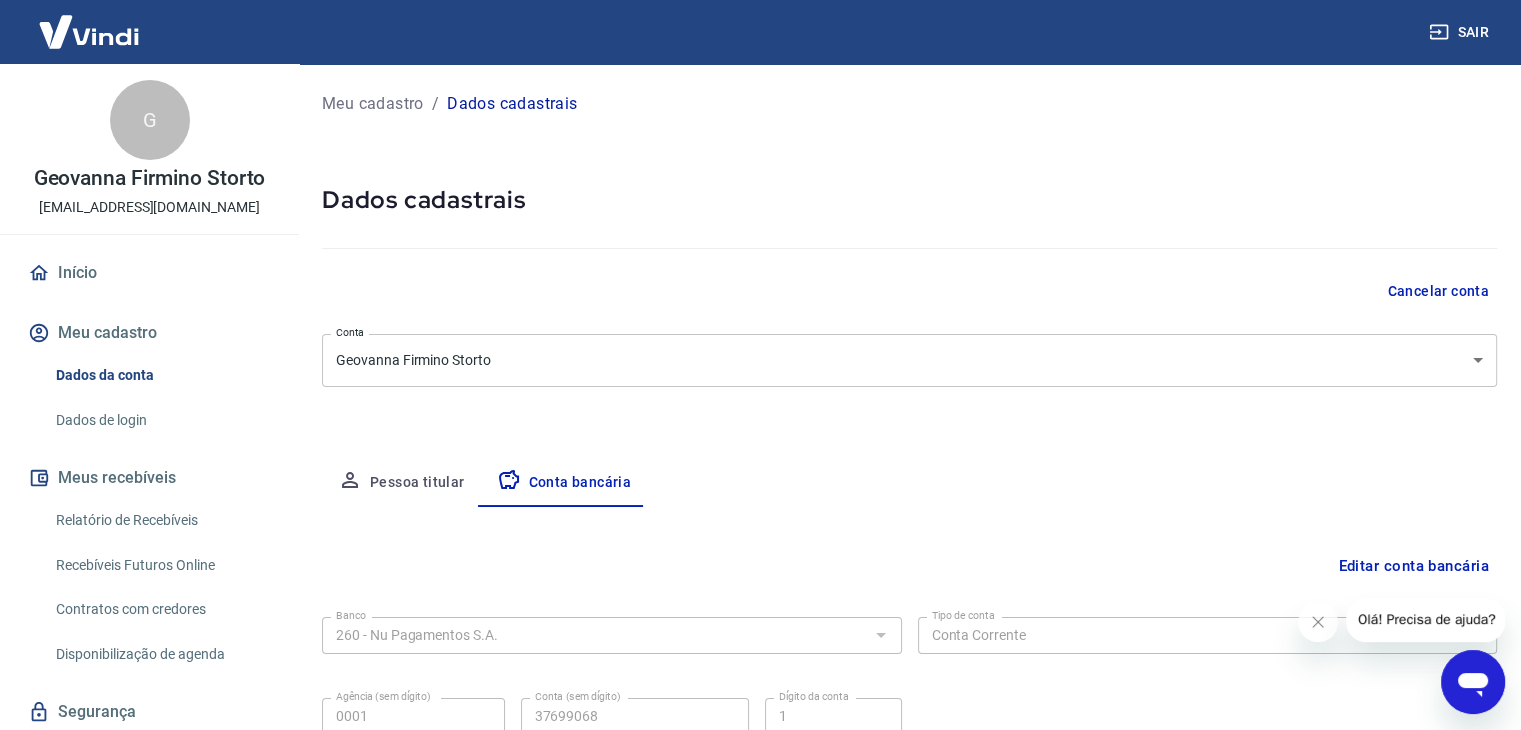 click on "Meu cadastro" at bounding box center [373, 104] 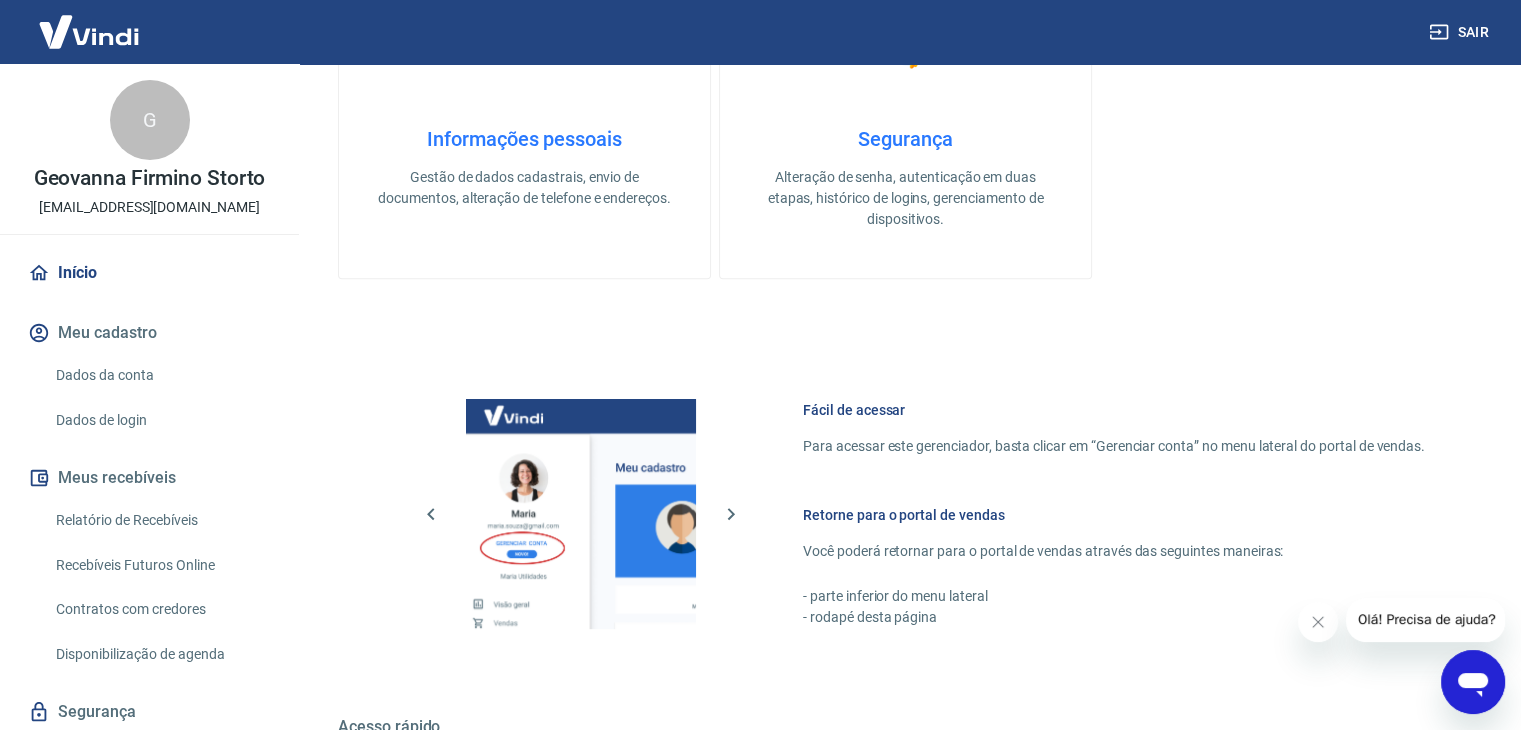 scroll, scrollTop: 230, scrollLeft: 0, axis: vertical 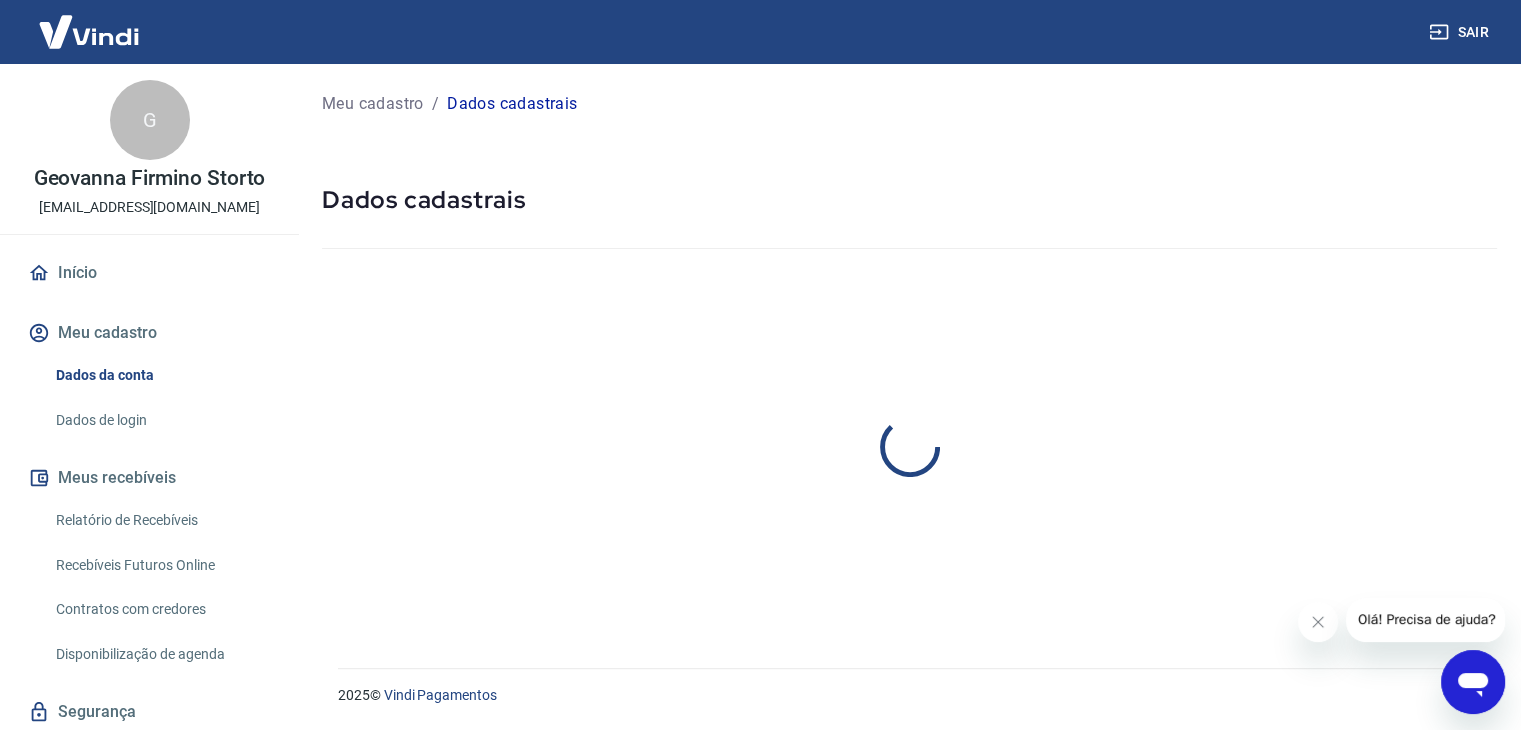 select on "SP" 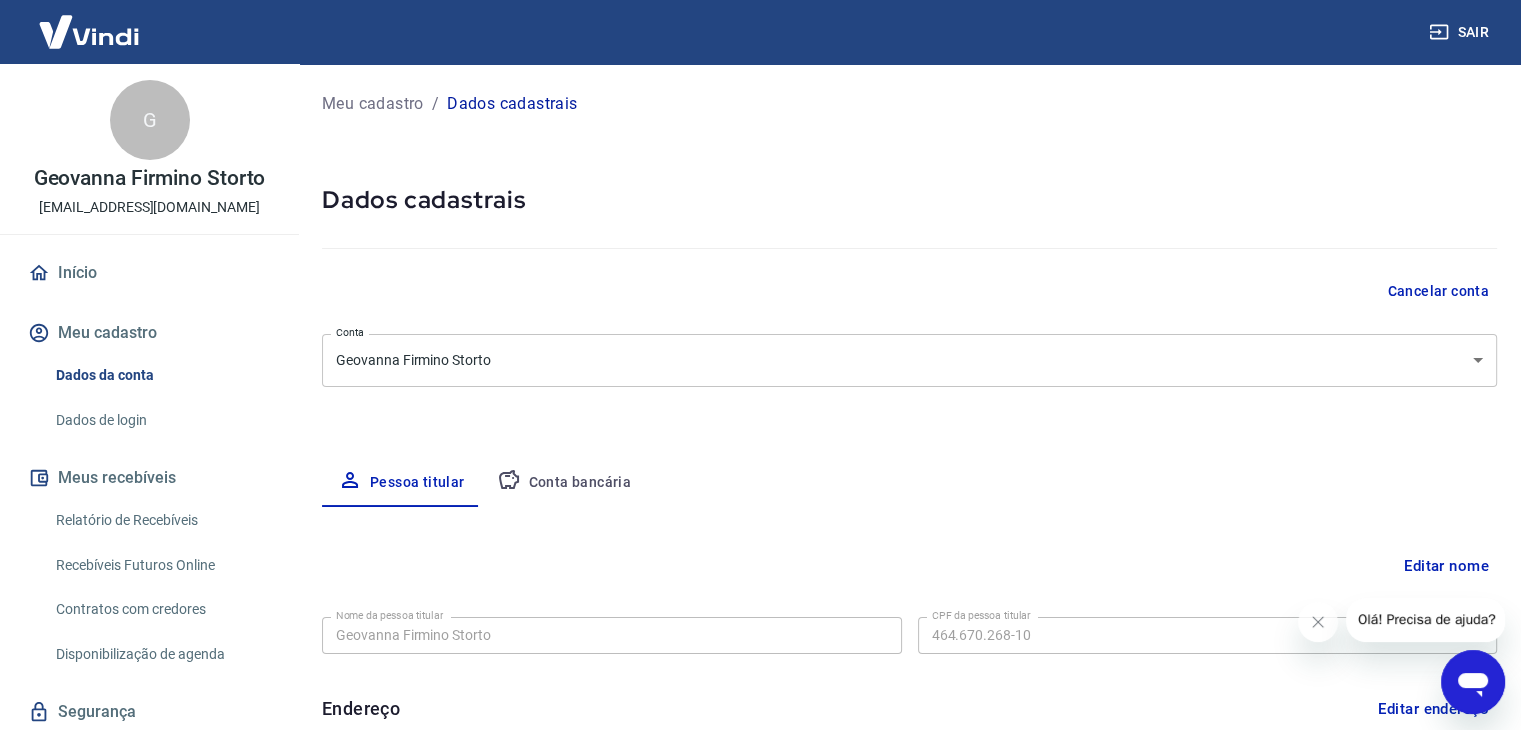 click on "Meu cadastro" at bounding box center [373, 104] 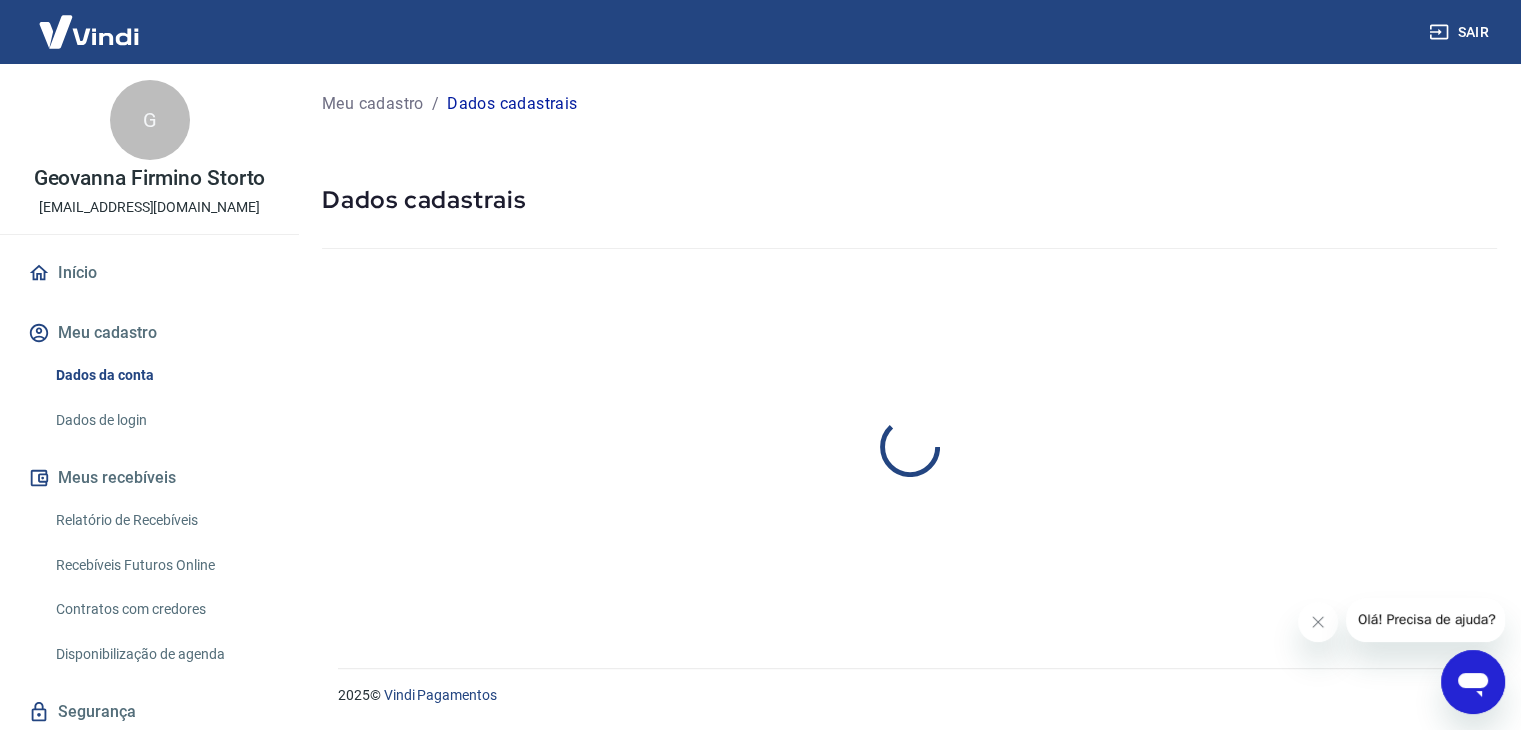 select on "SP" 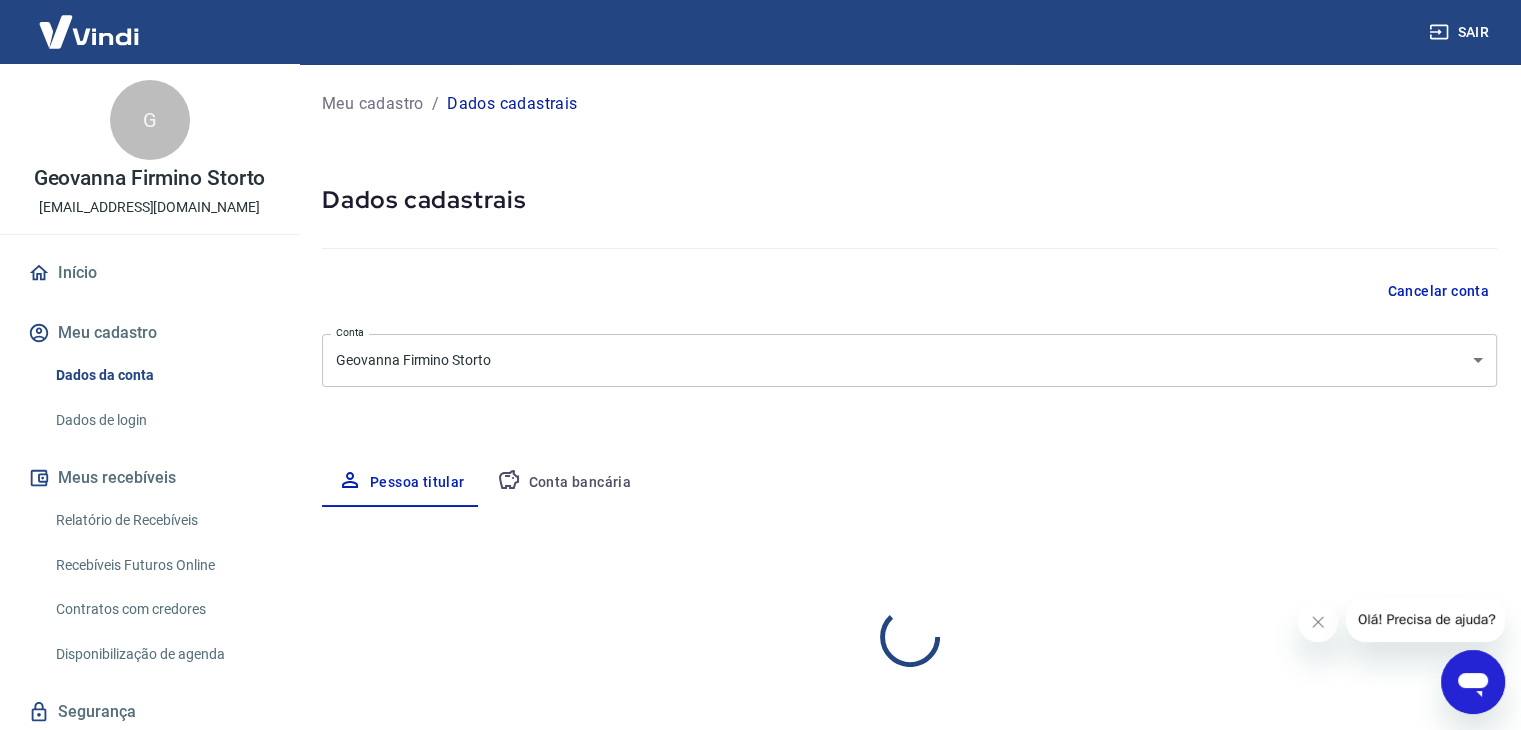 select on "SP" 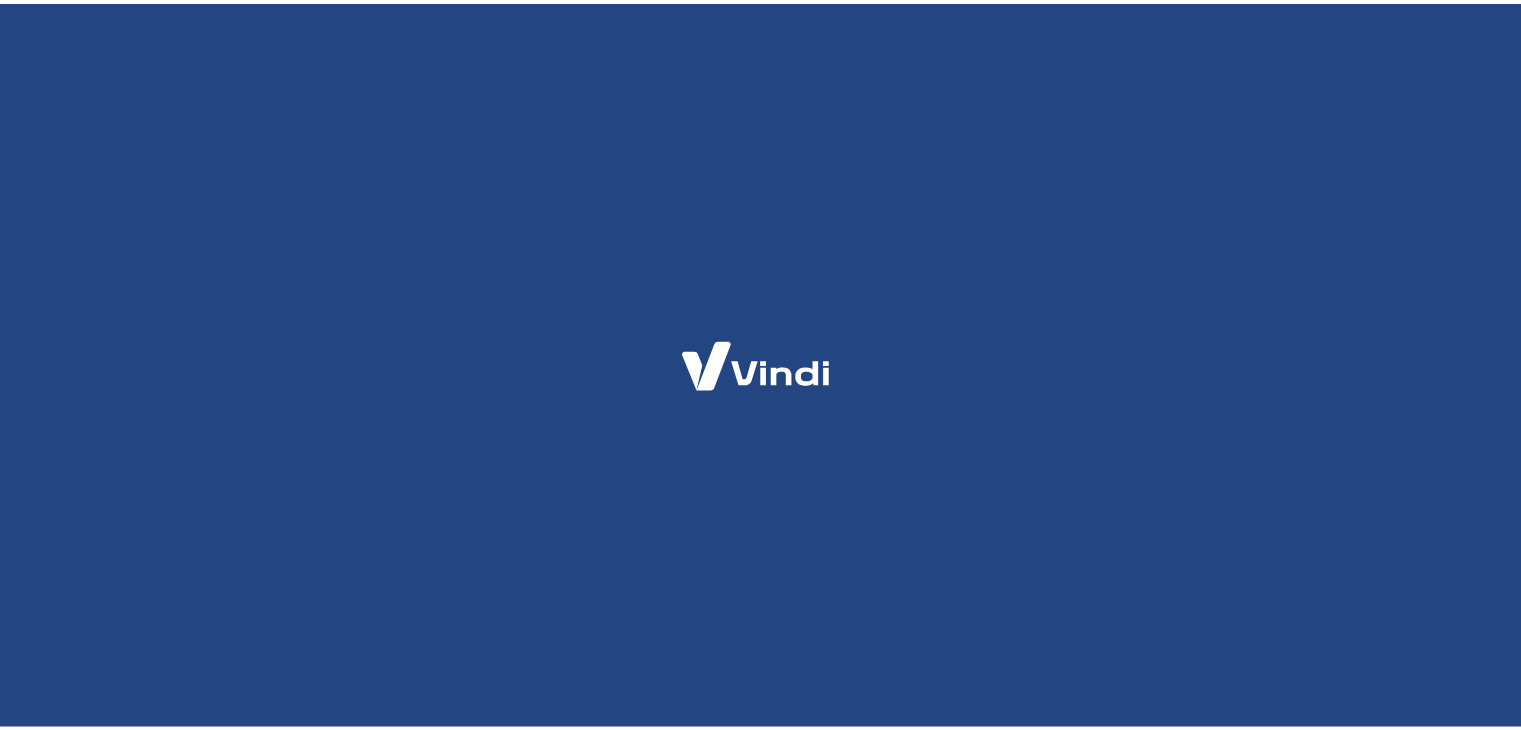 scroll, scrollTop: 0, scrollLeft: 0, axis: both 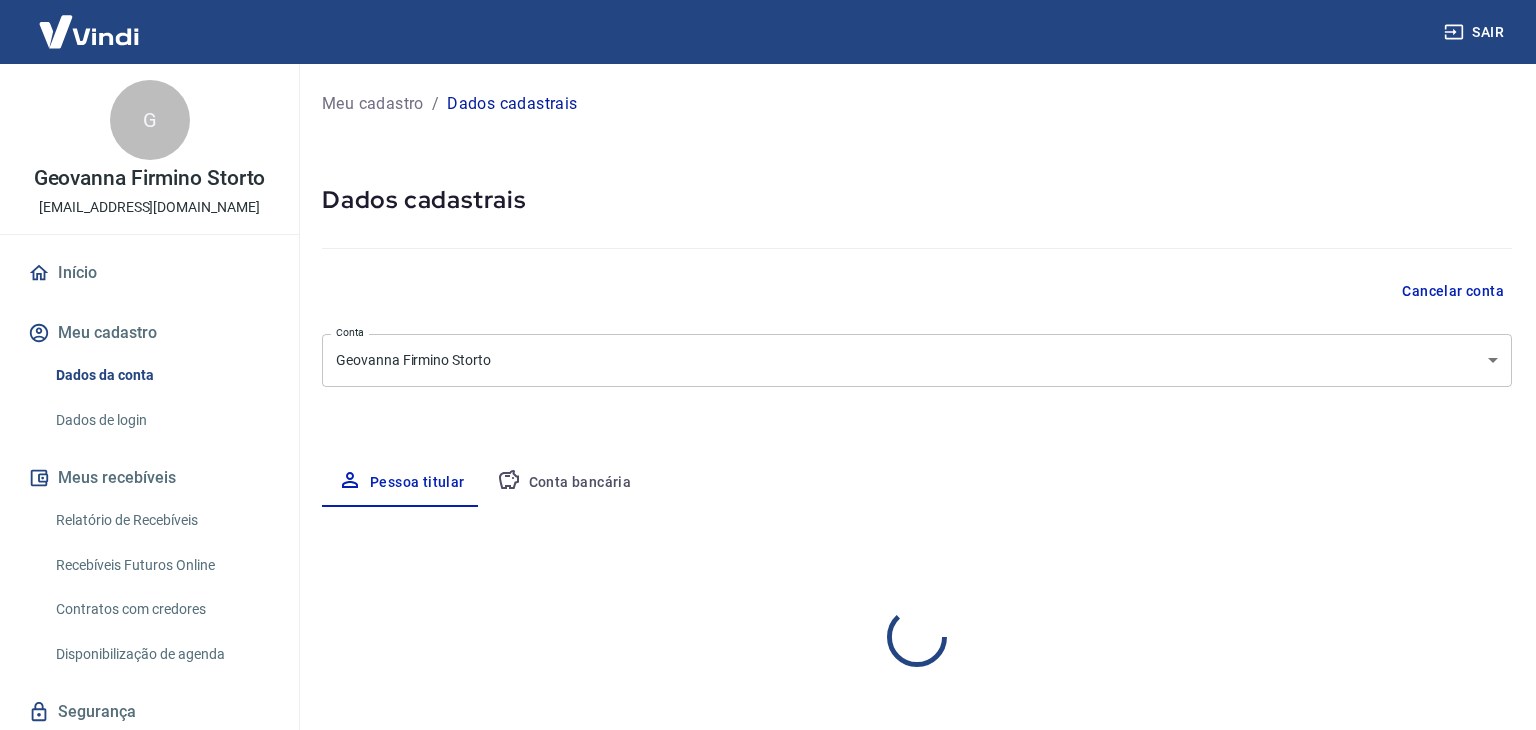 select on "SP" 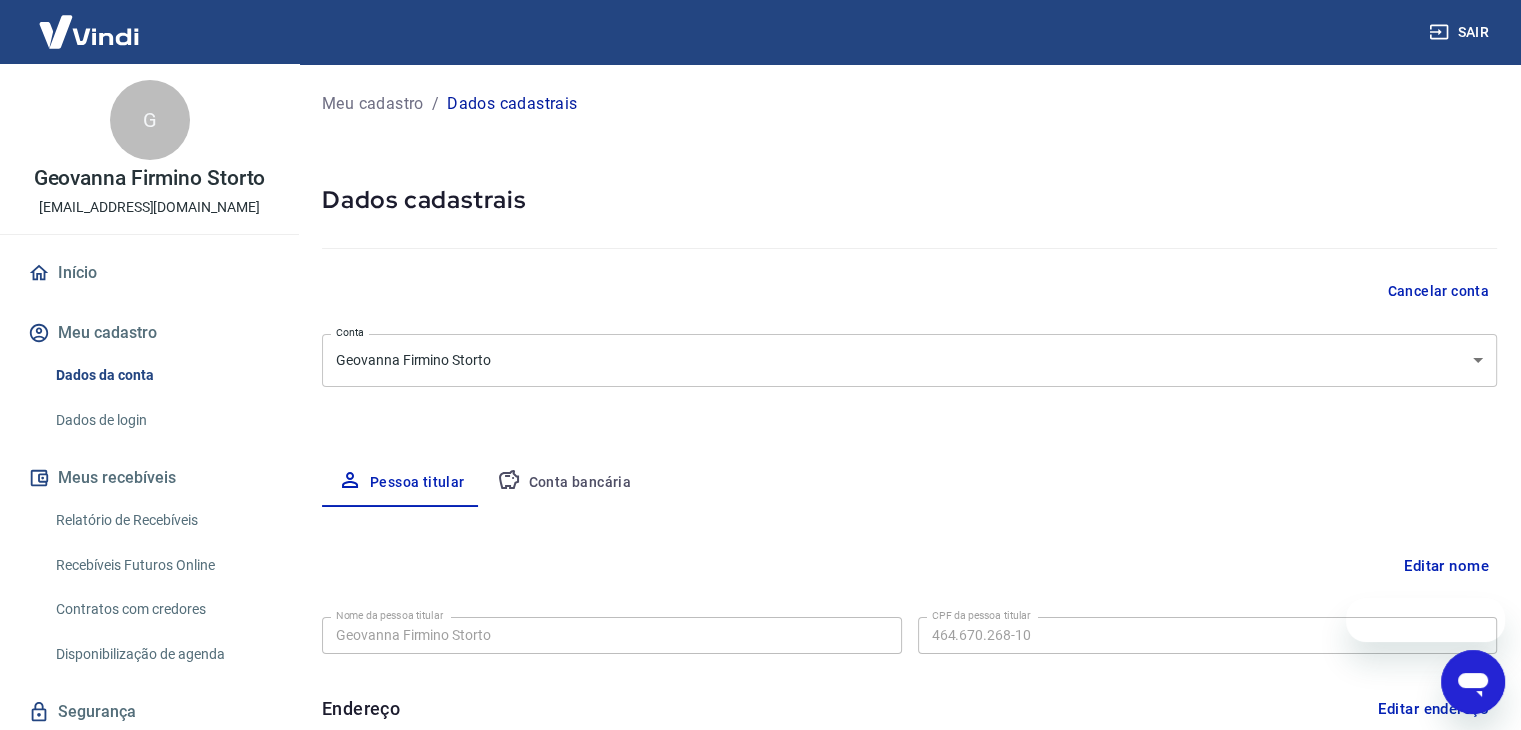 scroll, scrollTop: 0, scrollLeft: 0, axis: both 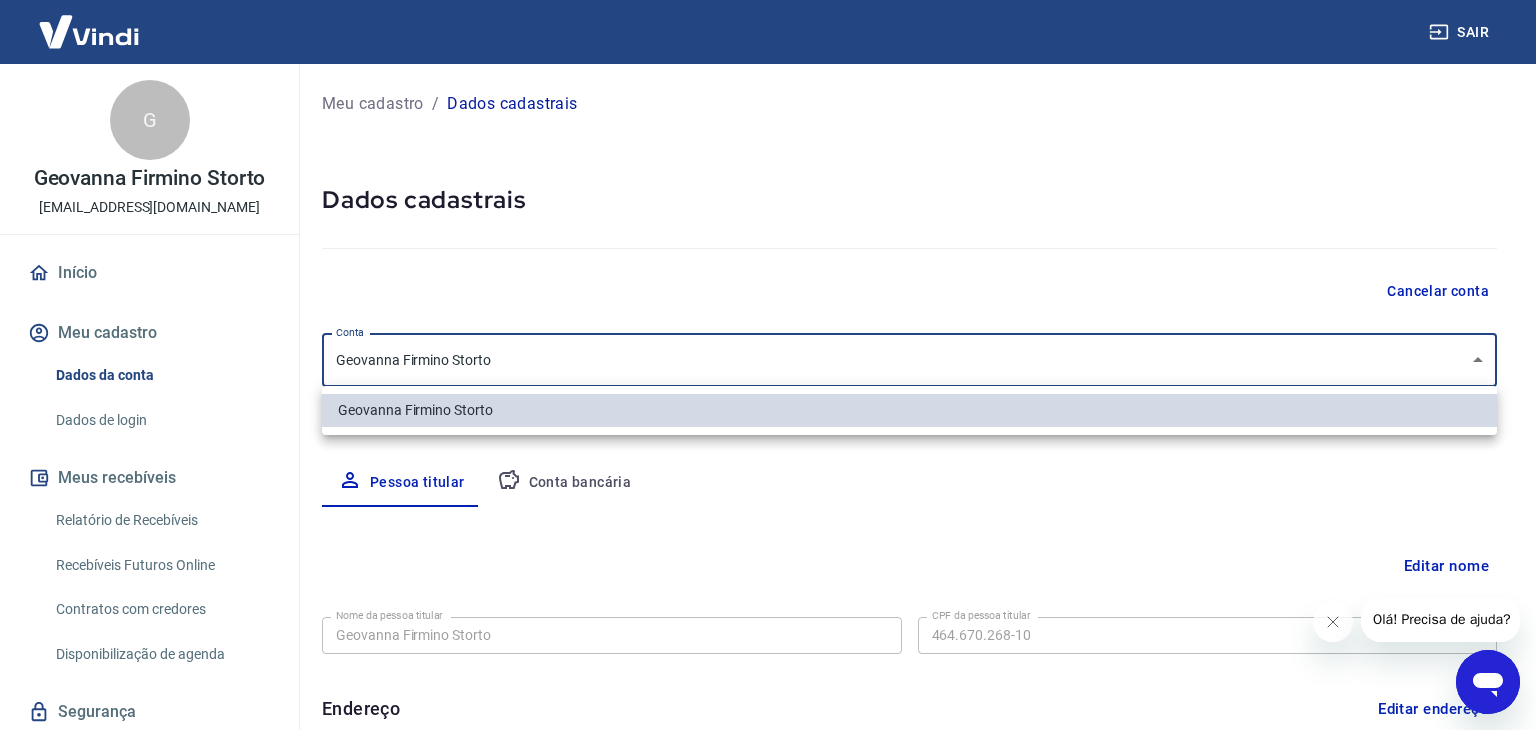 click on "Sair G Geovanna Firmino Storto geovanna_firmino@outlook.com Início Meu cadastro Dados da conta Dados de login Meus recebíveis Relatório de Recebíveis Recebíveis Futuros Online Contratos com credores Disponibilização de agenda Segurança Fale conosco Volte para o portal de gerenciamento de vendas do Intermediador. Voltar para  Intermediador Meu cadastro / Dados cadastrais Dados cadastrais Cancelar conta Conta Geovanna Firmino Storto [object Object] Conta Pessoa titular Conta bancária Editar nome Nome da pessoa titular Geovanna Firmino Storto Nome da pessoa titular CPF da pessoa titular 464.670.268-10 CPF da pessoa titular Atenção! Seus recebimentos podem ficar temporariamente bloqueados se o nome da pessoa titular for editado. Salvar Cancelar Endereço Editar endereço CEP 13212-354 CEP Rua Avenida Juvenal Arantes Rua Número 990 Número Complemento Complemento Bairro Jardim Carolina Bairro Cidade Jundiaí Cidade Estado Acre Alagoas Amapá Amazonas Bahia Ceará Distrito Federal Espírito Santo Goiás" at bounding box center (768, 365) 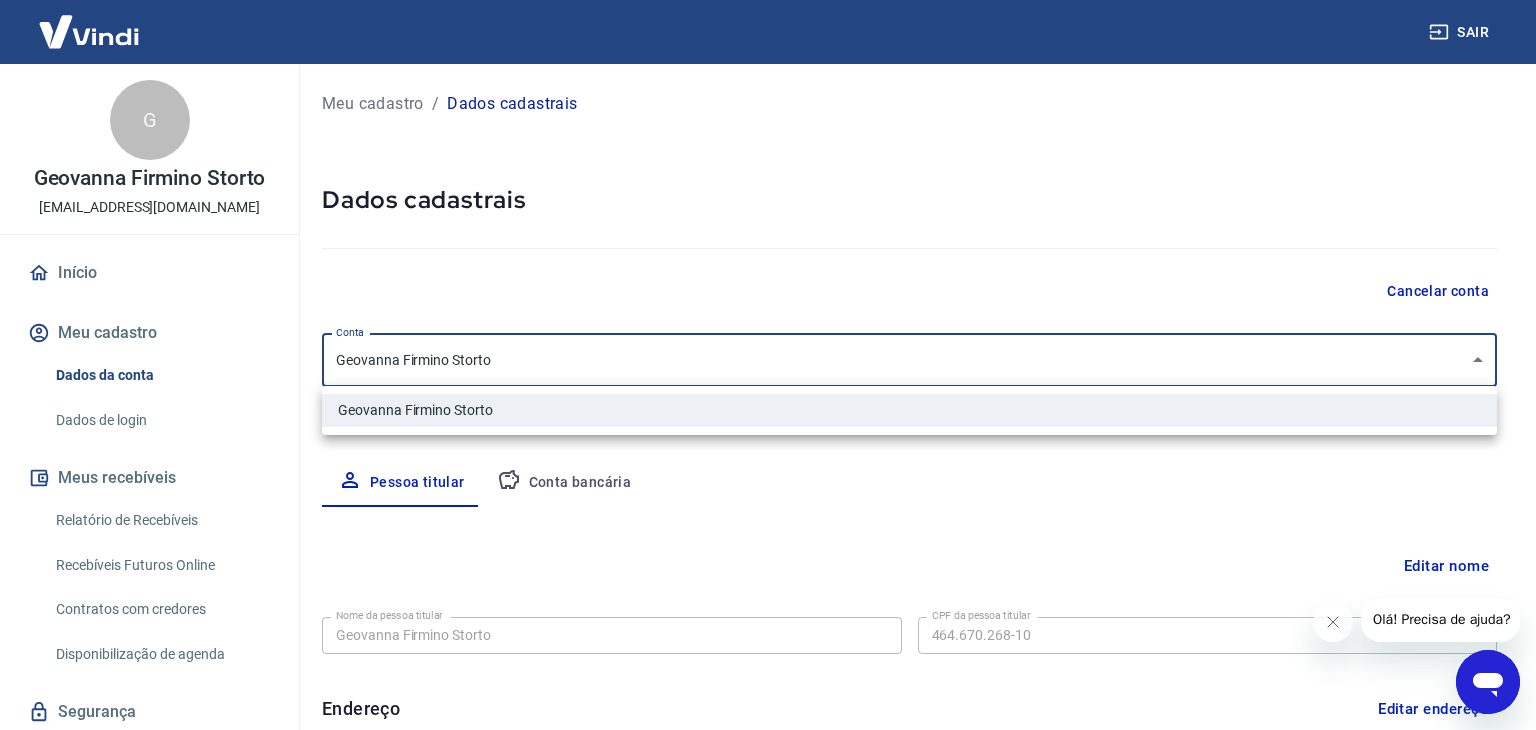 click at bounding box center (768, 365) 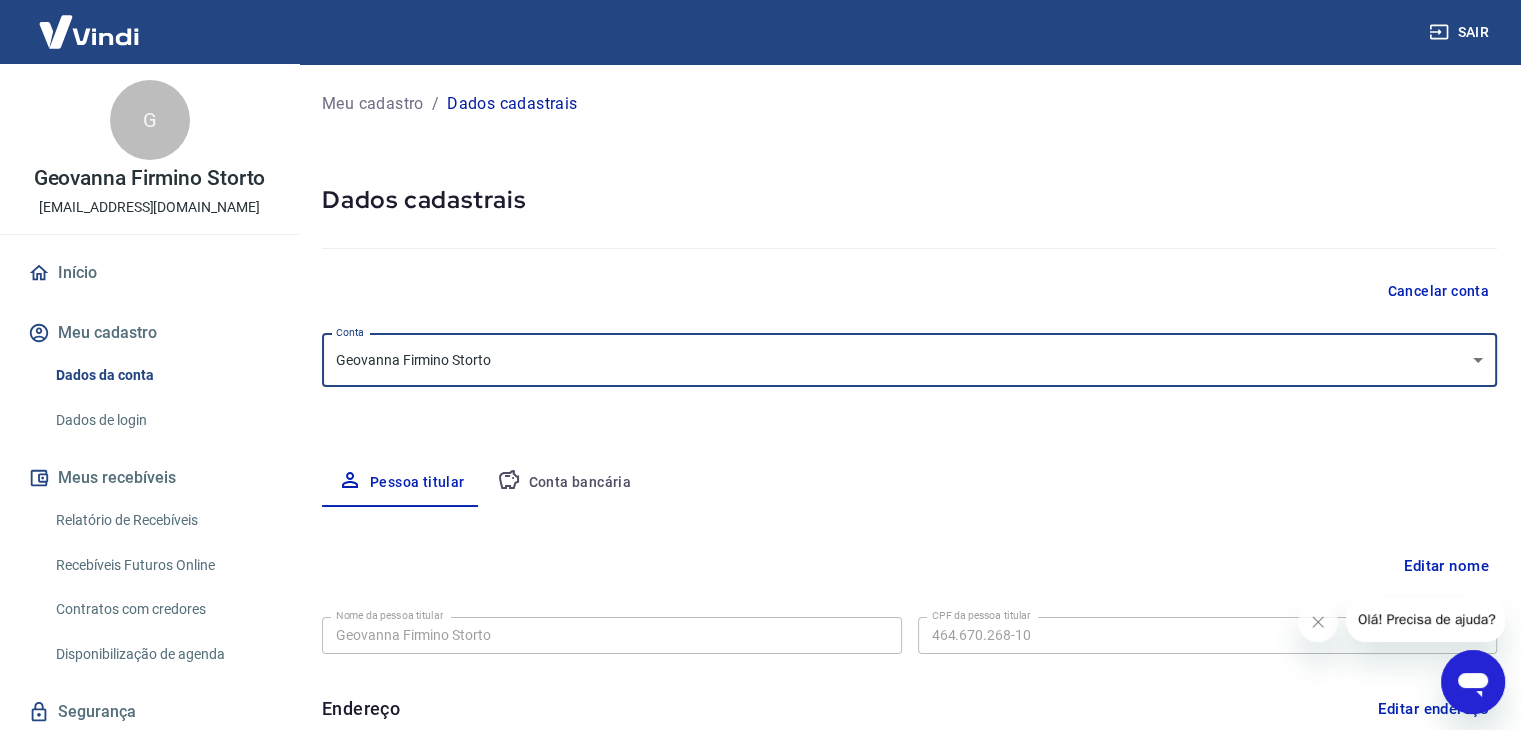 scroll, scrollTop: 0, scrollLeft: 0, axis: both 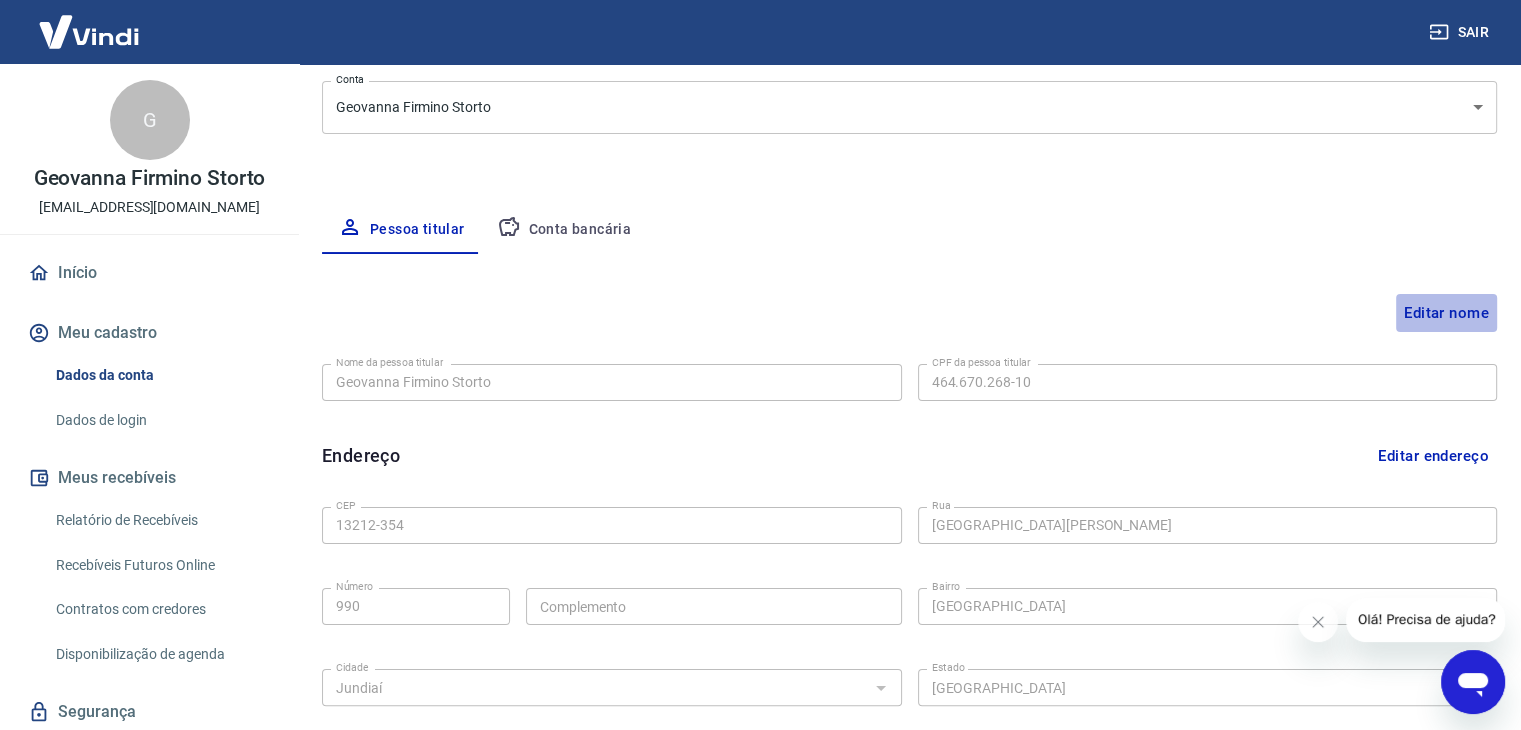 click on "Editar nome" at bounding box center [1446, 313] 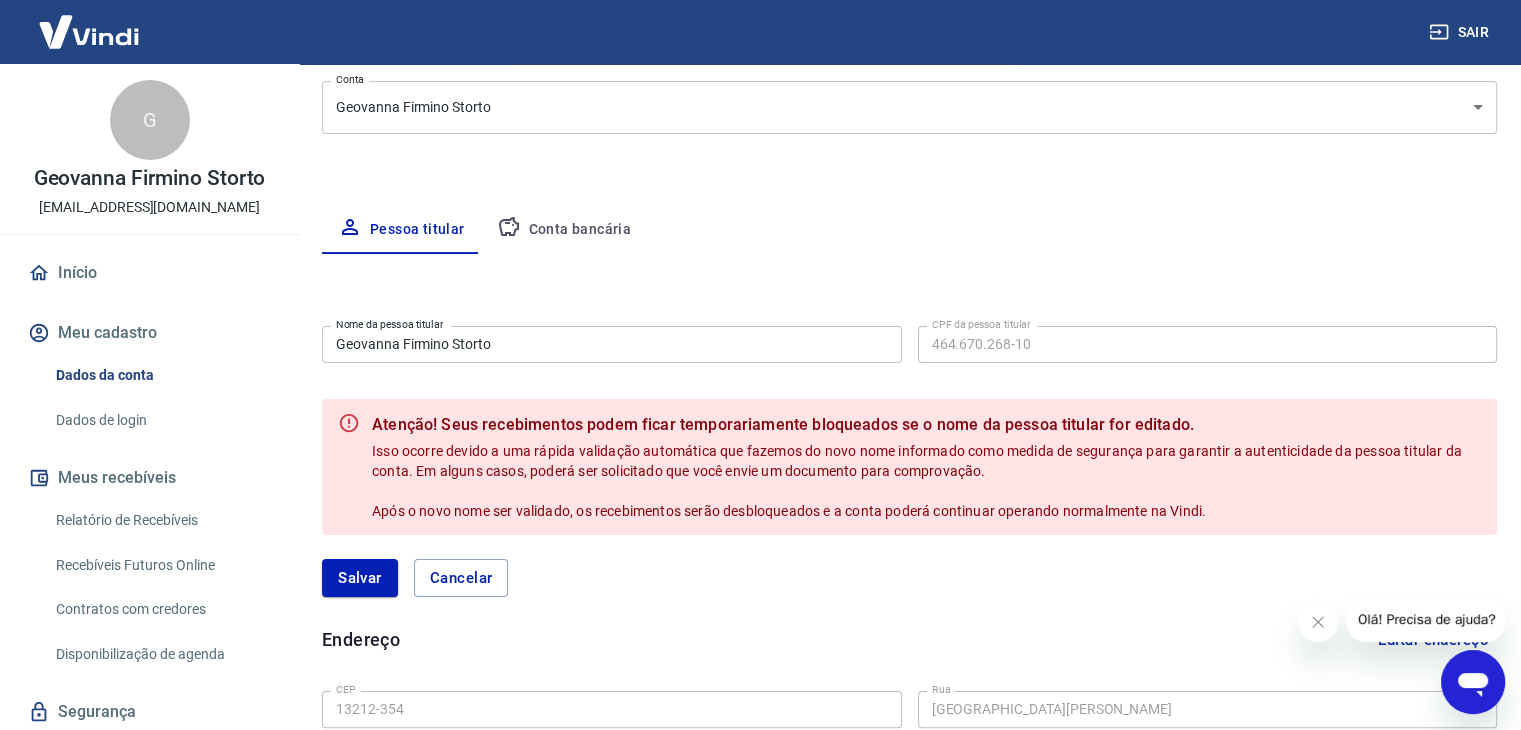 click on "Geovanna Firmino Storto" at bounding box center [612, 344] 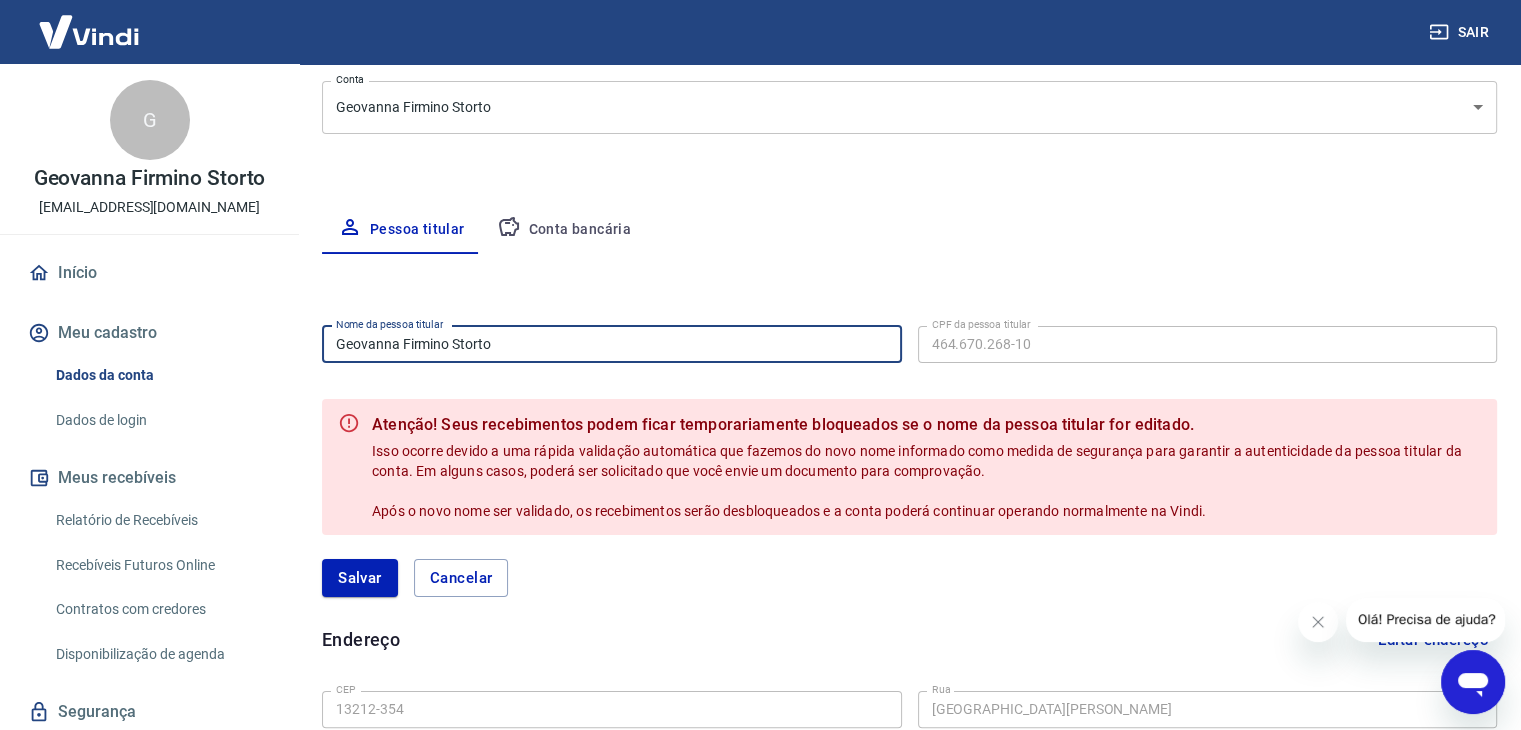 click on "Geovanna Firmino Storto" at bounding box center (612, 344) 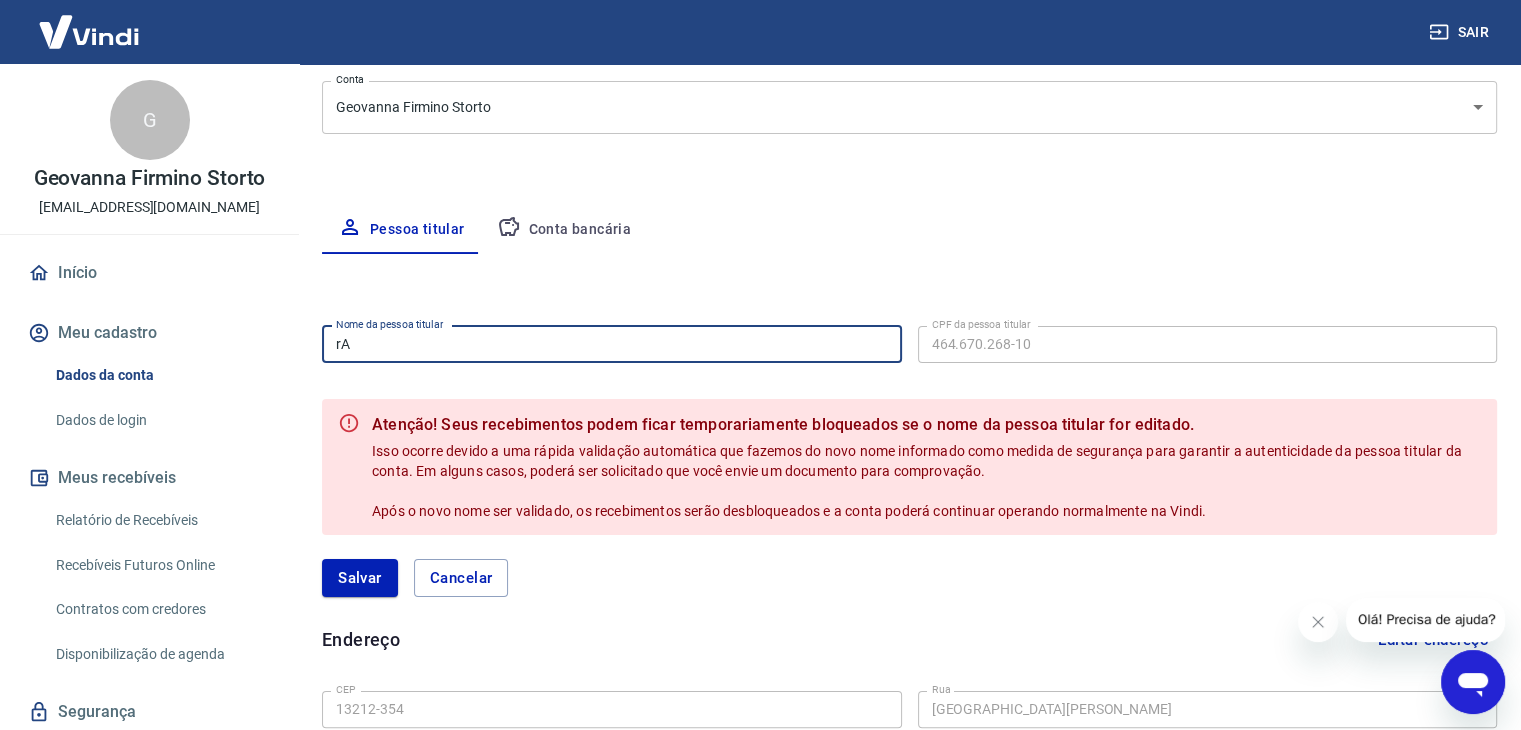 type on "r" 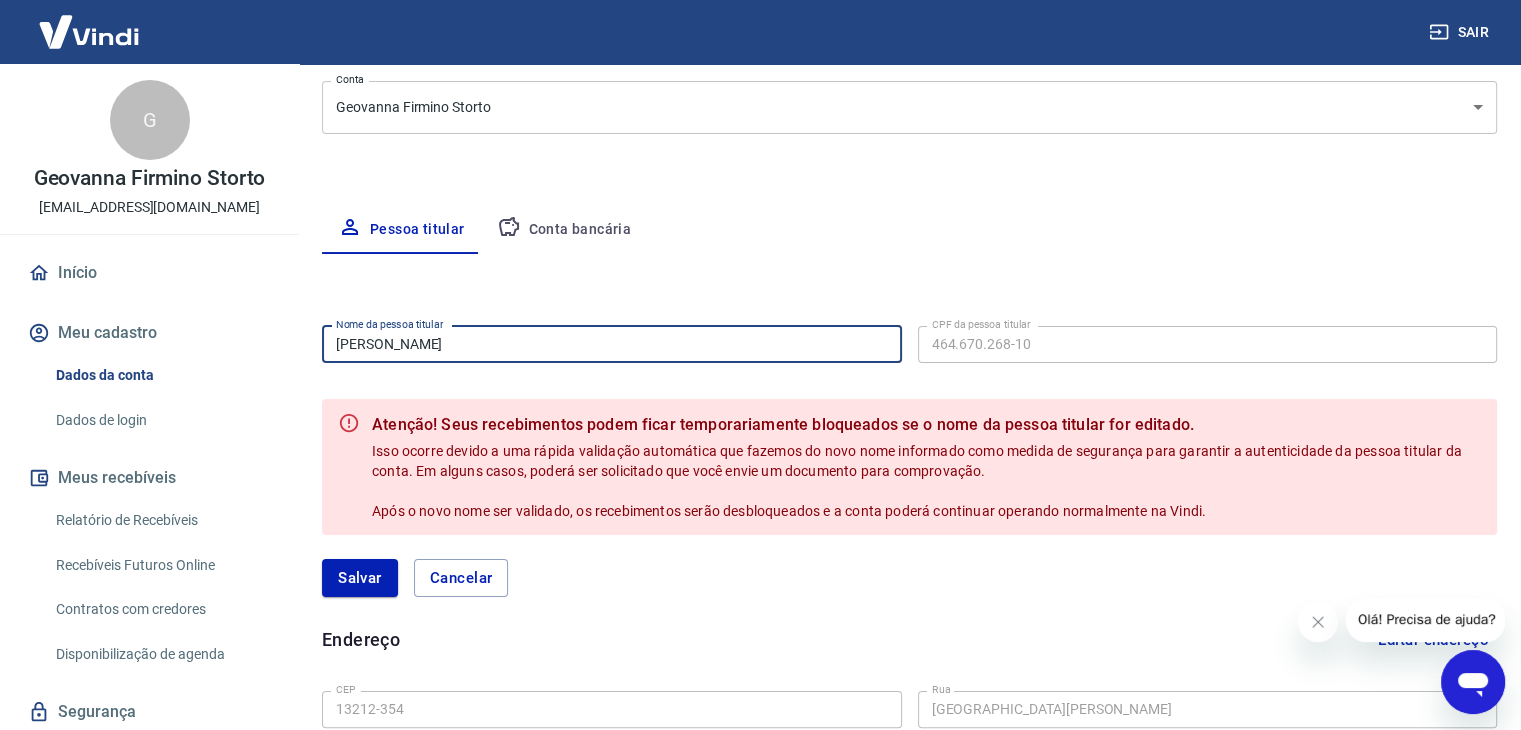 type on "Rafael Florencio" 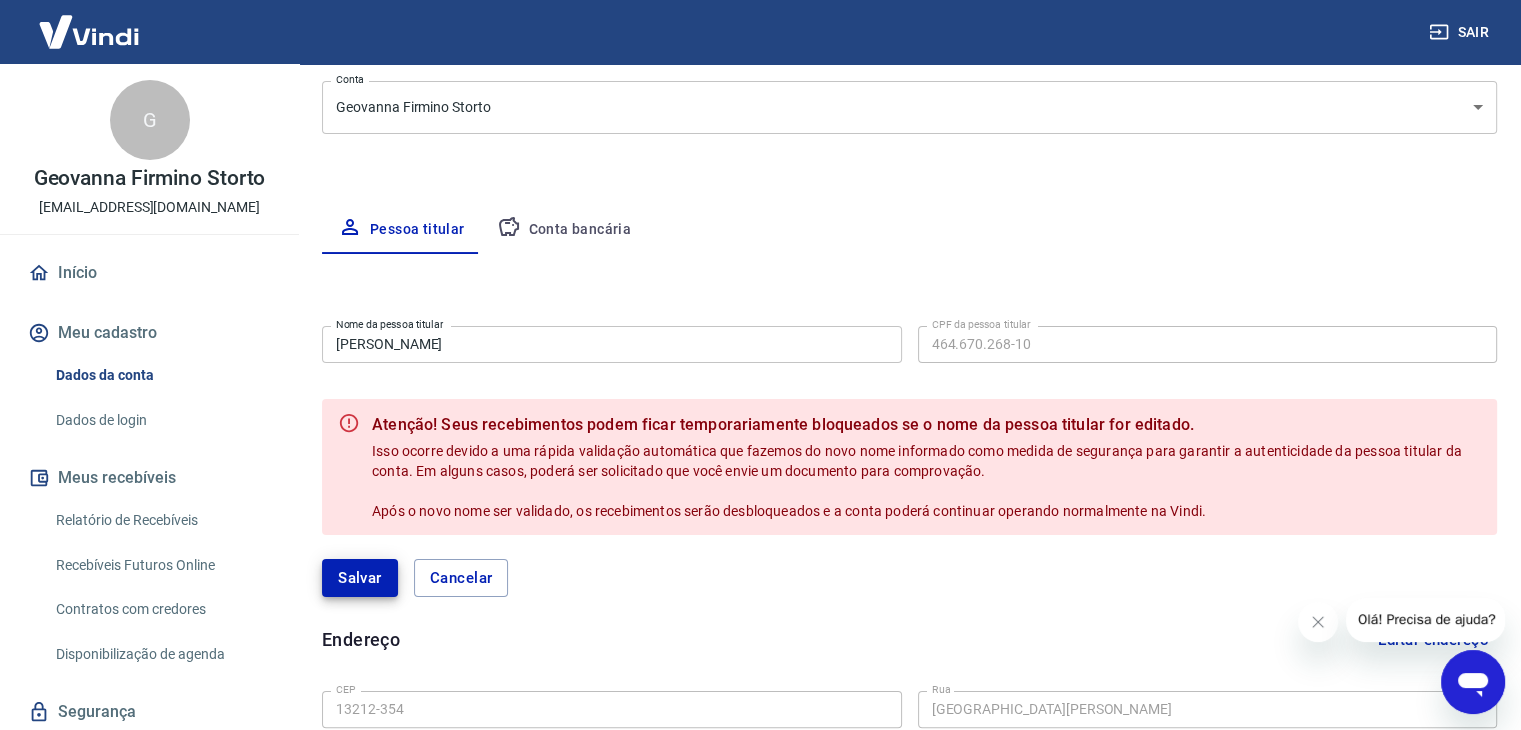 click on "Conta bancária" at bounding box center (564, 230) 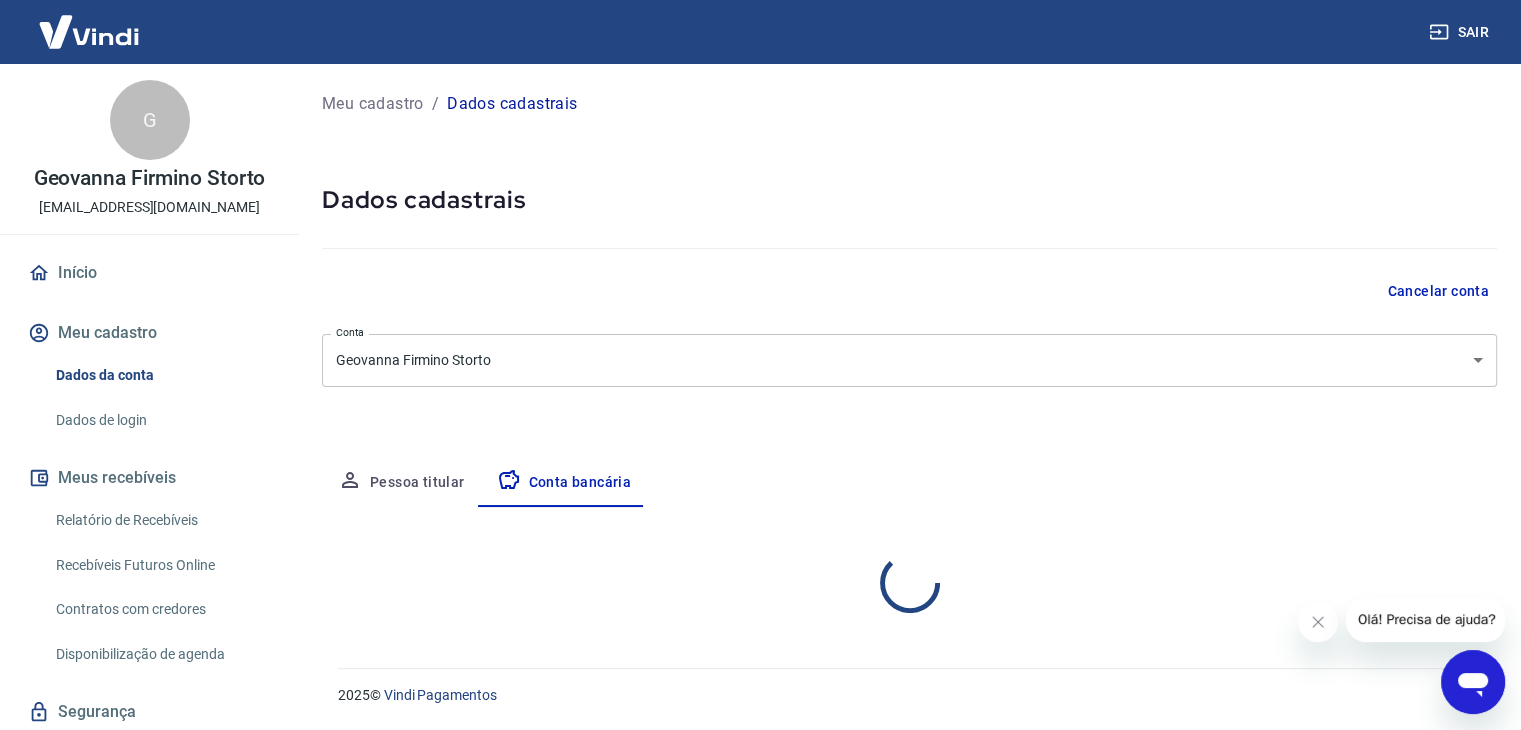scroll, scrollTop: 0, scrollLeft: 0, axis: both 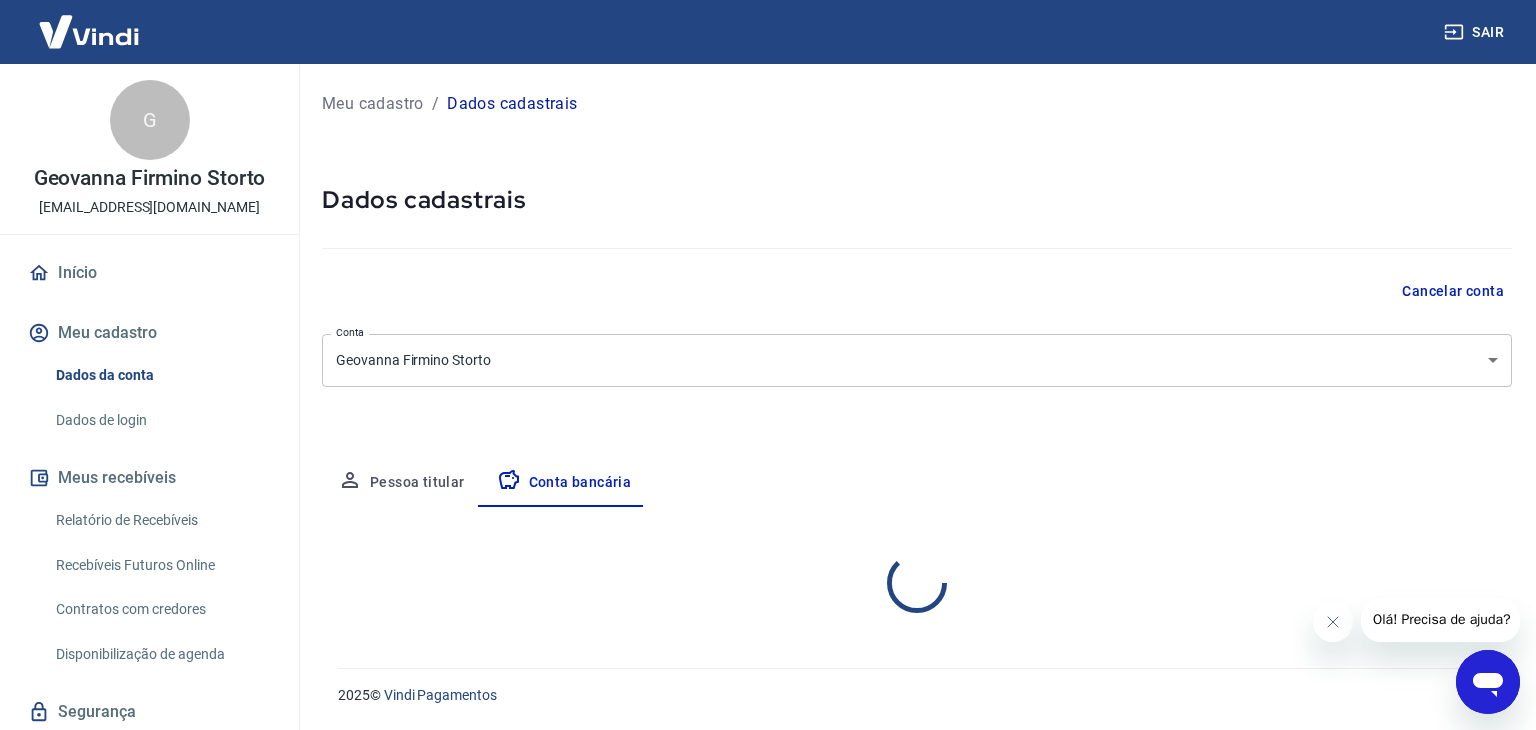 select on "1" 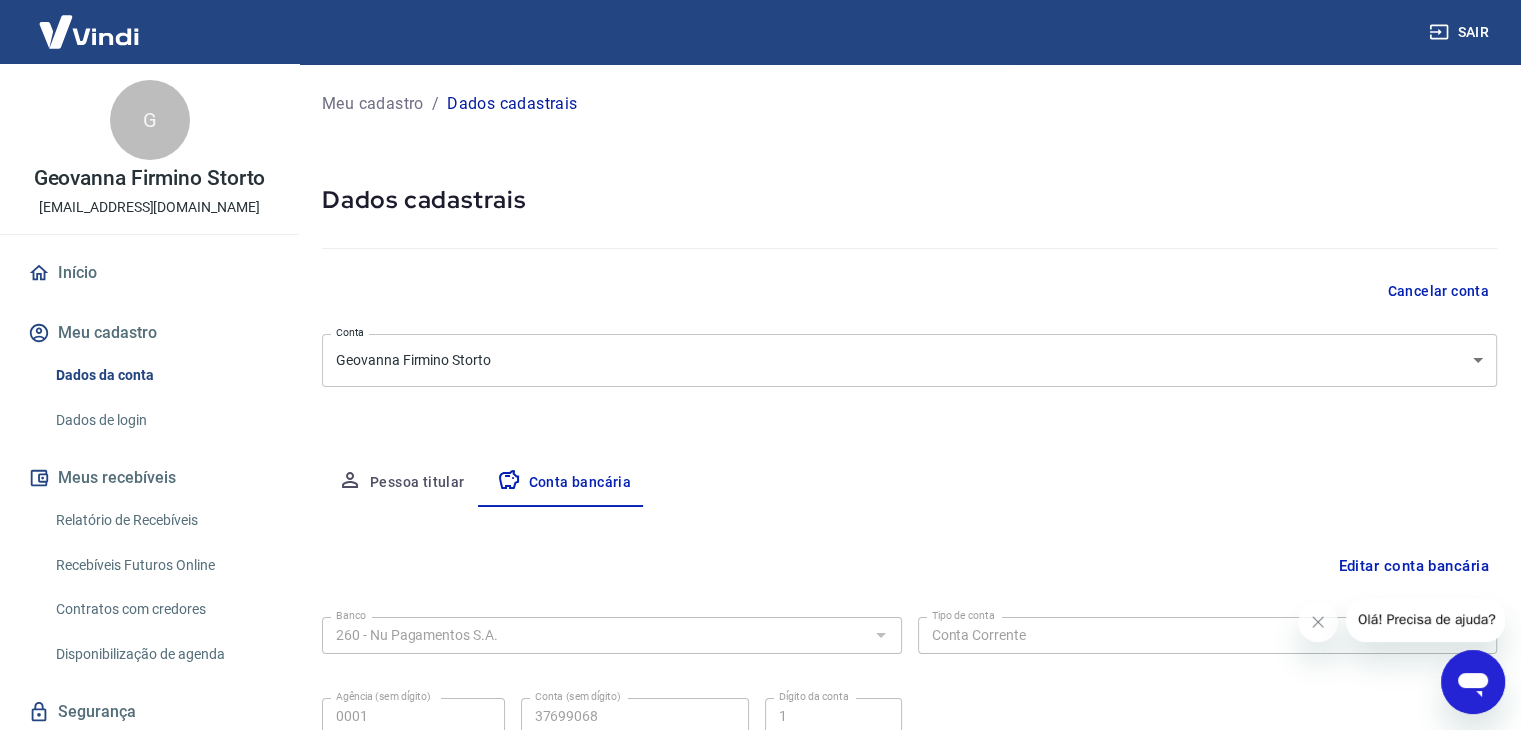 click on "Pessoa titular" at bounding box center (401, 483) 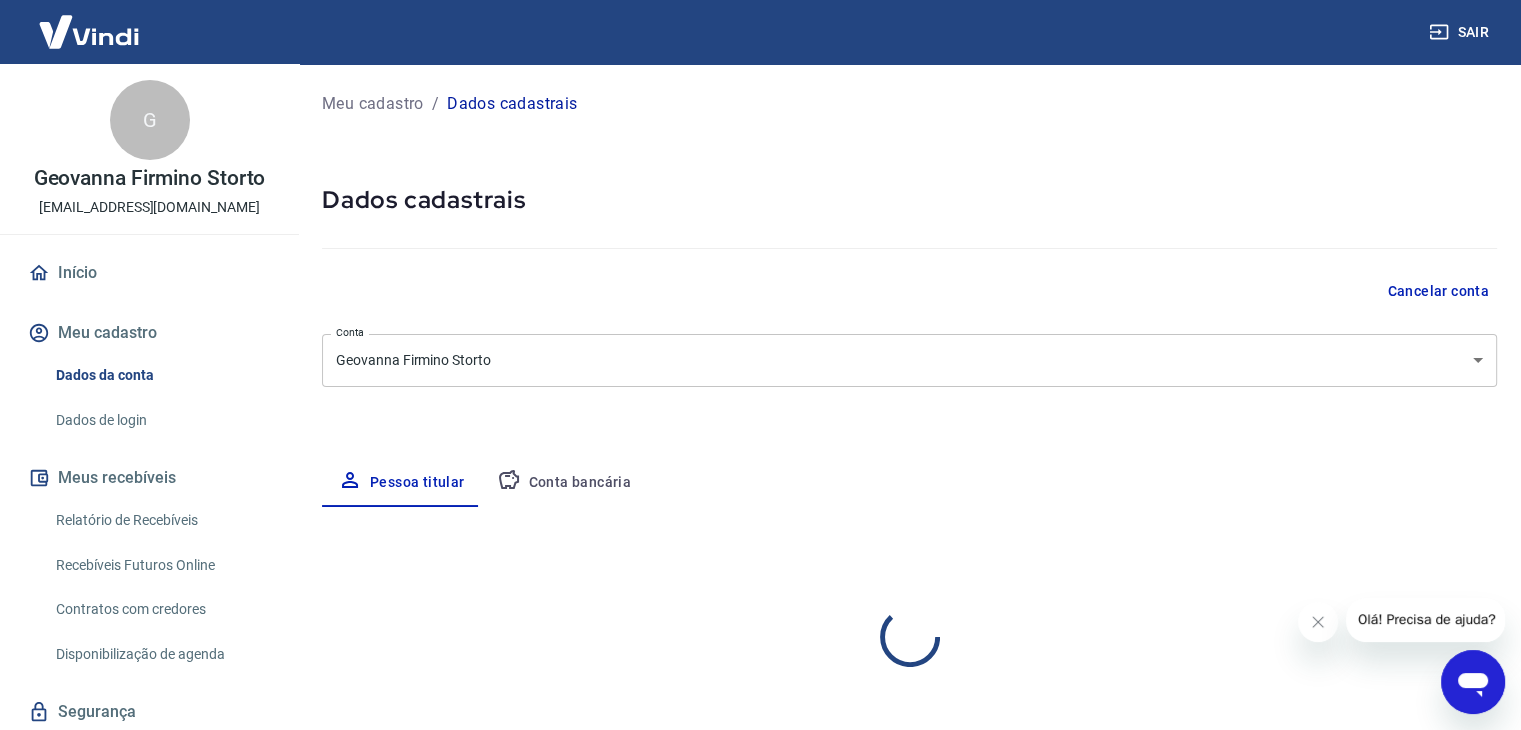 select on "SP" 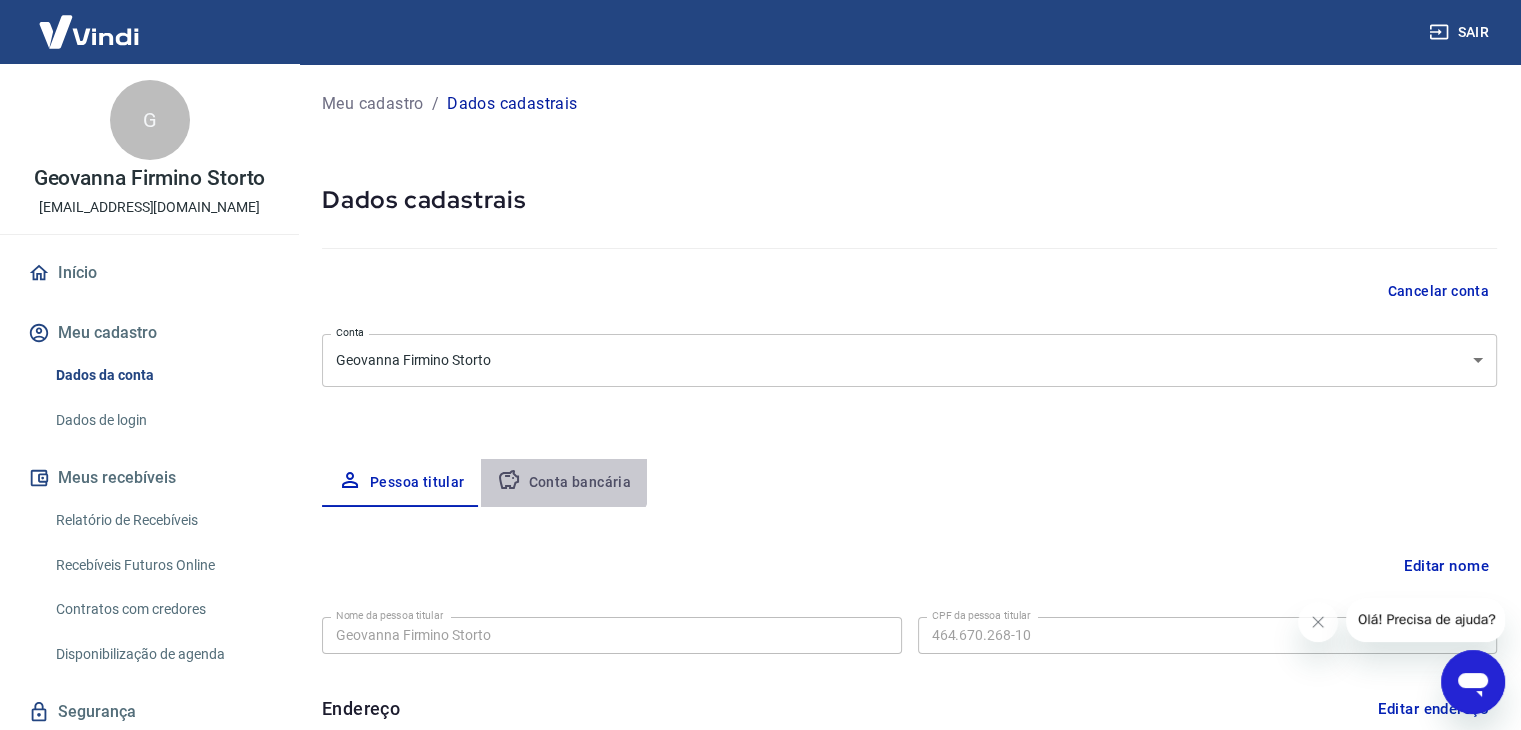 click on "Conta bancária" at bounding box center (564, 483) 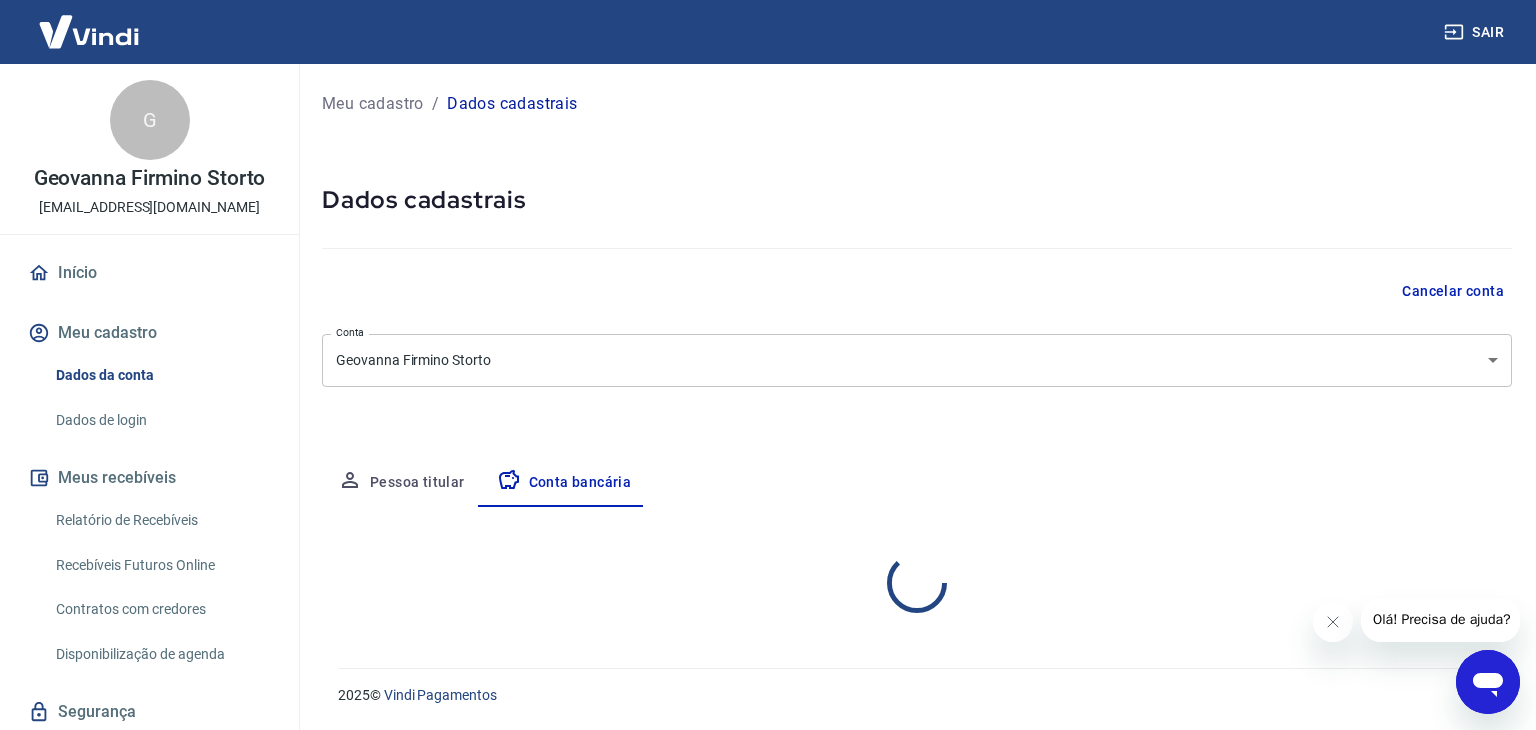 select on "1" 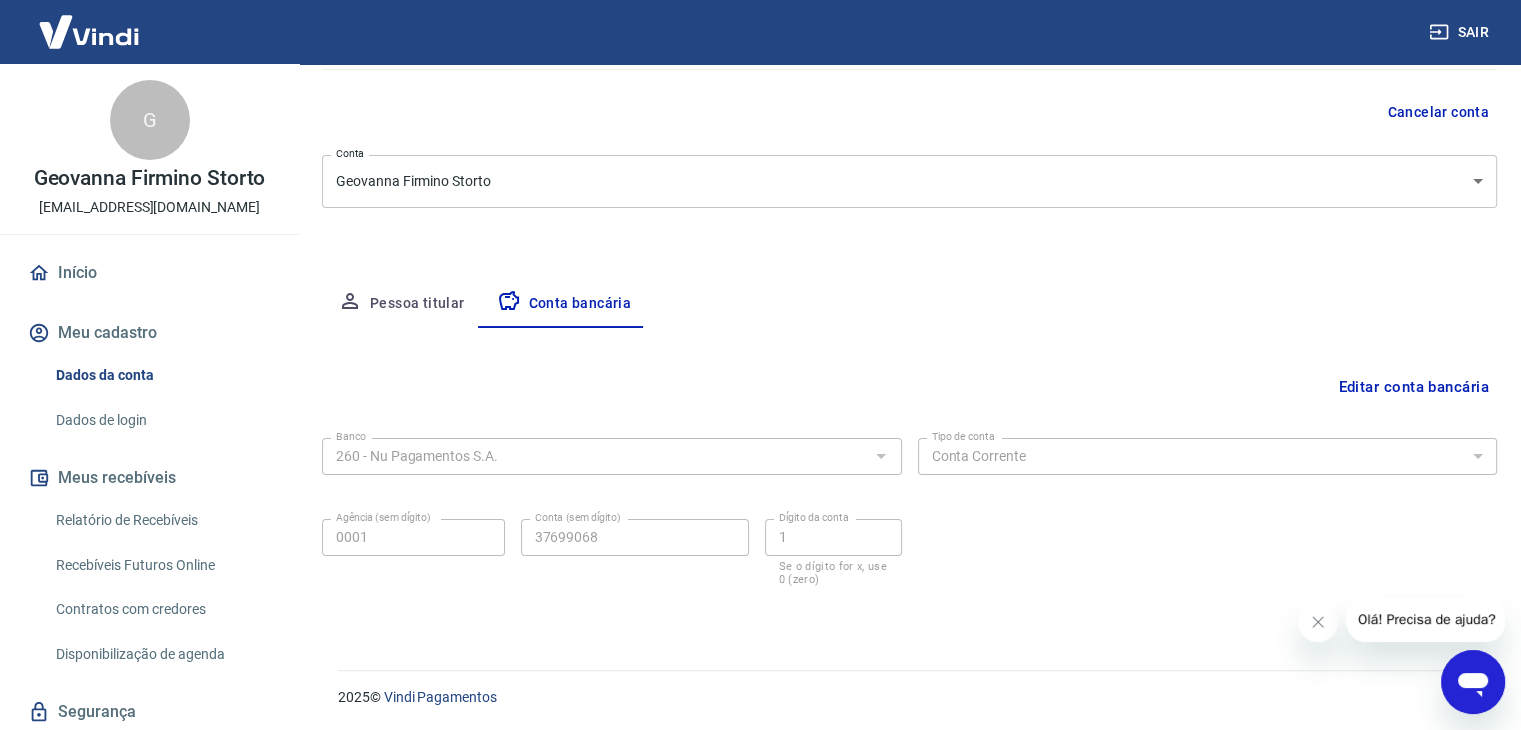 scroll, scrollTop: 180, scrollLeft: 0, axis: vertical 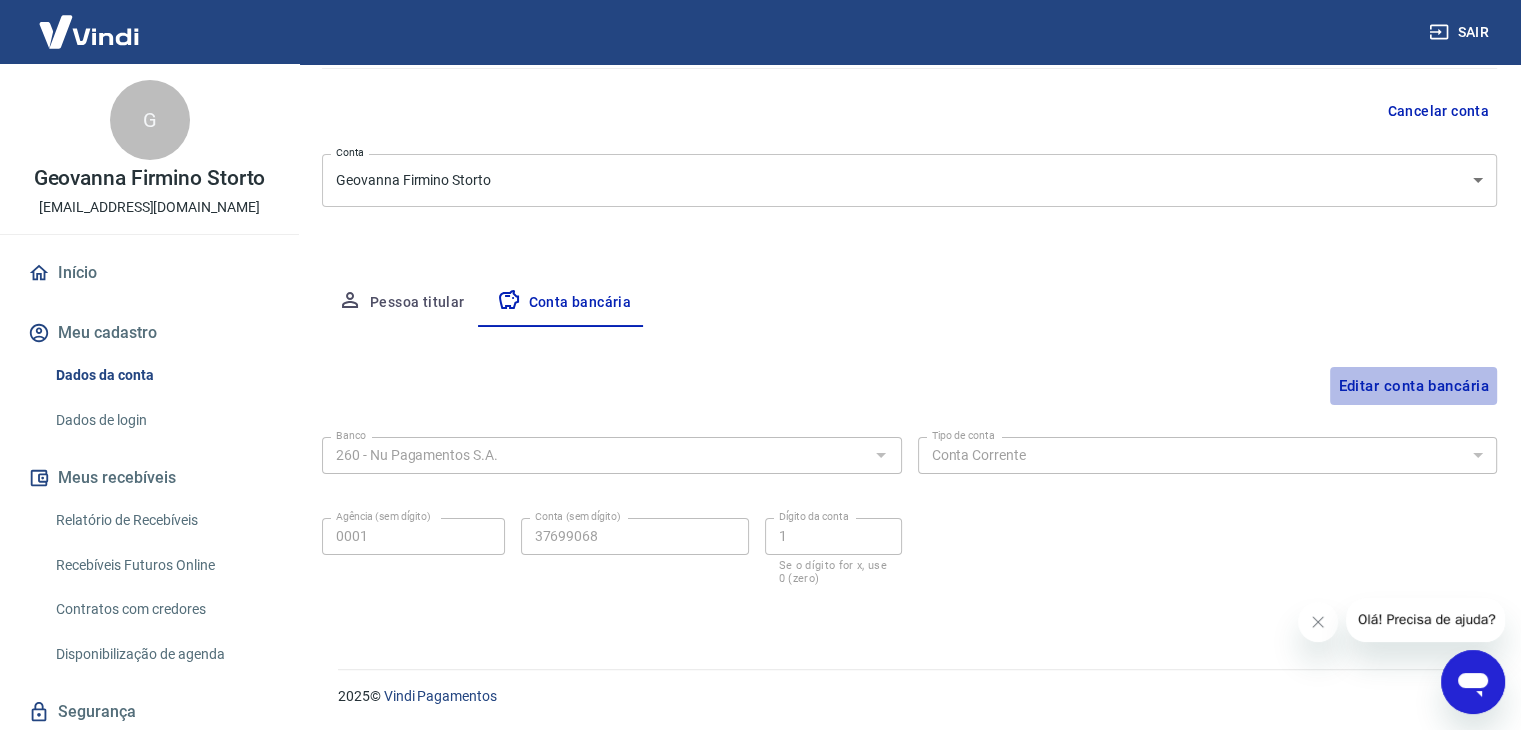 click on "Editar conta bancária" at bounding box center (1413, 386) 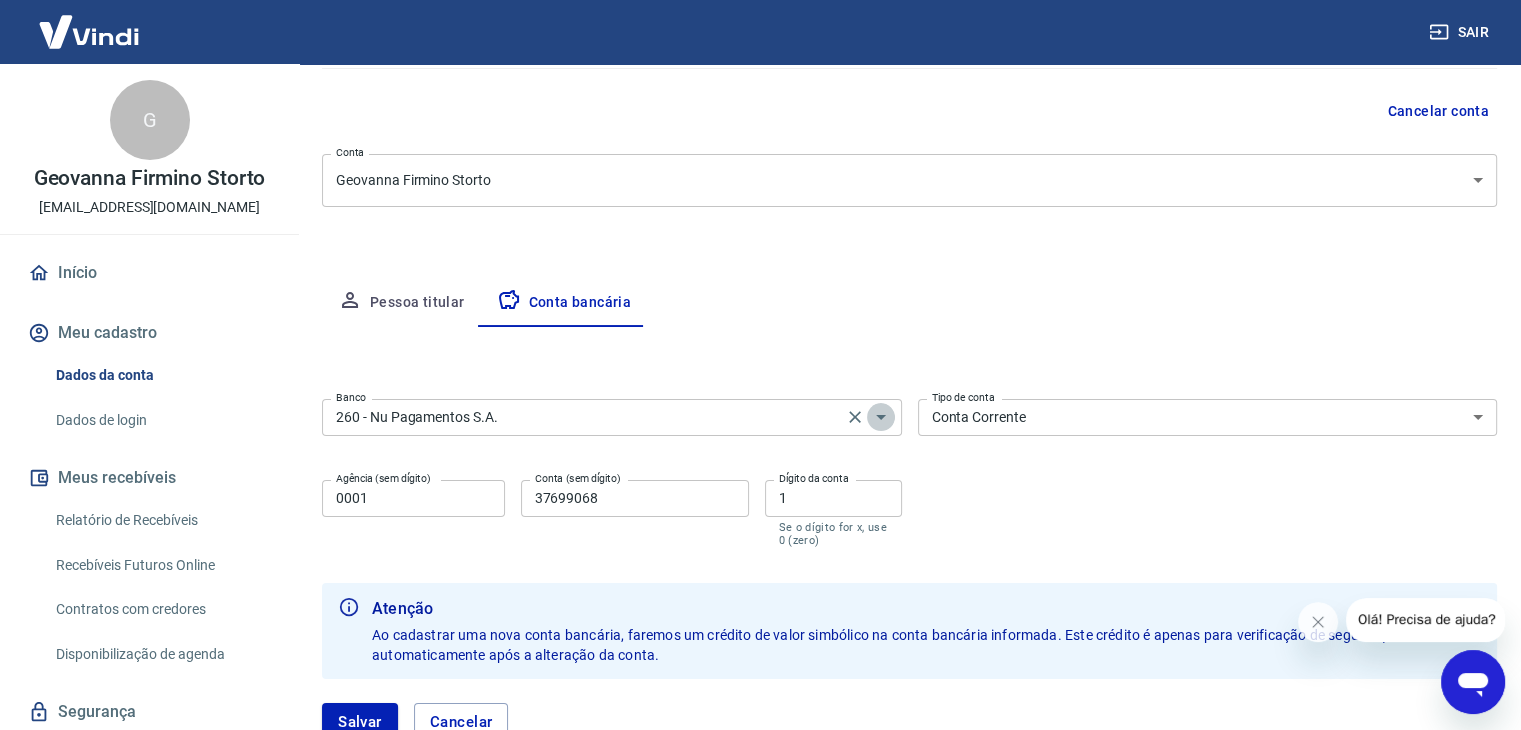 click 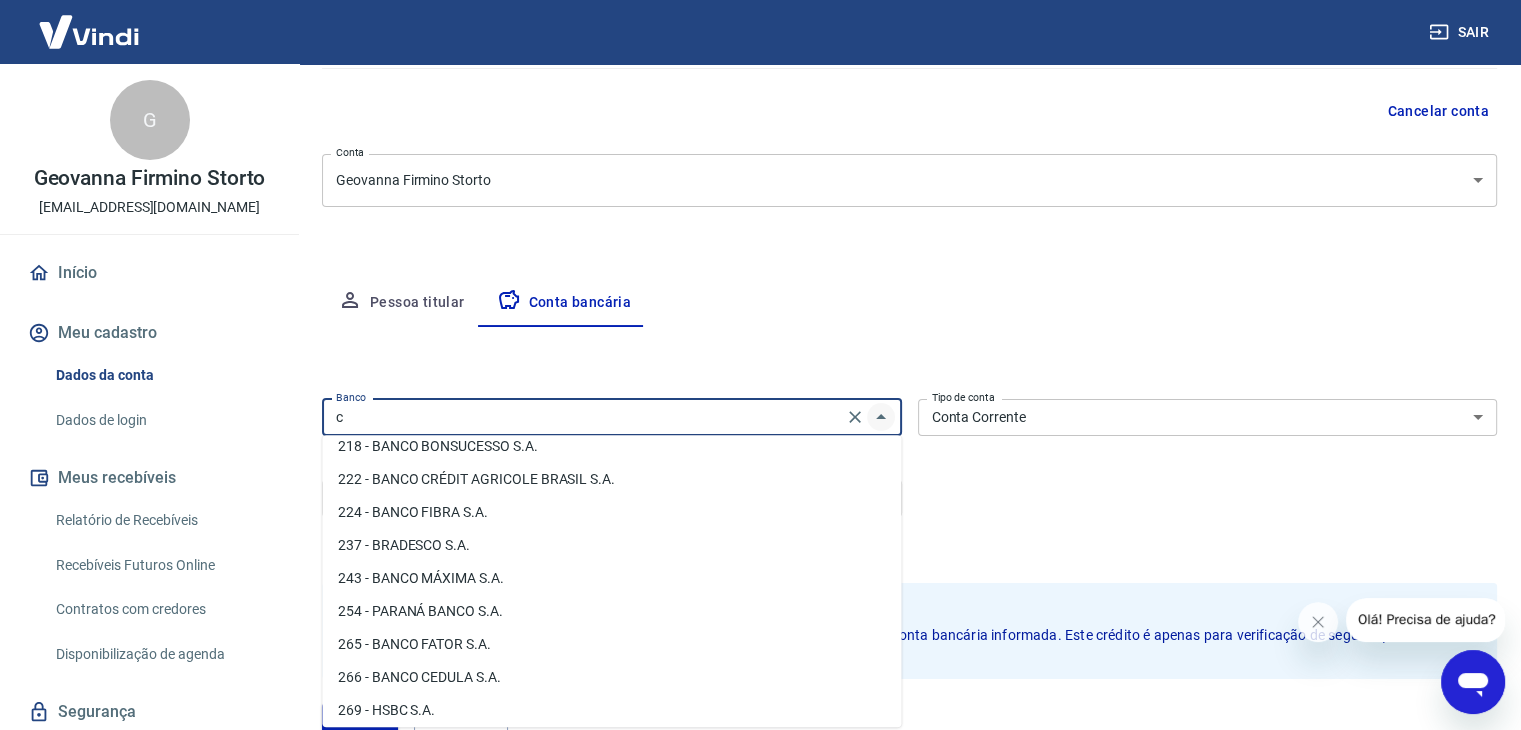 scroll, scrollTop: 0, scrollLeft: 0, axis: both 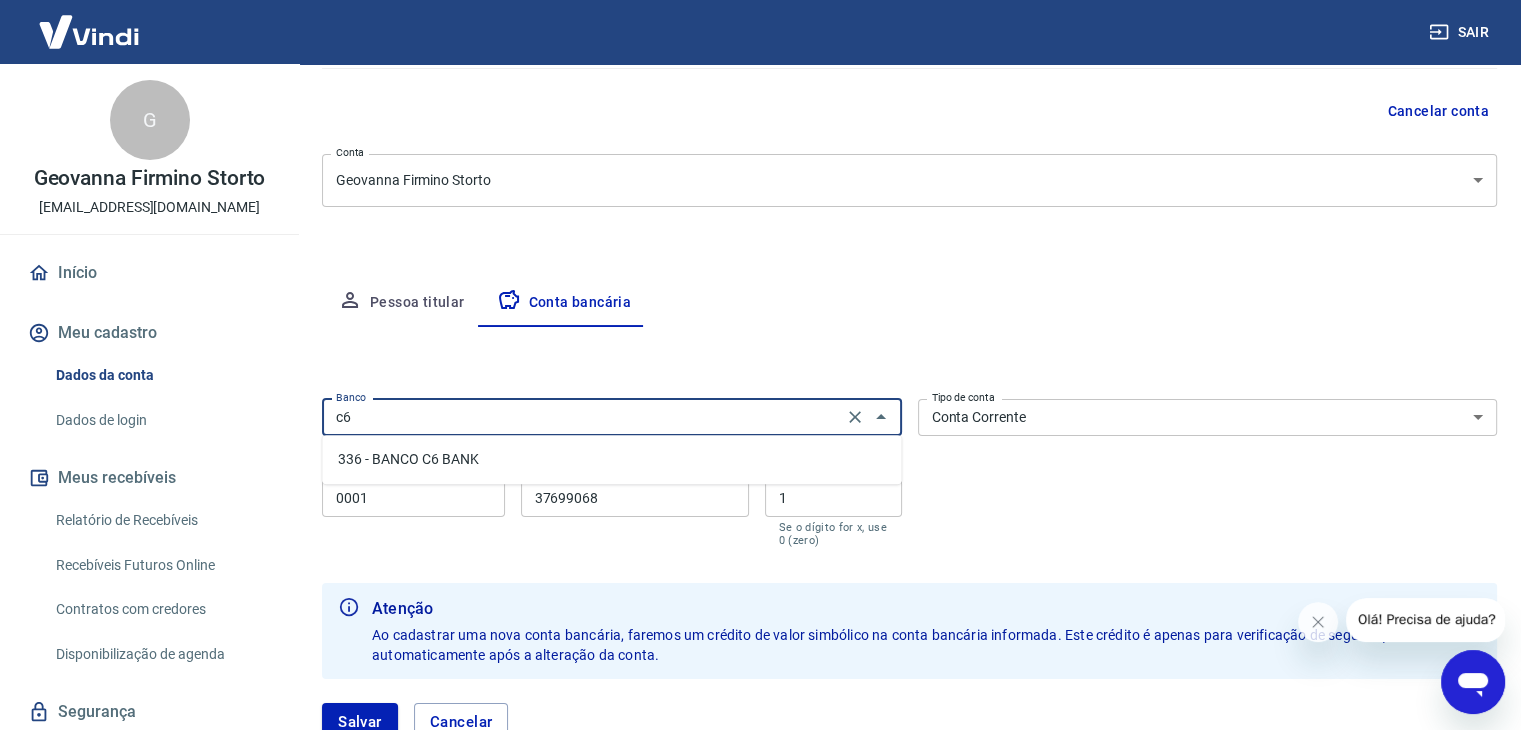click on "336 - BANCO C6 BANK" at bounding box center (611, 459) 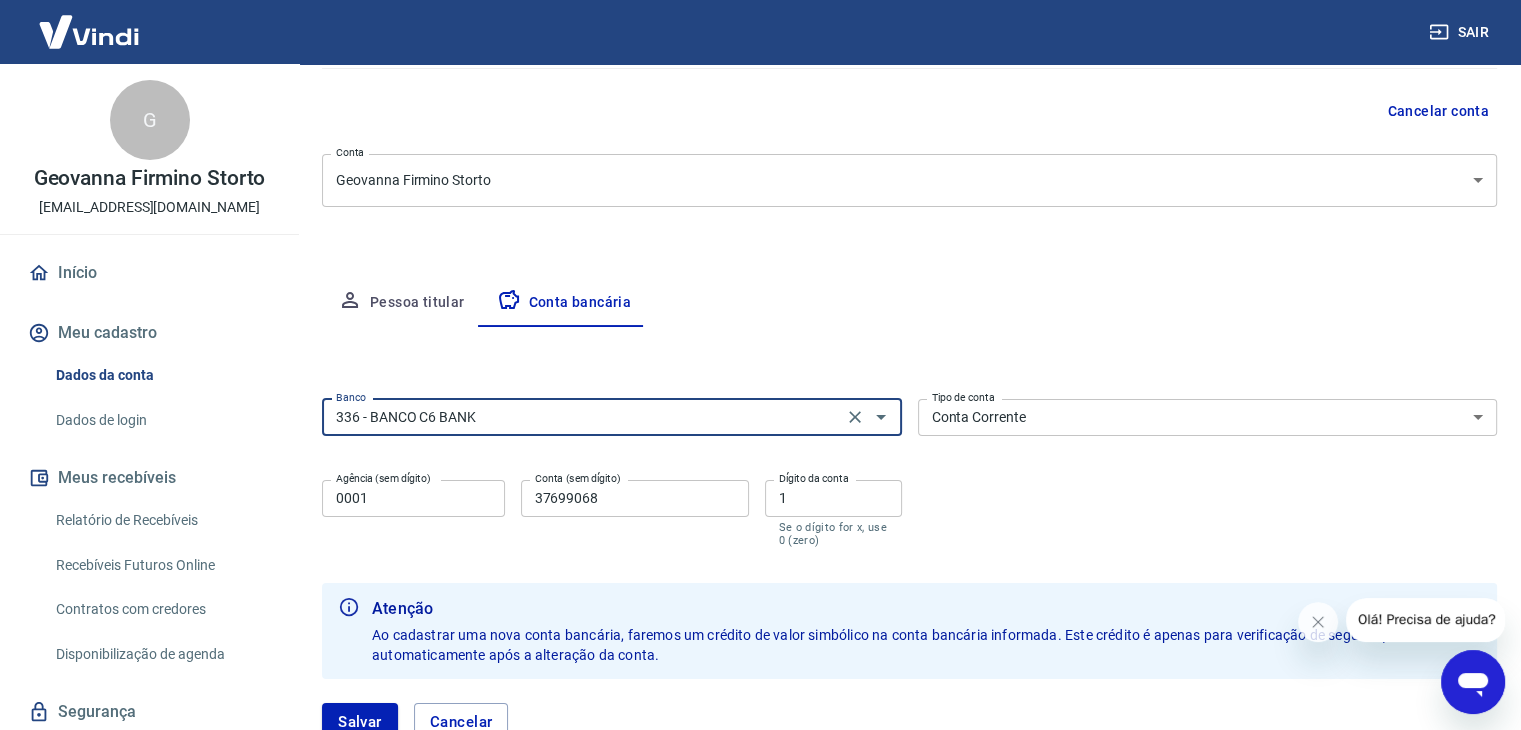 type on "336 - BANCO C6 BANK" 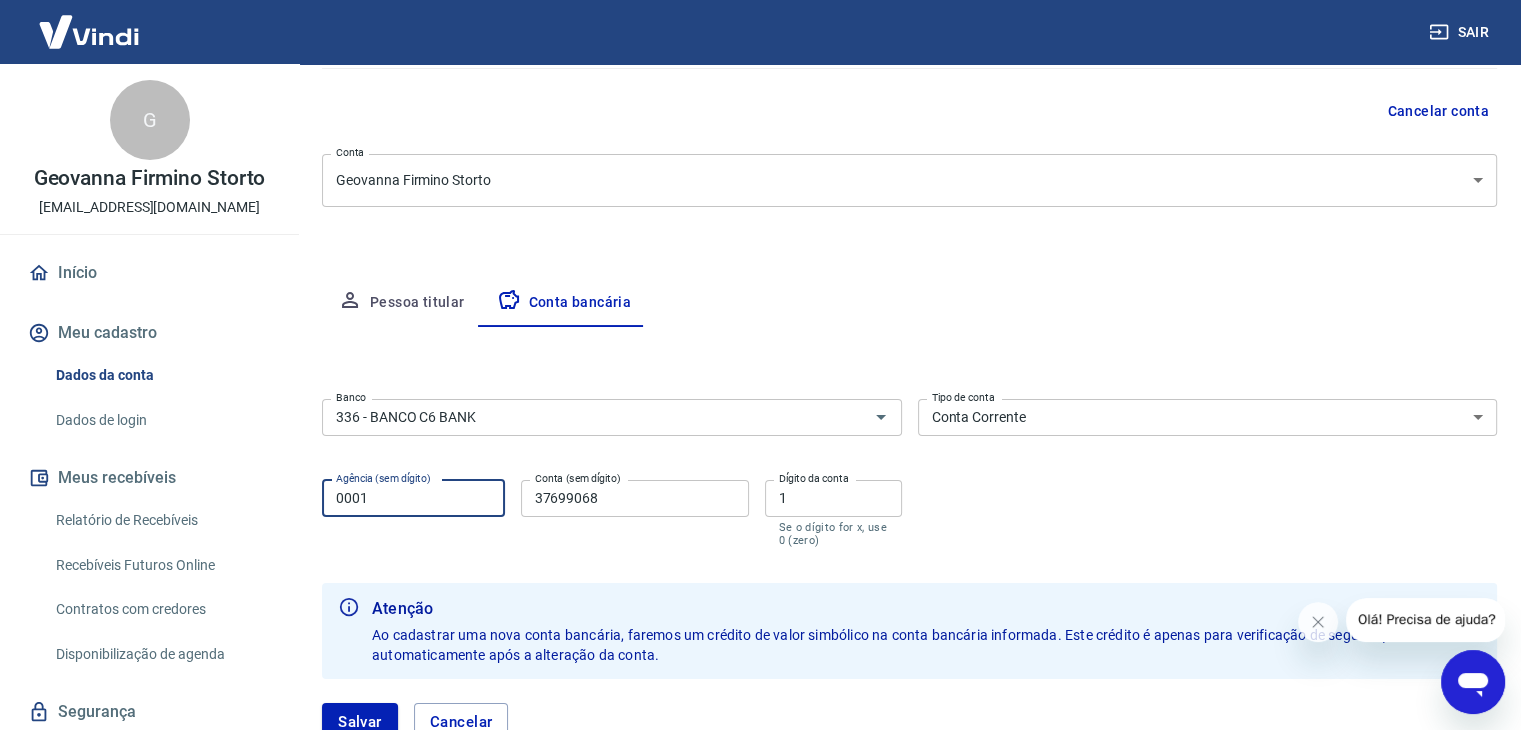 click on "0001" at bounding box center [413, 498] 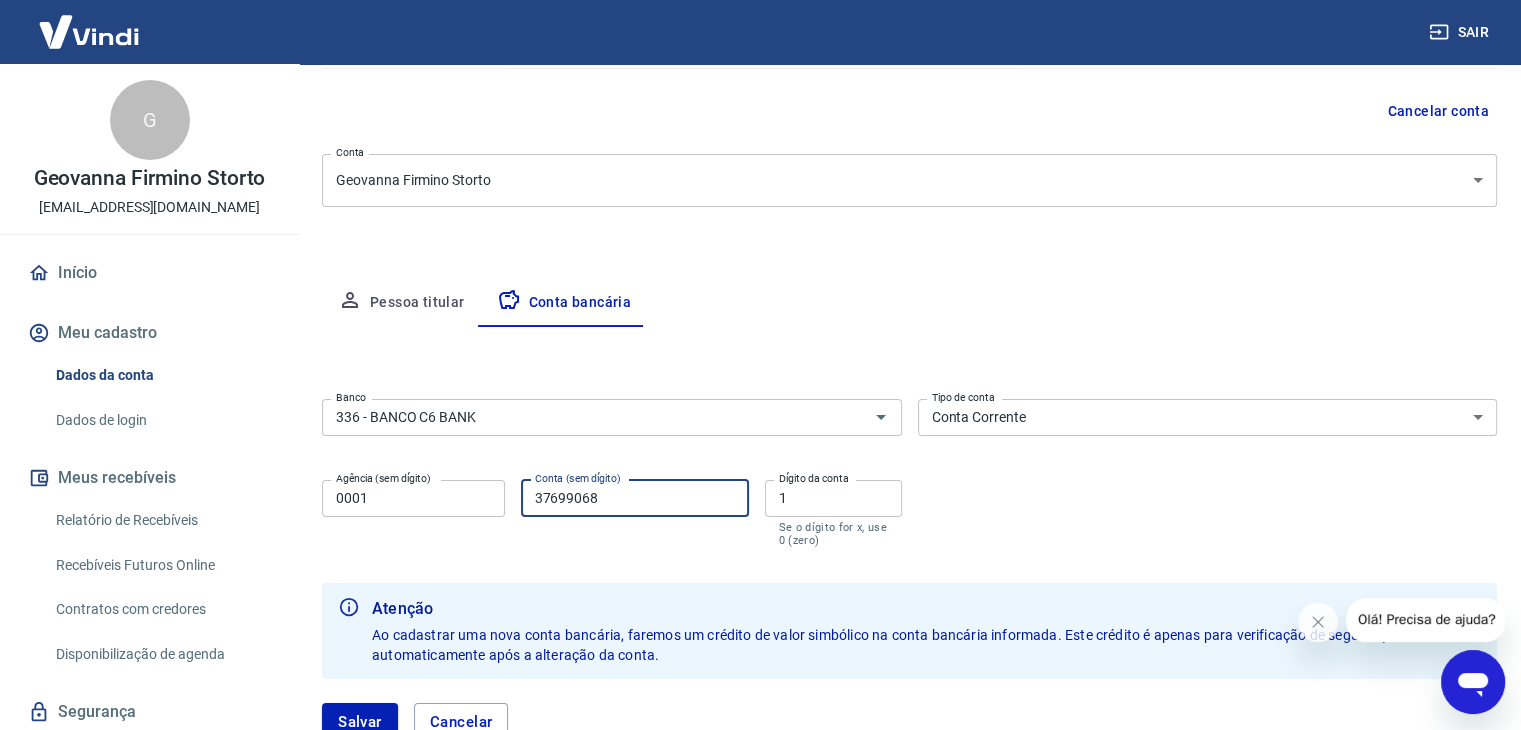 click on "37699068" at bounding box center [635, 498] 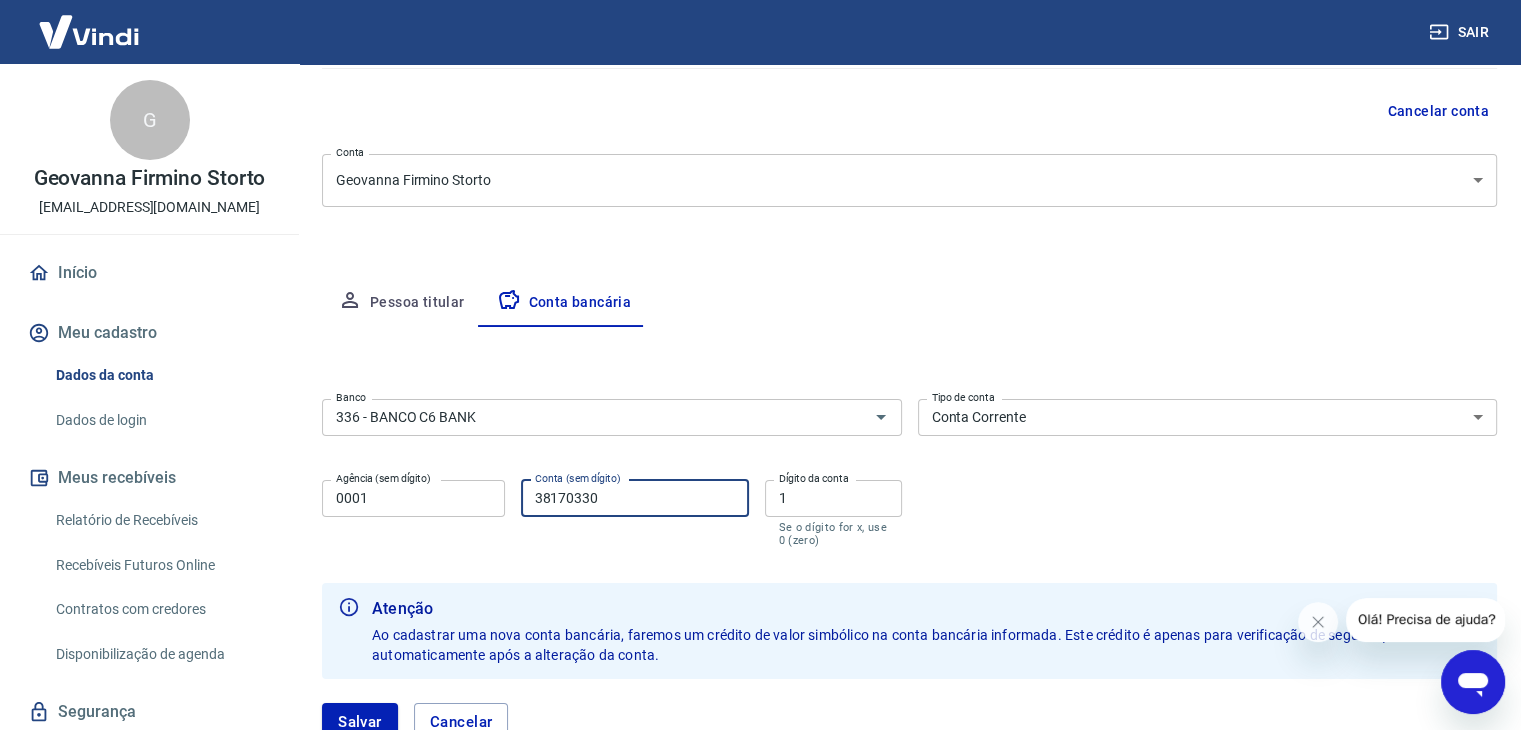 type on "38170330" 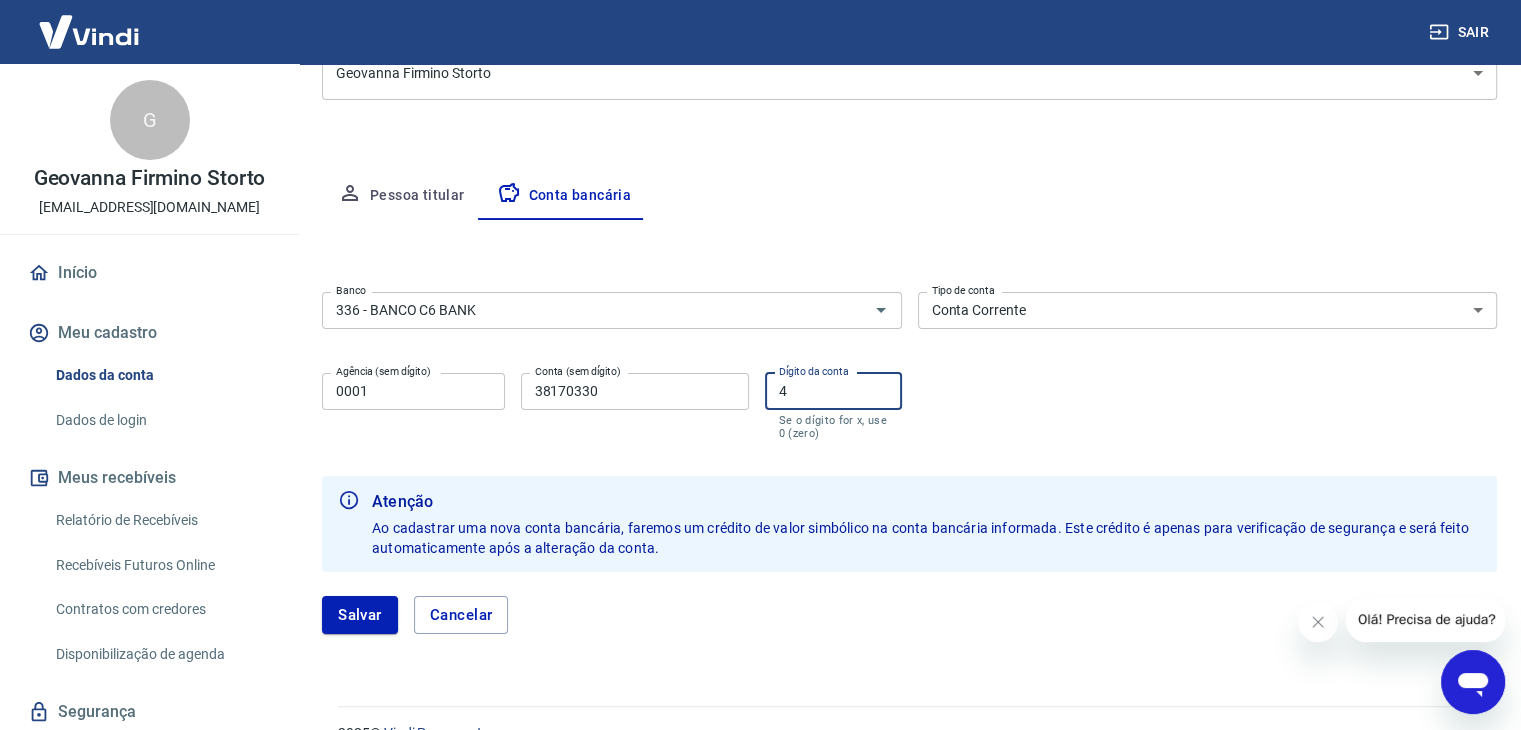 scroll, scrollTop: 324, scrollLeft: 0, axis: vertical 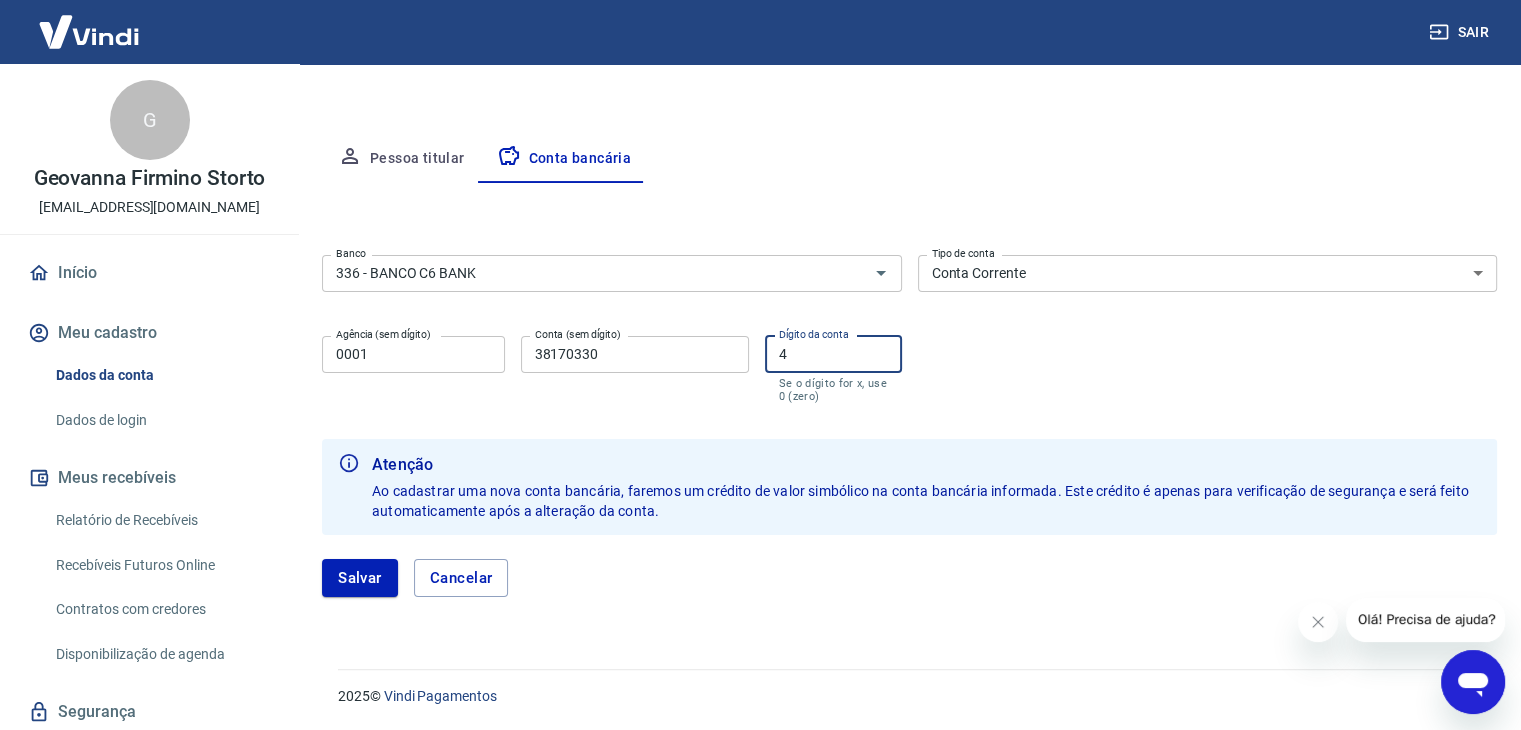 type on "4" 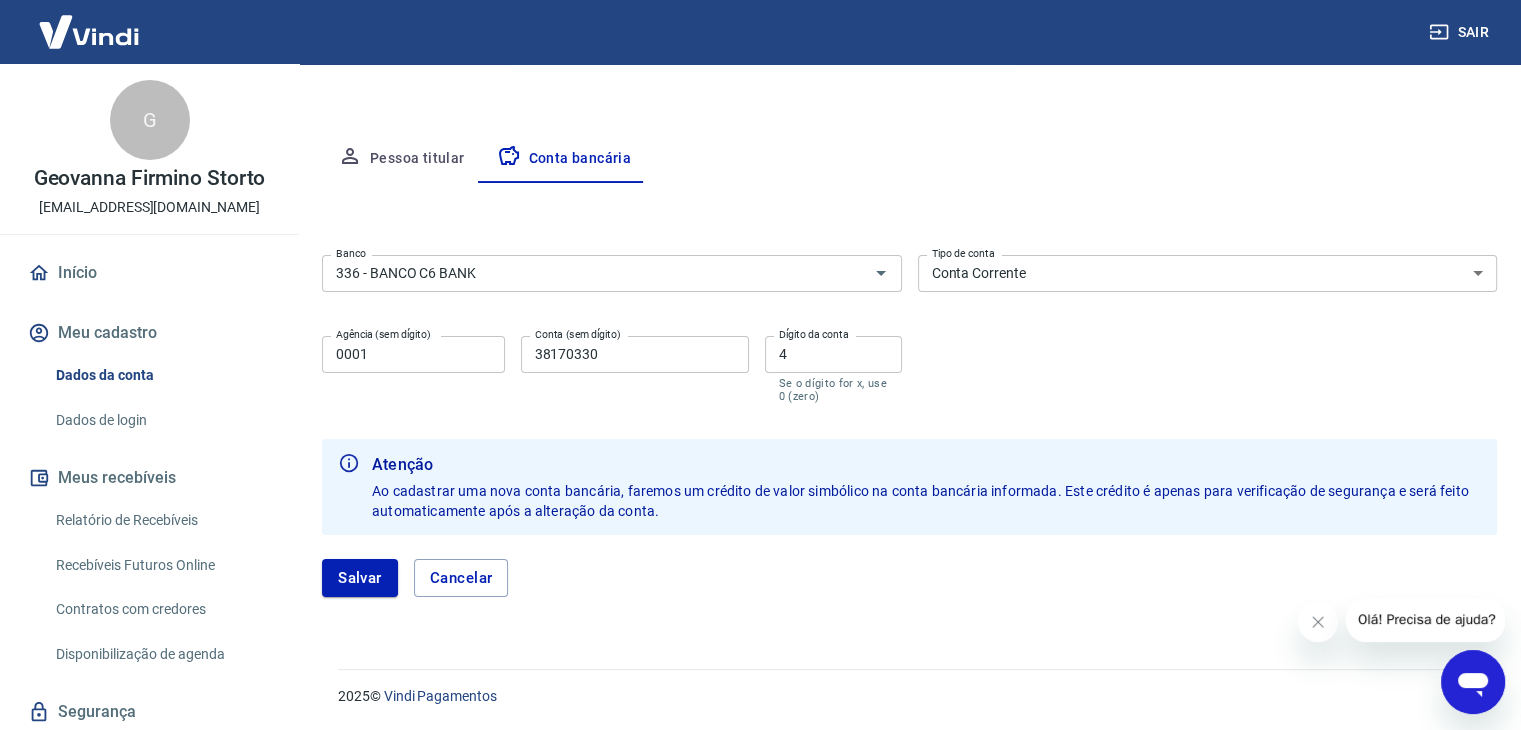 click on "Olá! Precisa de ajuda?" at bounding box center (1427, 619) 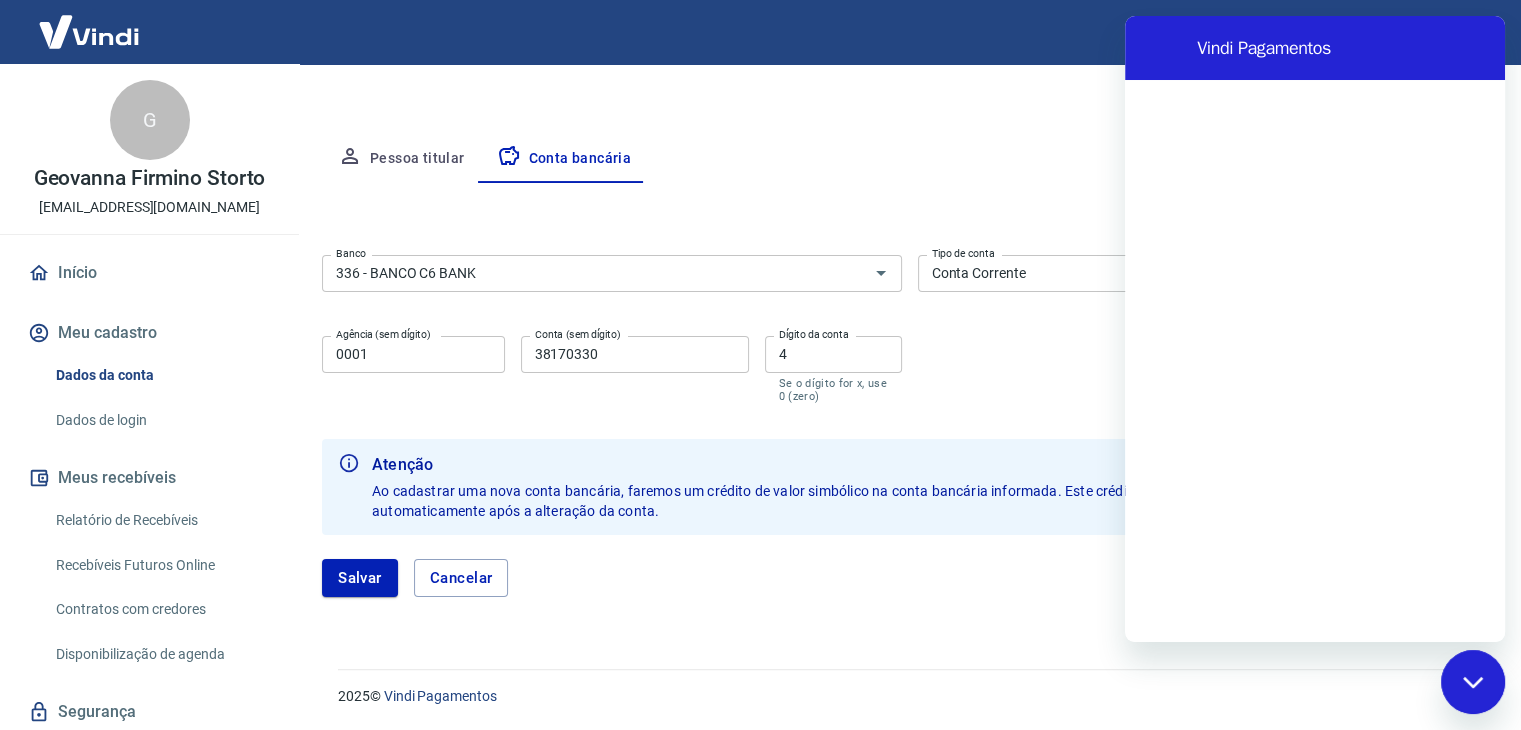 scroll, scrollTop: 0, scrollLeft: 0, axis: both 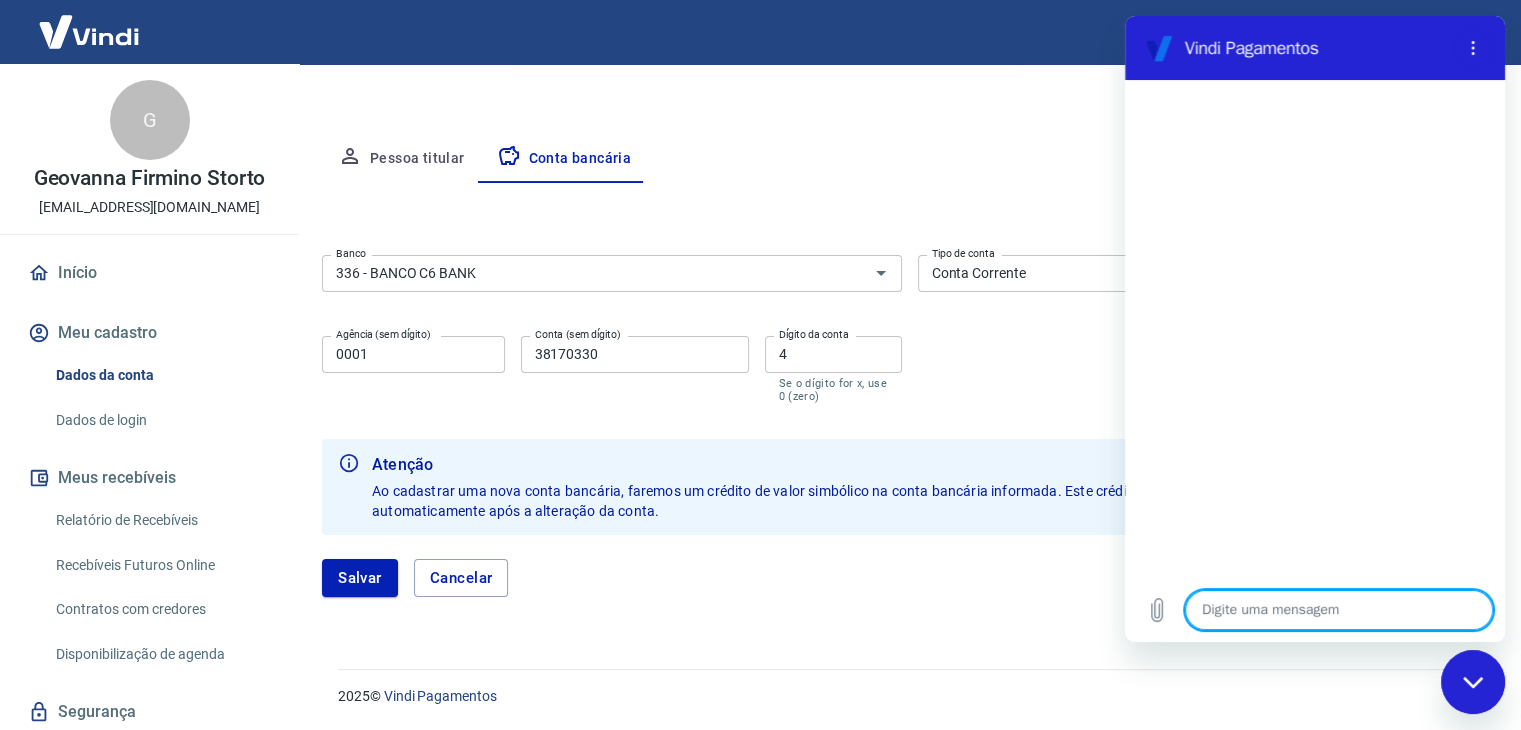 type on "O" 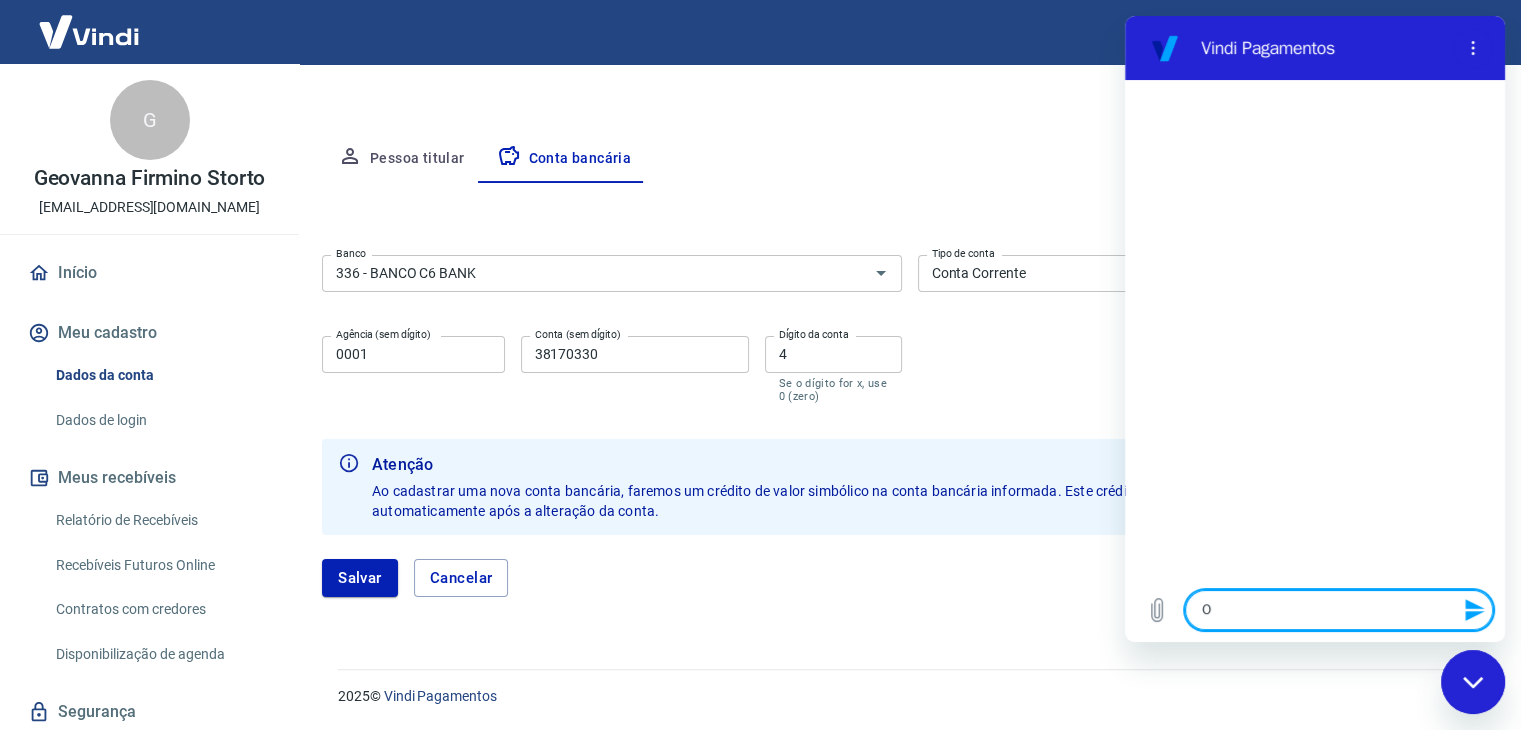 type on "Ol" 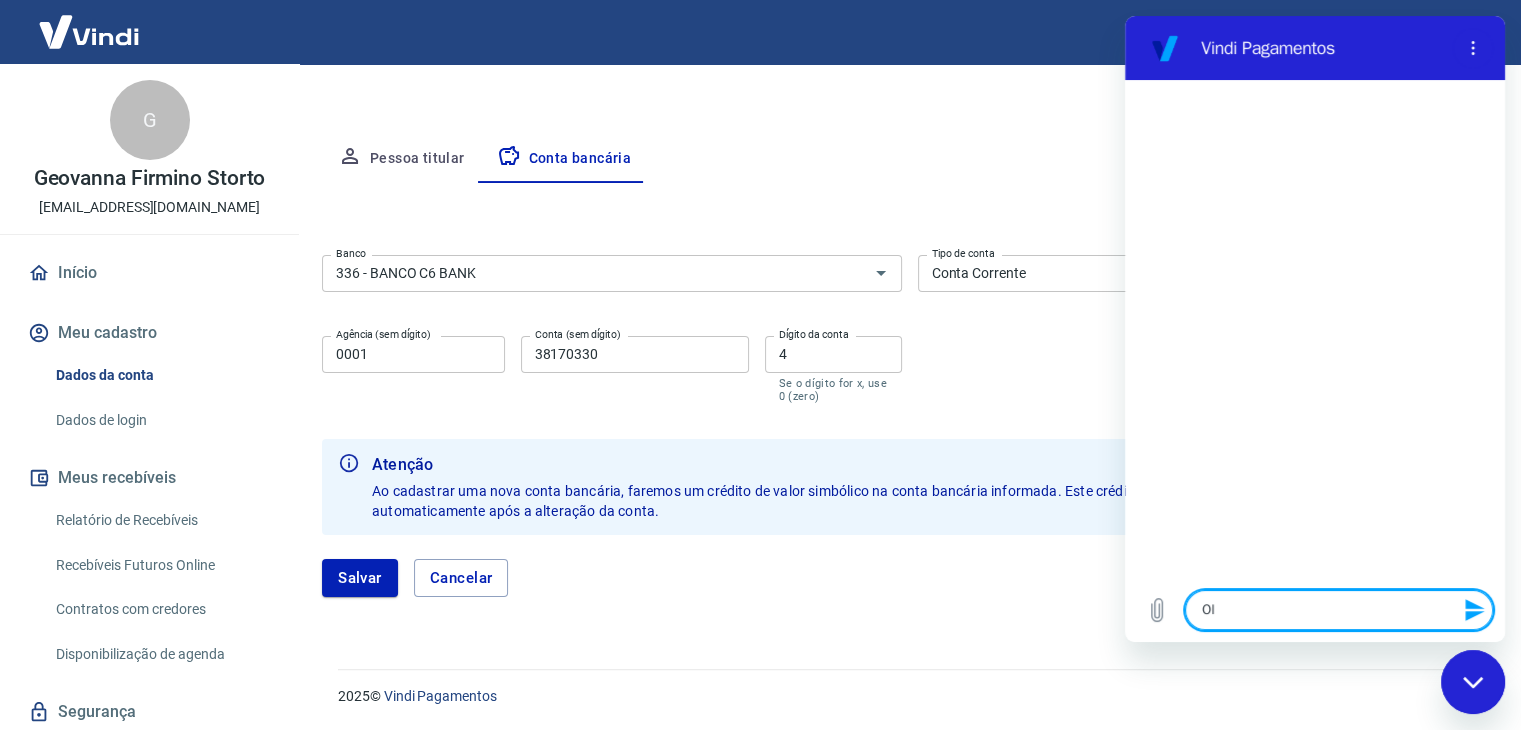 type on "Olá" 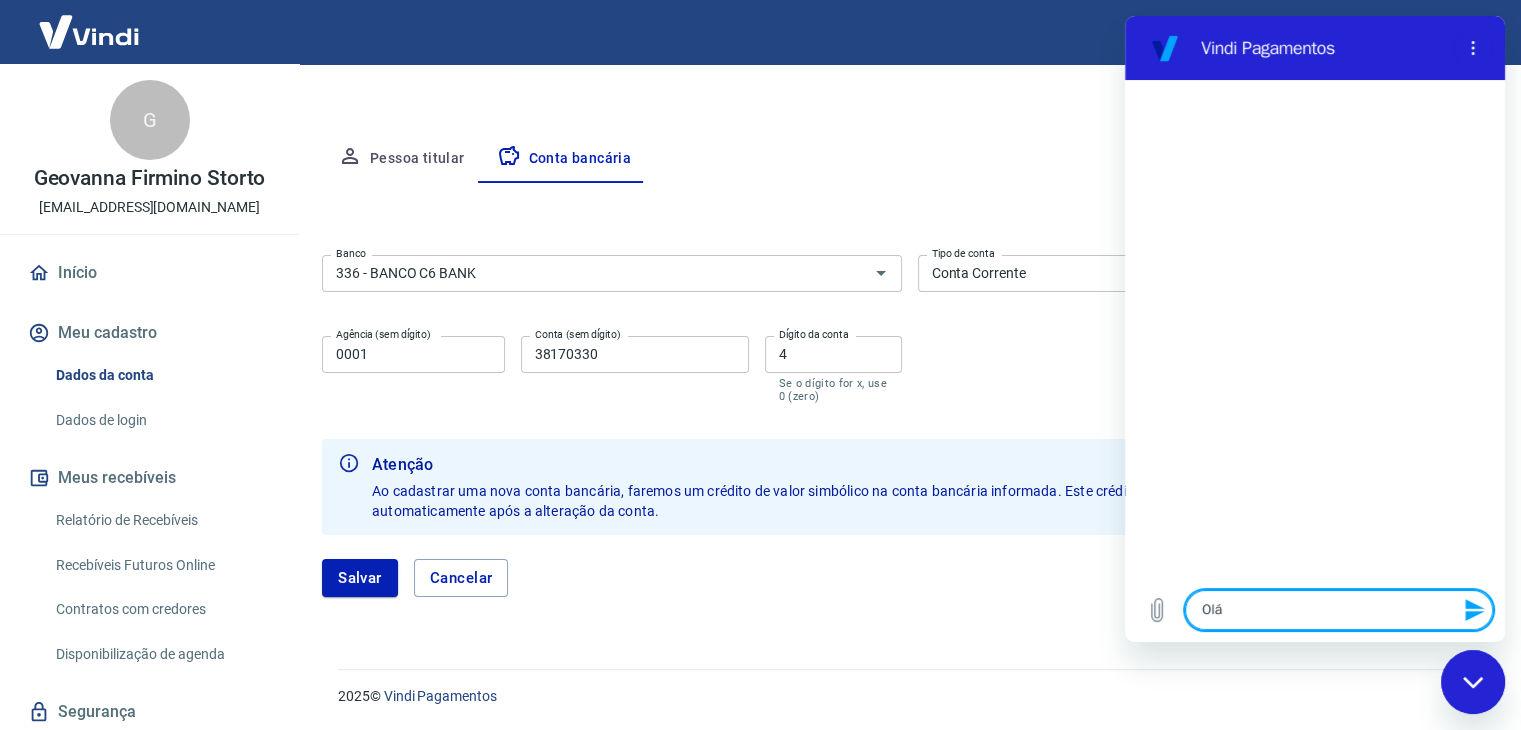 type on "Olá" 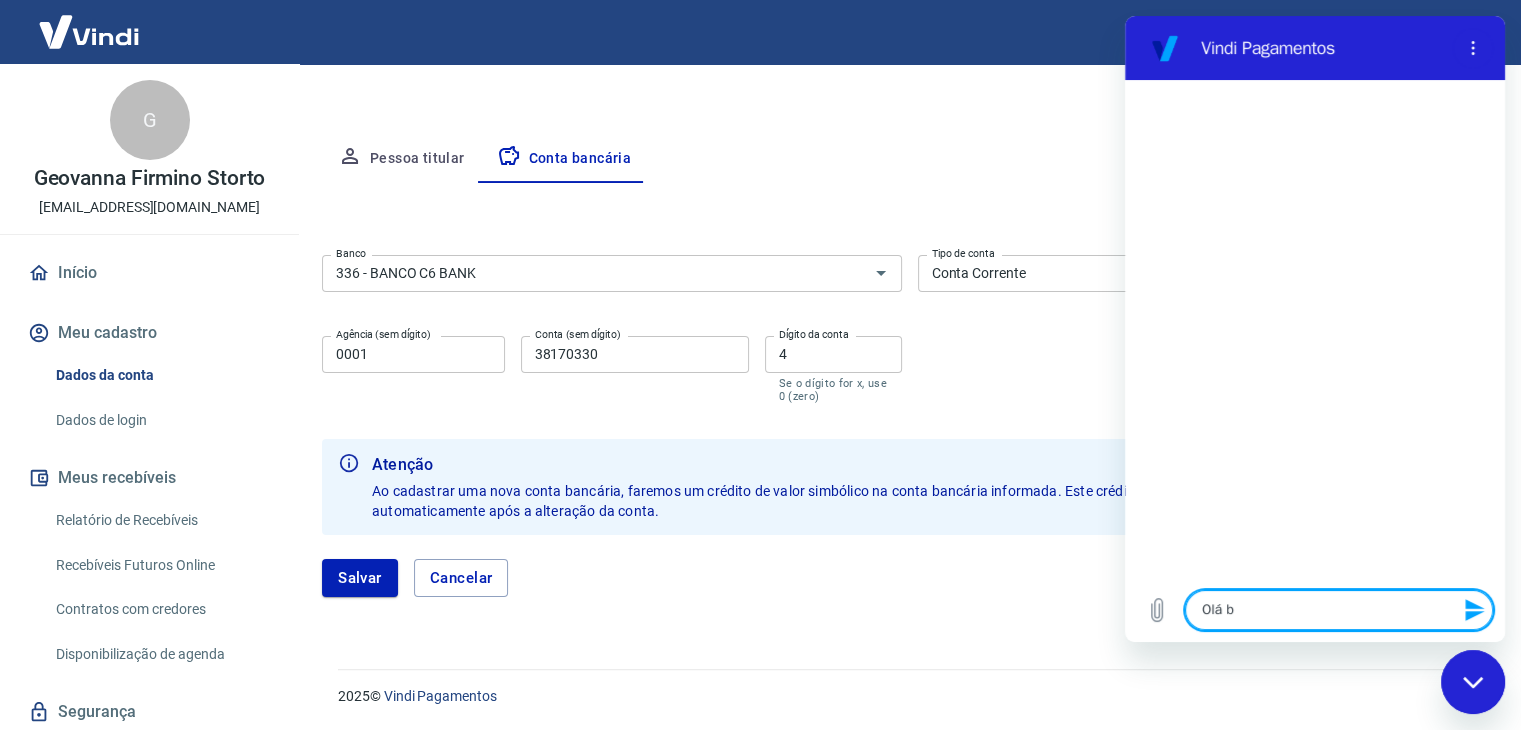 type on "Olá bo" 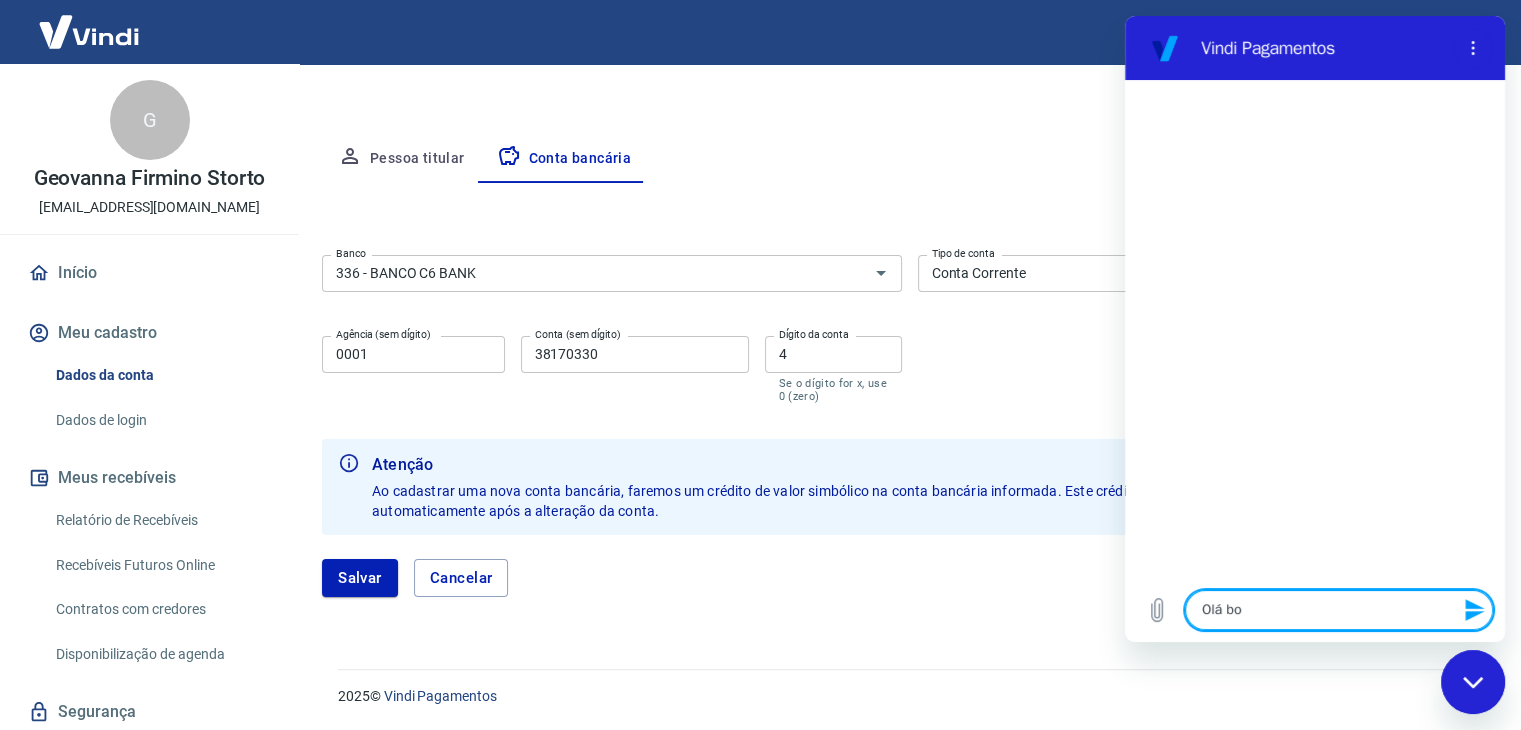 type on "x" 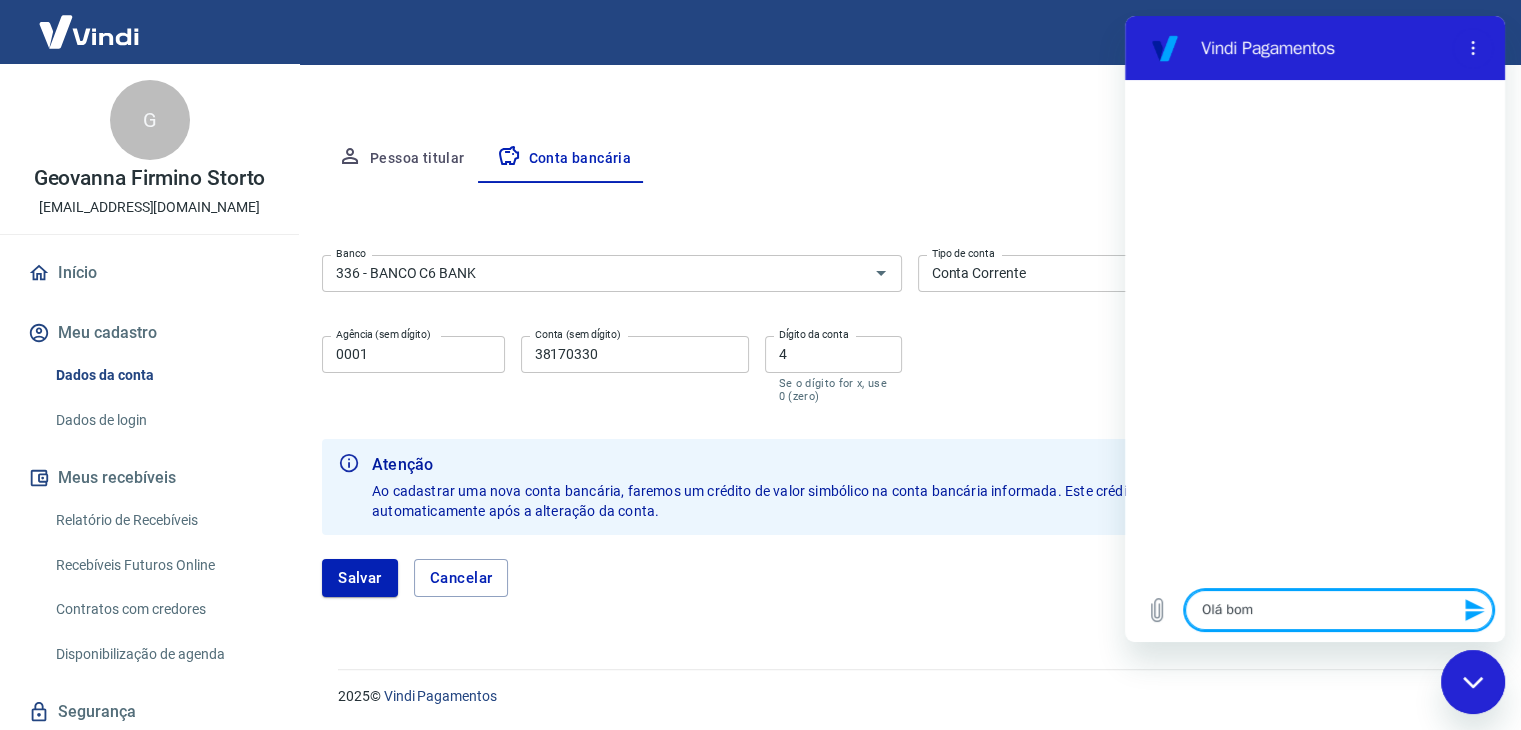 type on "x" 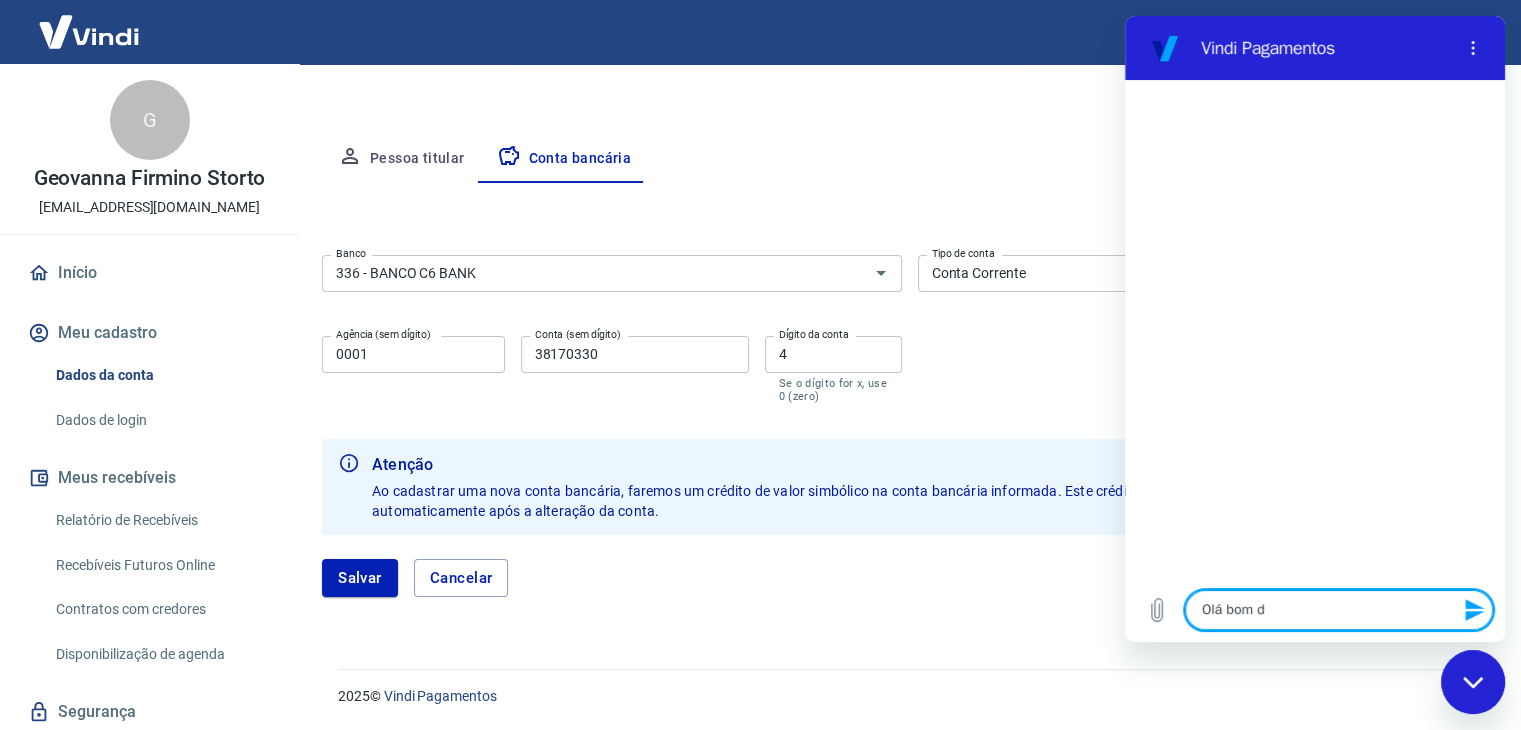 type on "Olá bom di" 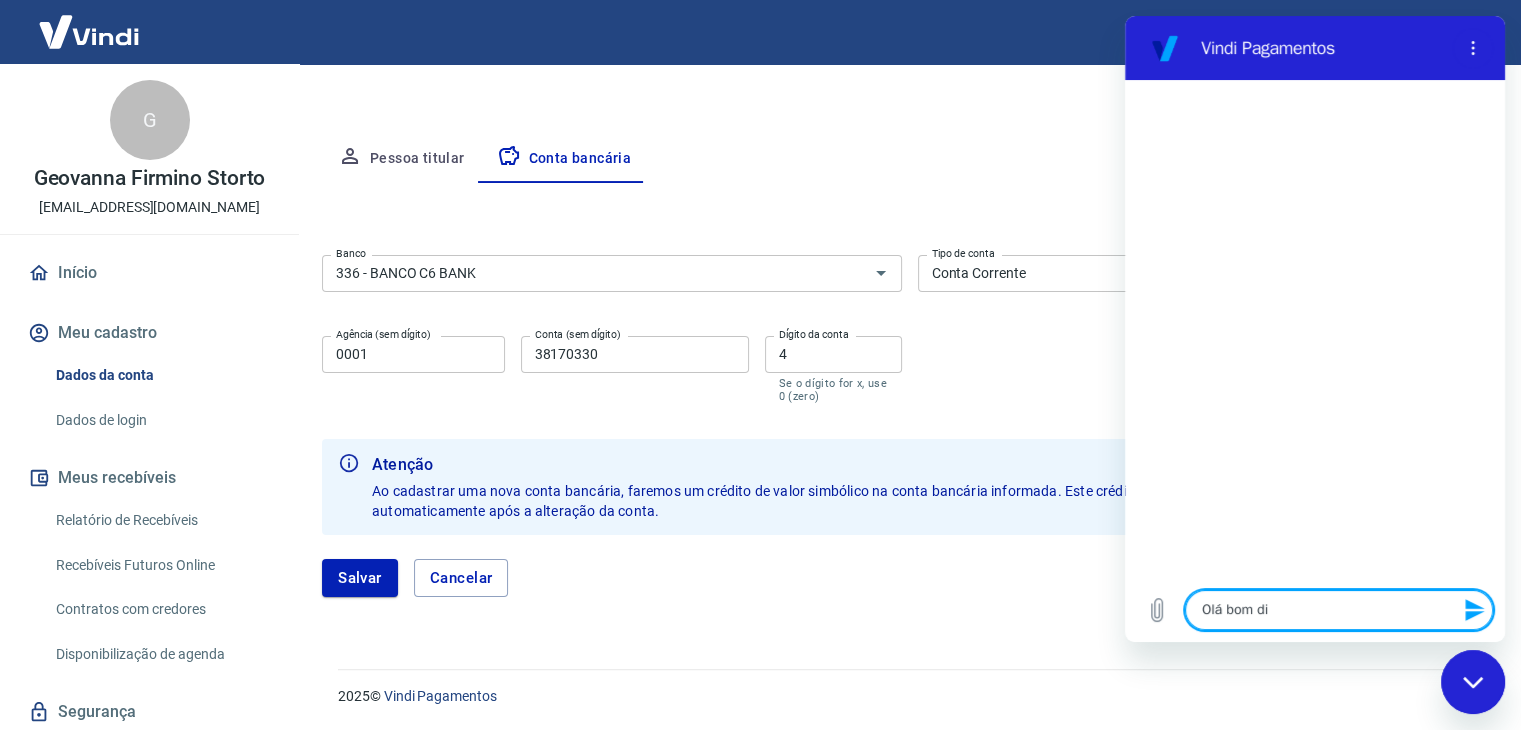type on "x" 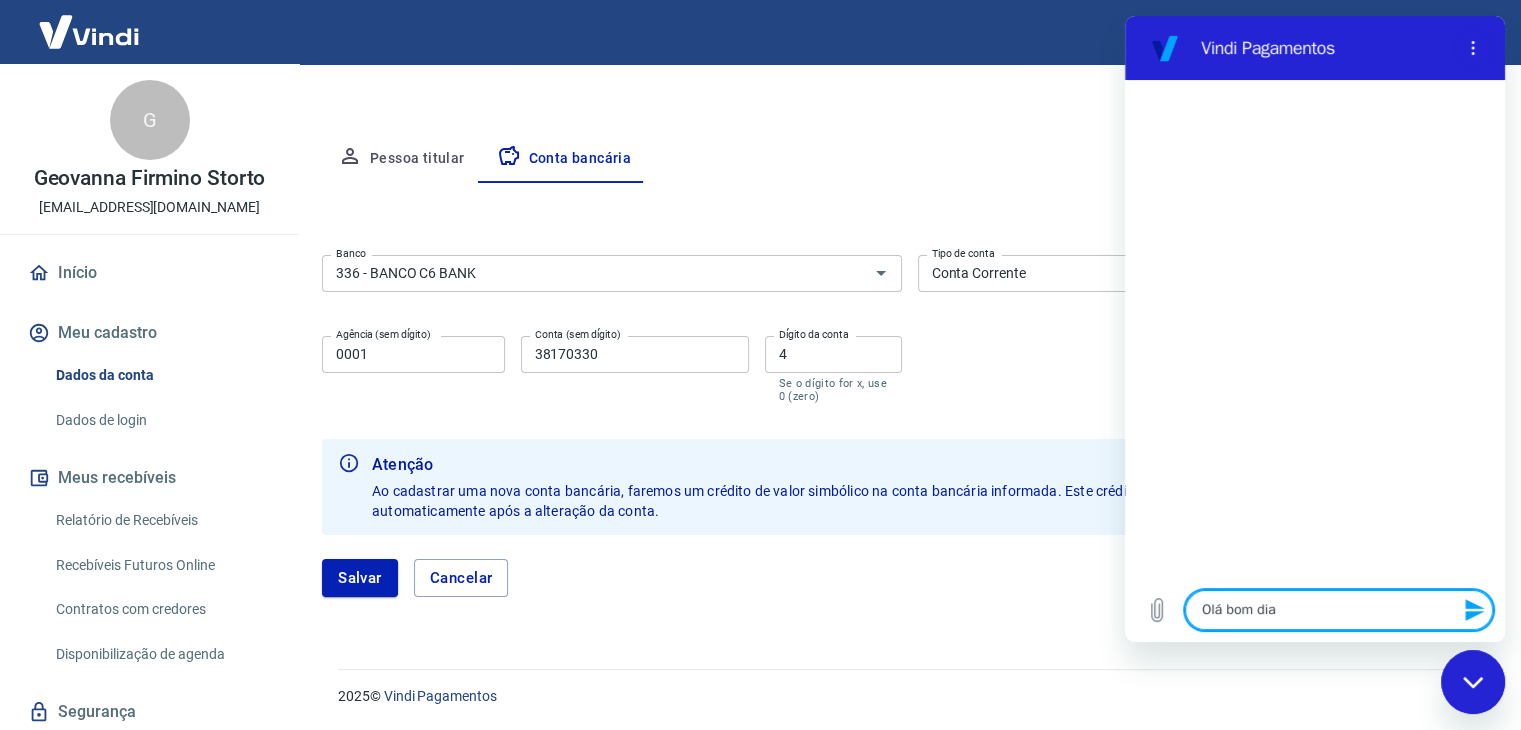 type on "Olá bom dia!" 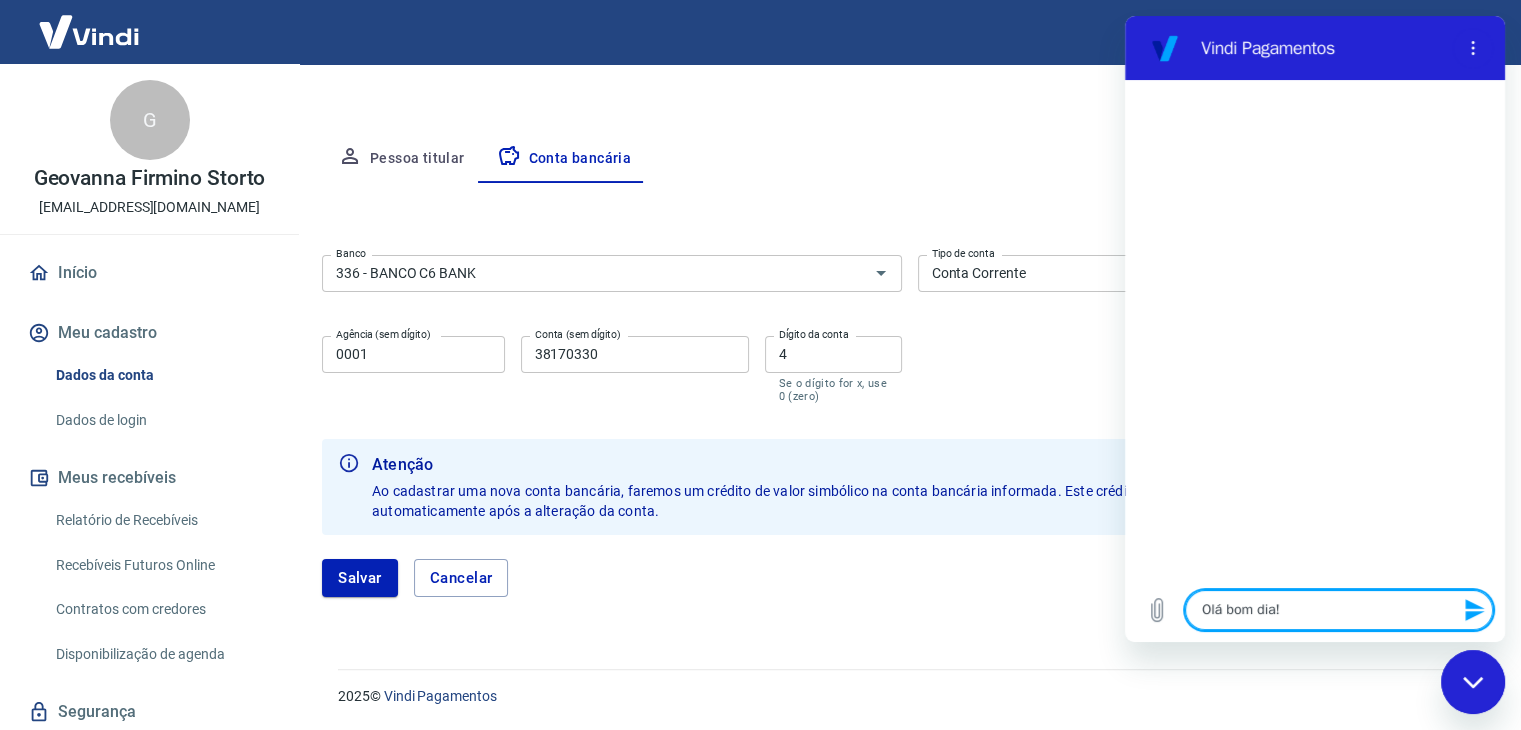 type on "Olá bom dia!!" 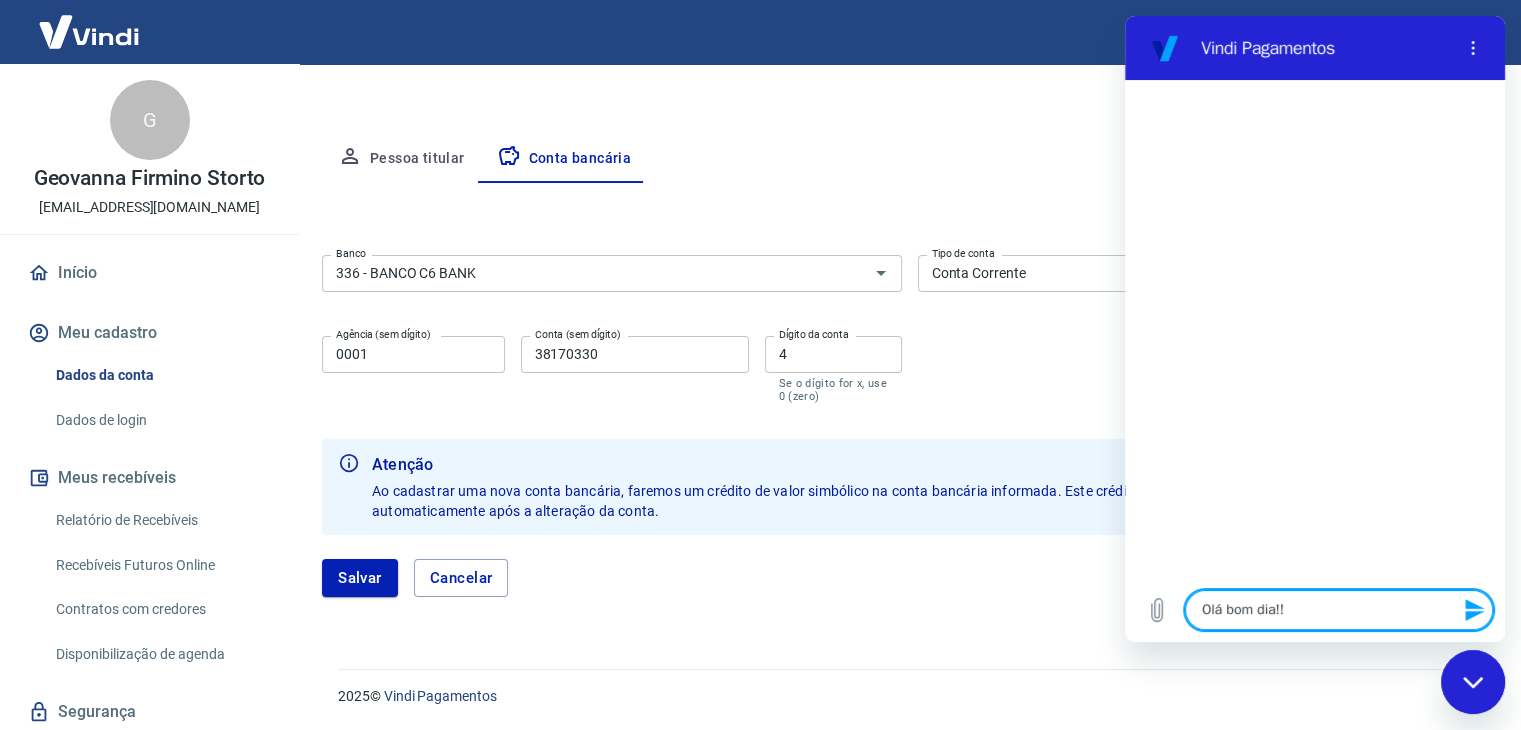 type on "Olá bom dia!!" 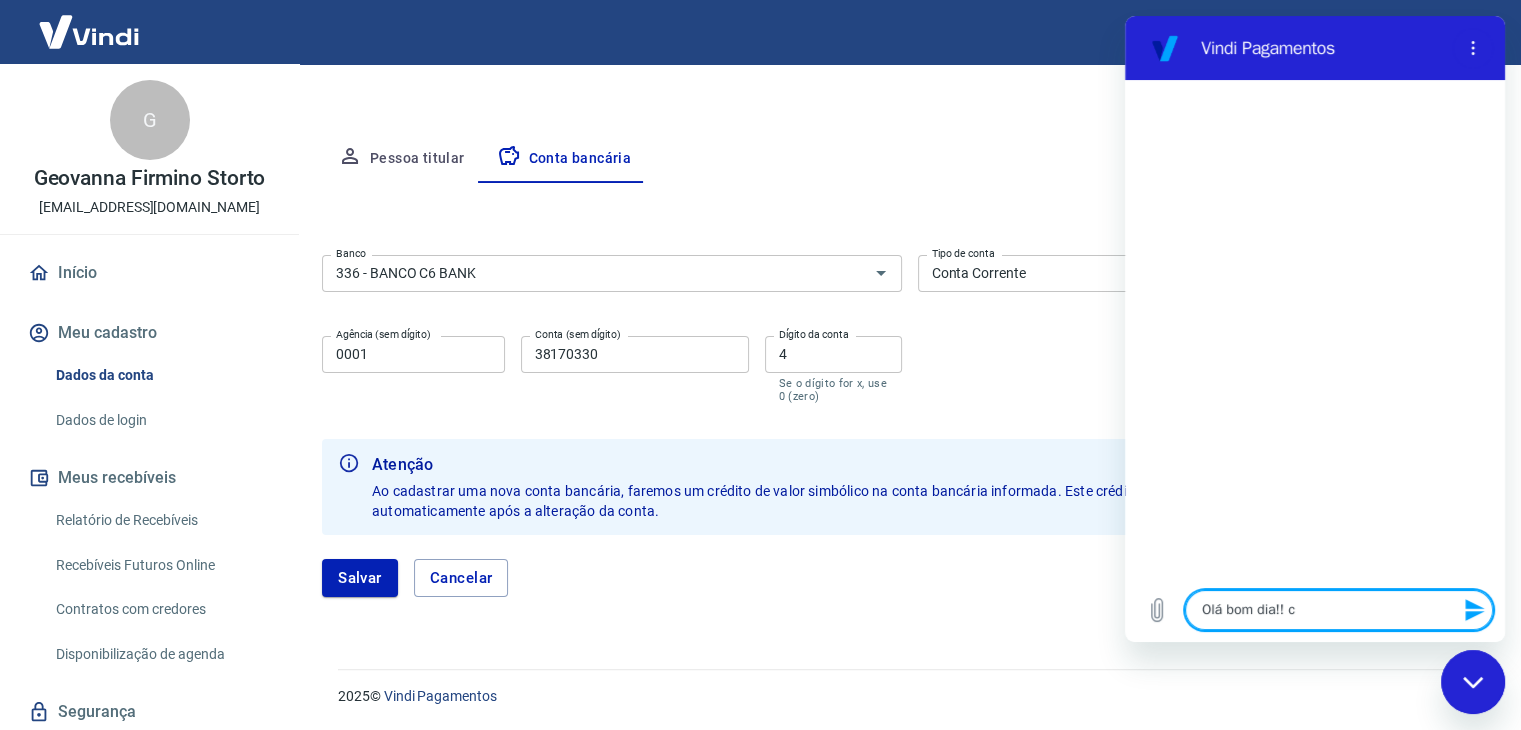type on "Olá bom dia!! co" 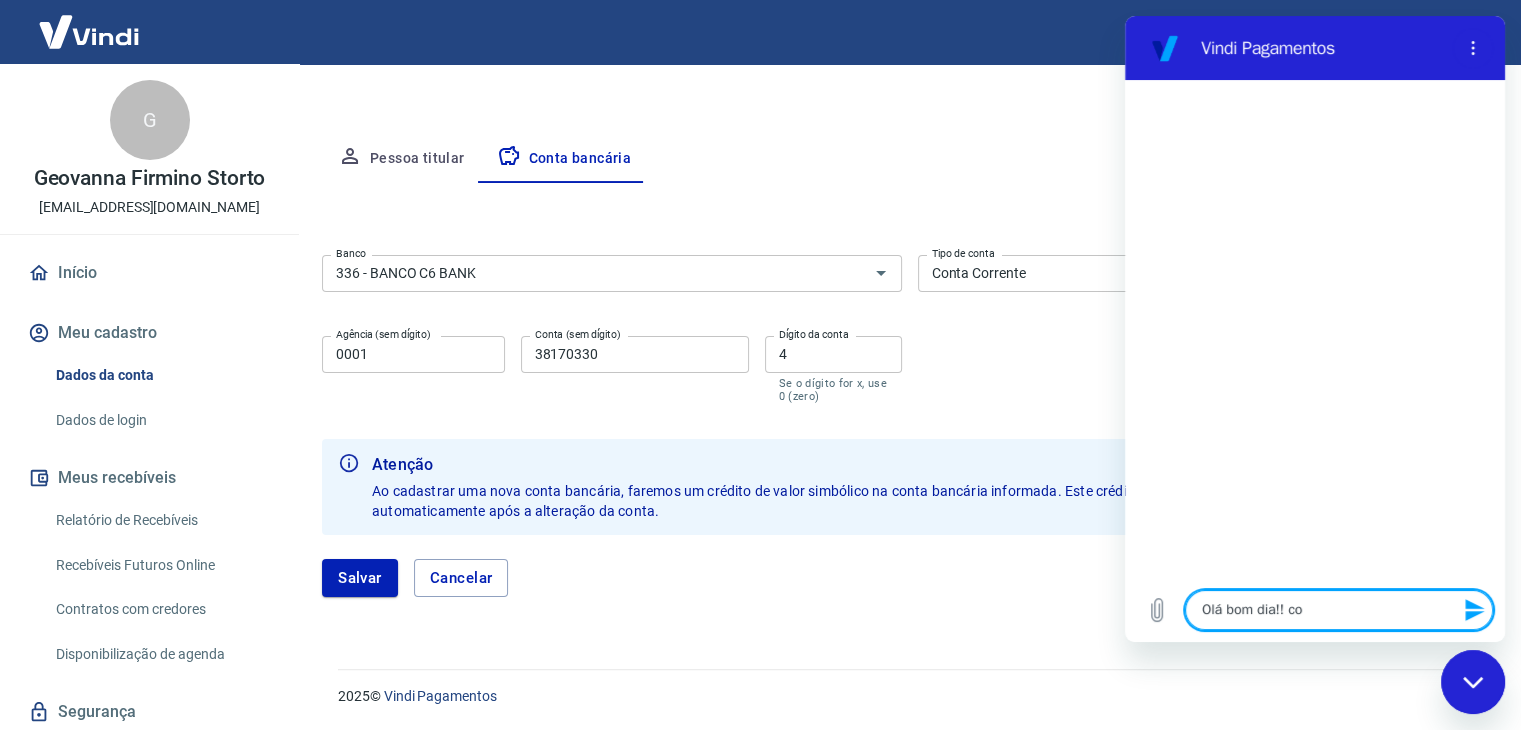 type on "Olá bom dia!! com" 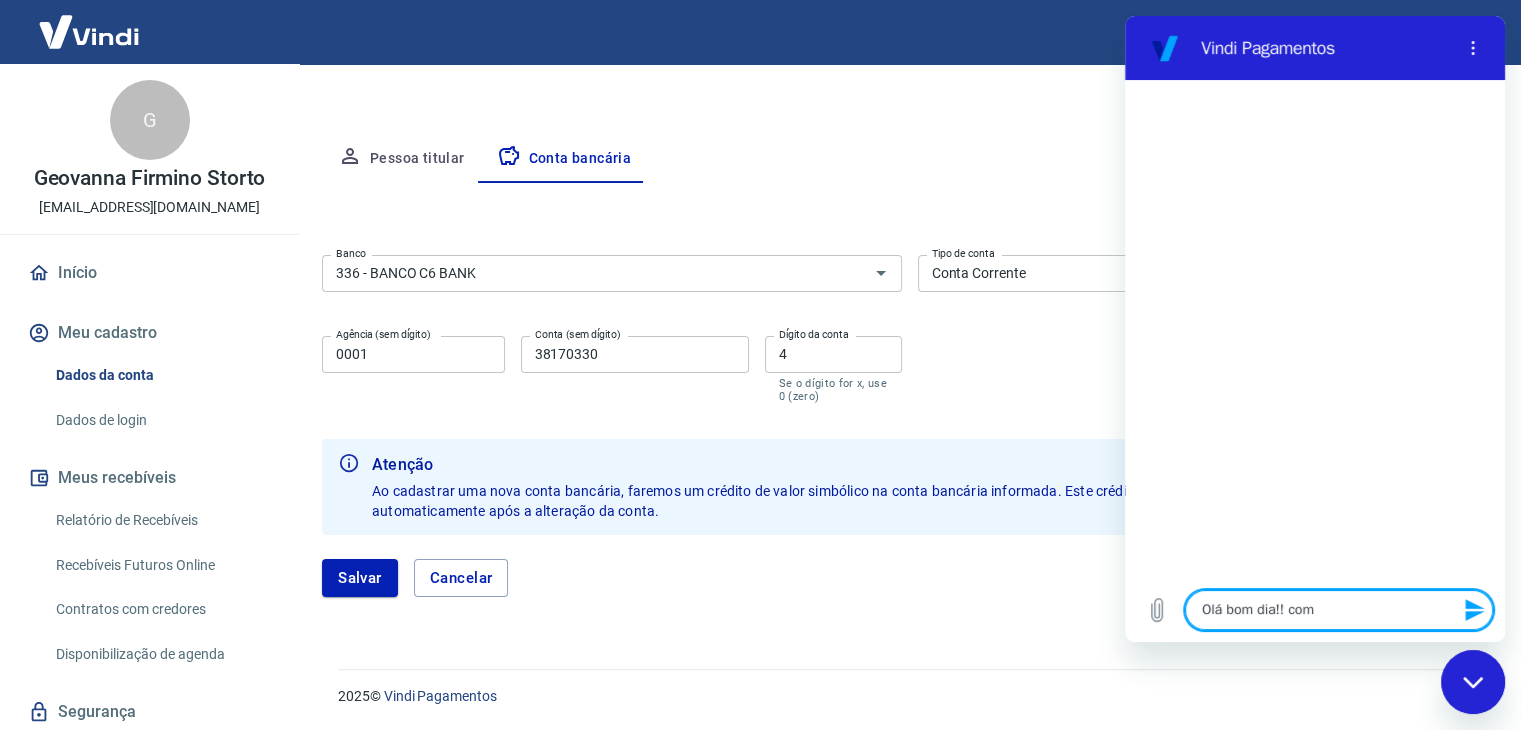 type on "Olá bom dia!! como" 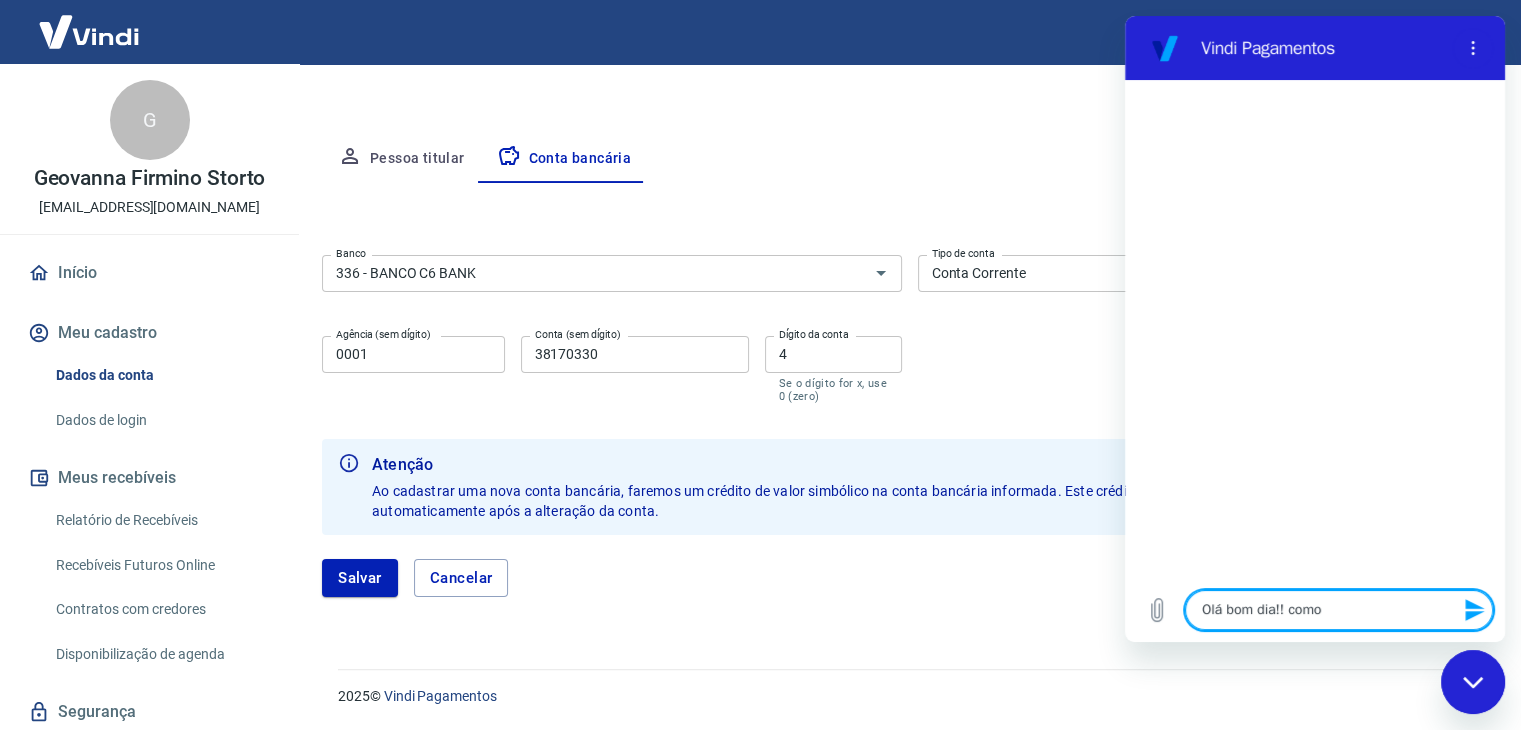 type on "Olá bom dia!! como" 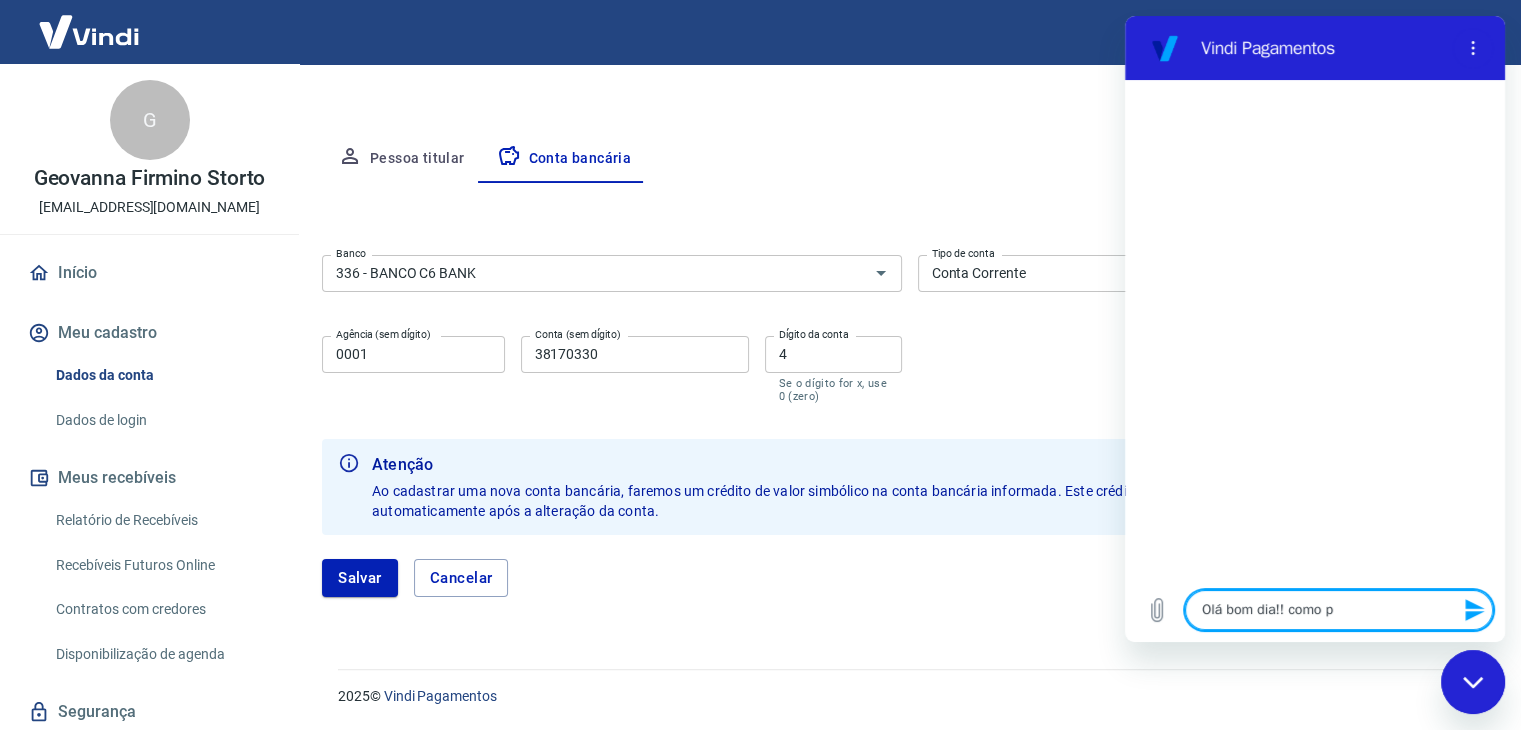 type on "Olá bom dia!! como po" 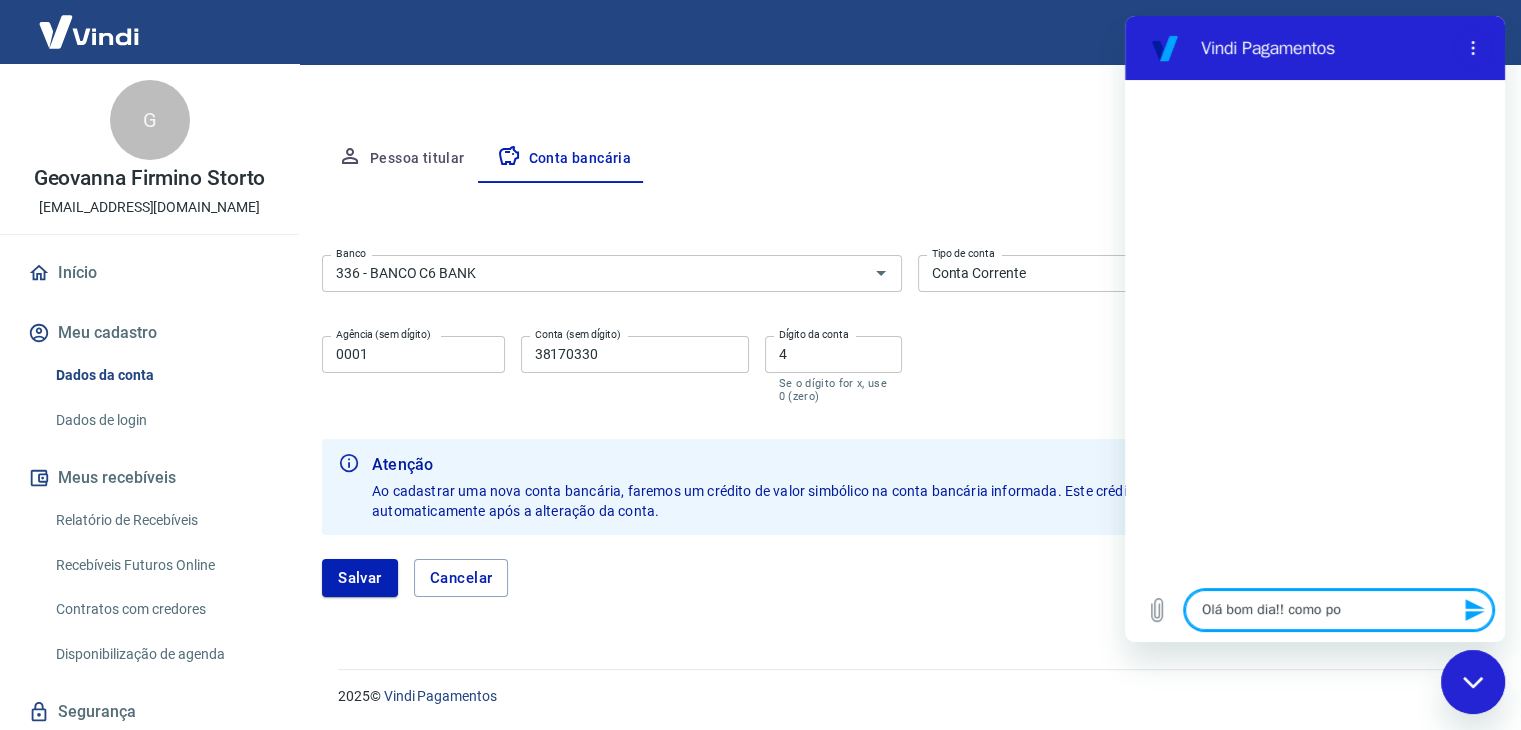 type on "Olá bom dia!! como pod" 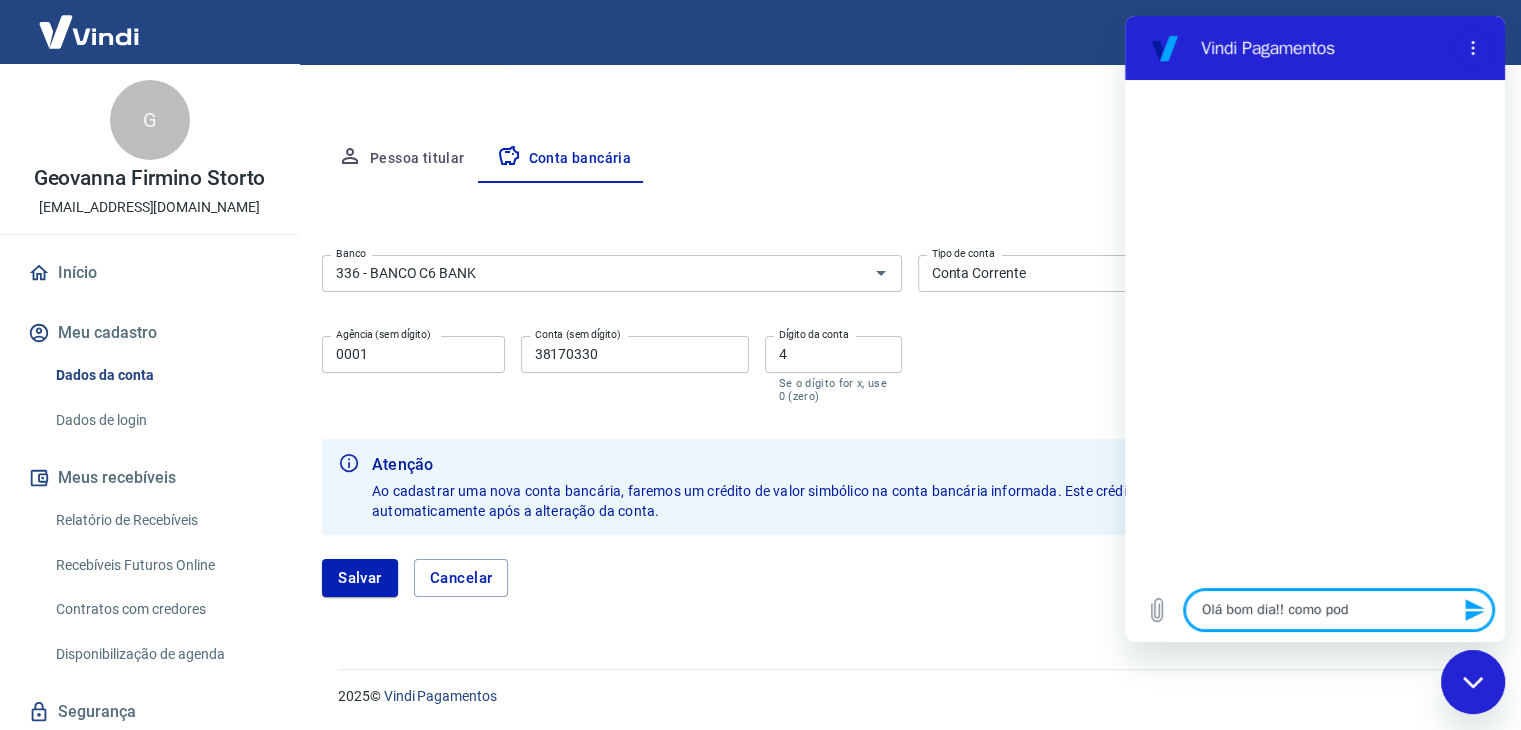 type on "Olá bom dia!! como pode" 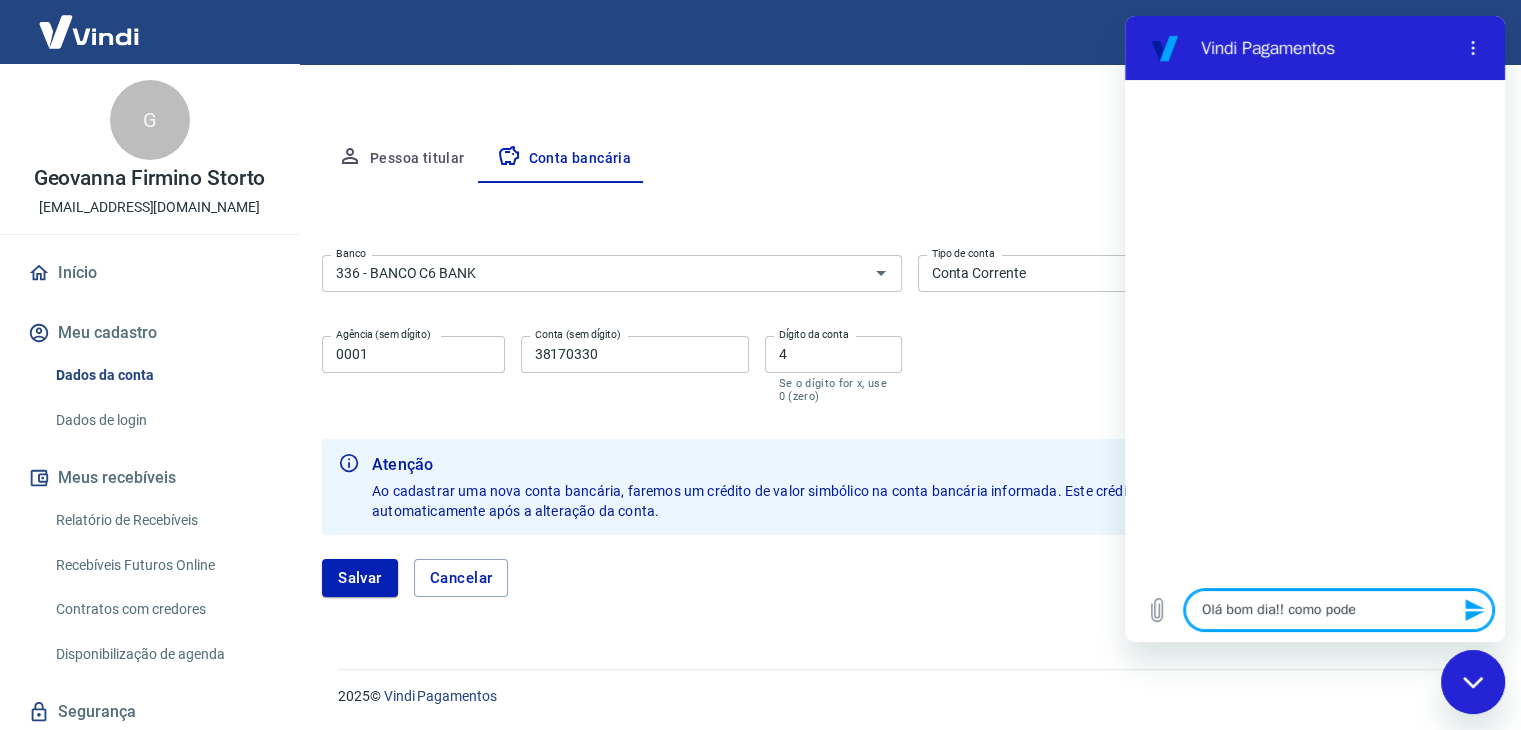type on "Olá bom dia!! como podem" 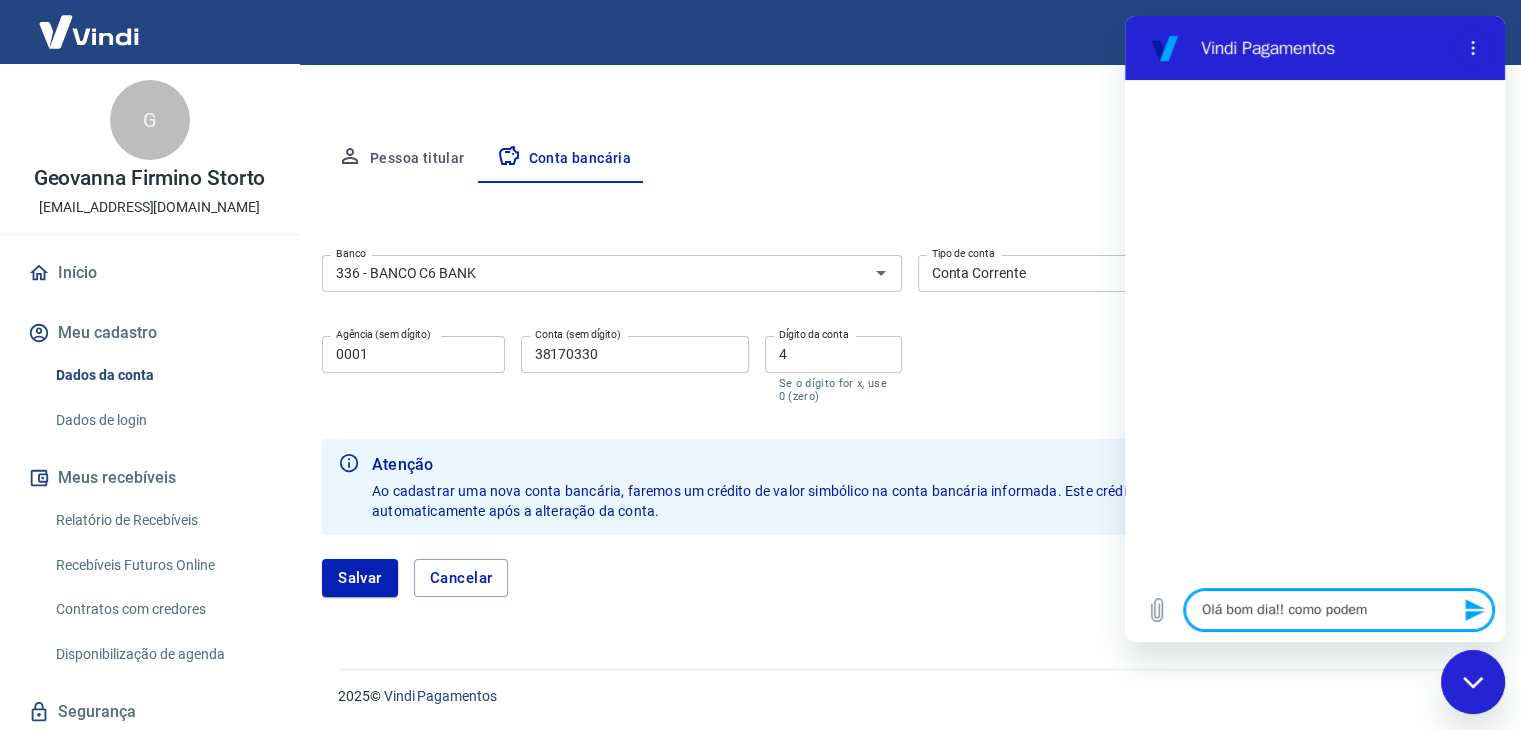 type on "x" 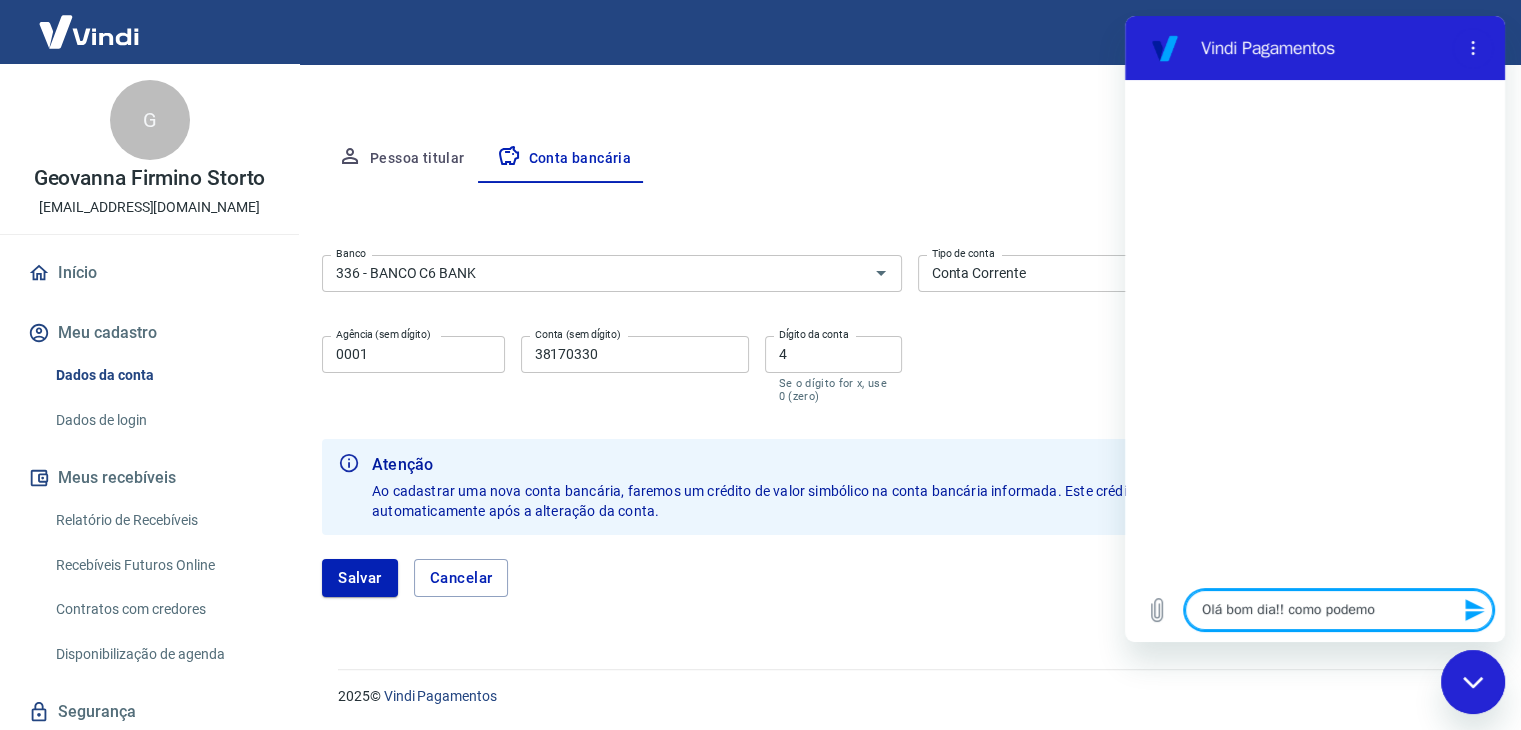 type on "Olá bom dia!! como podemos" 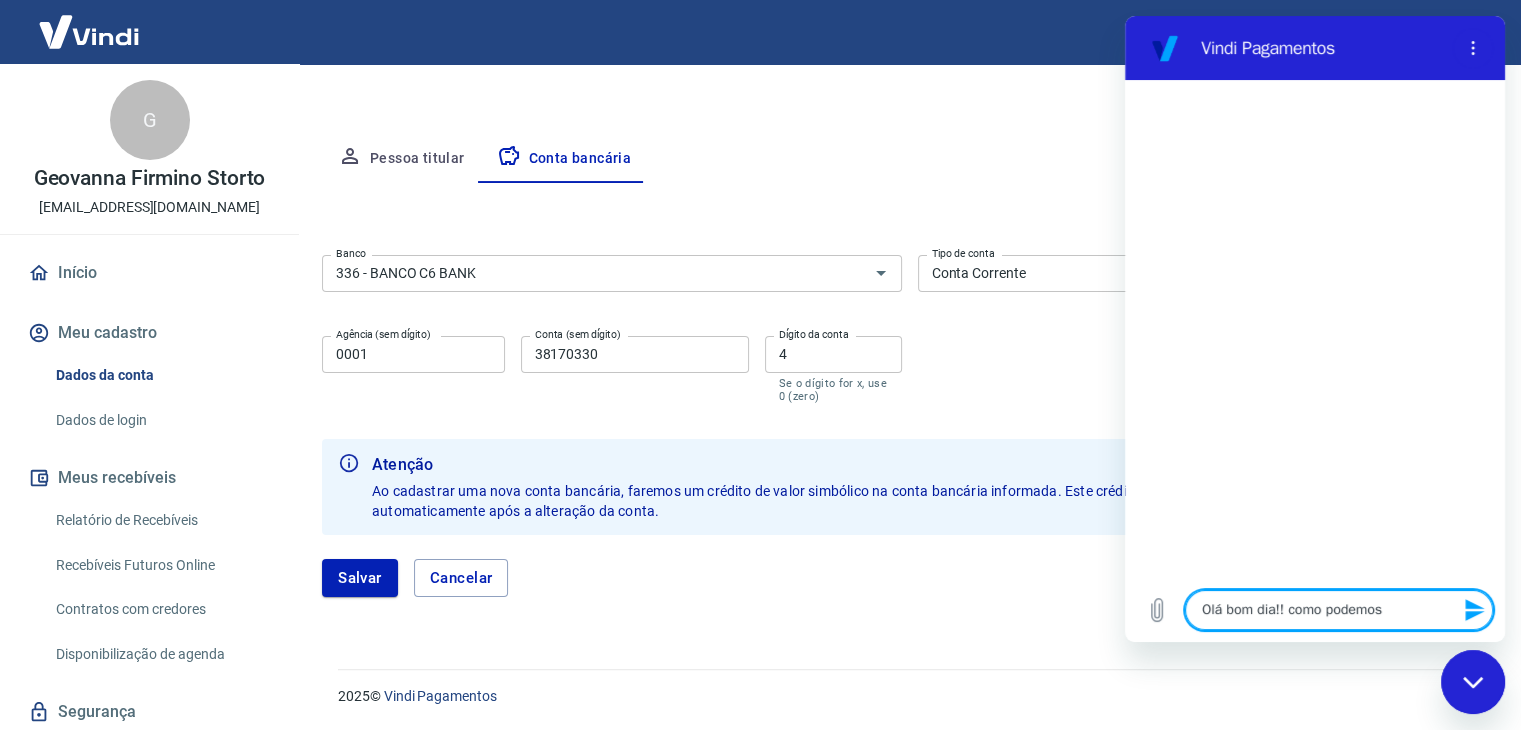 type on "Olá bom dia!! como podemos" 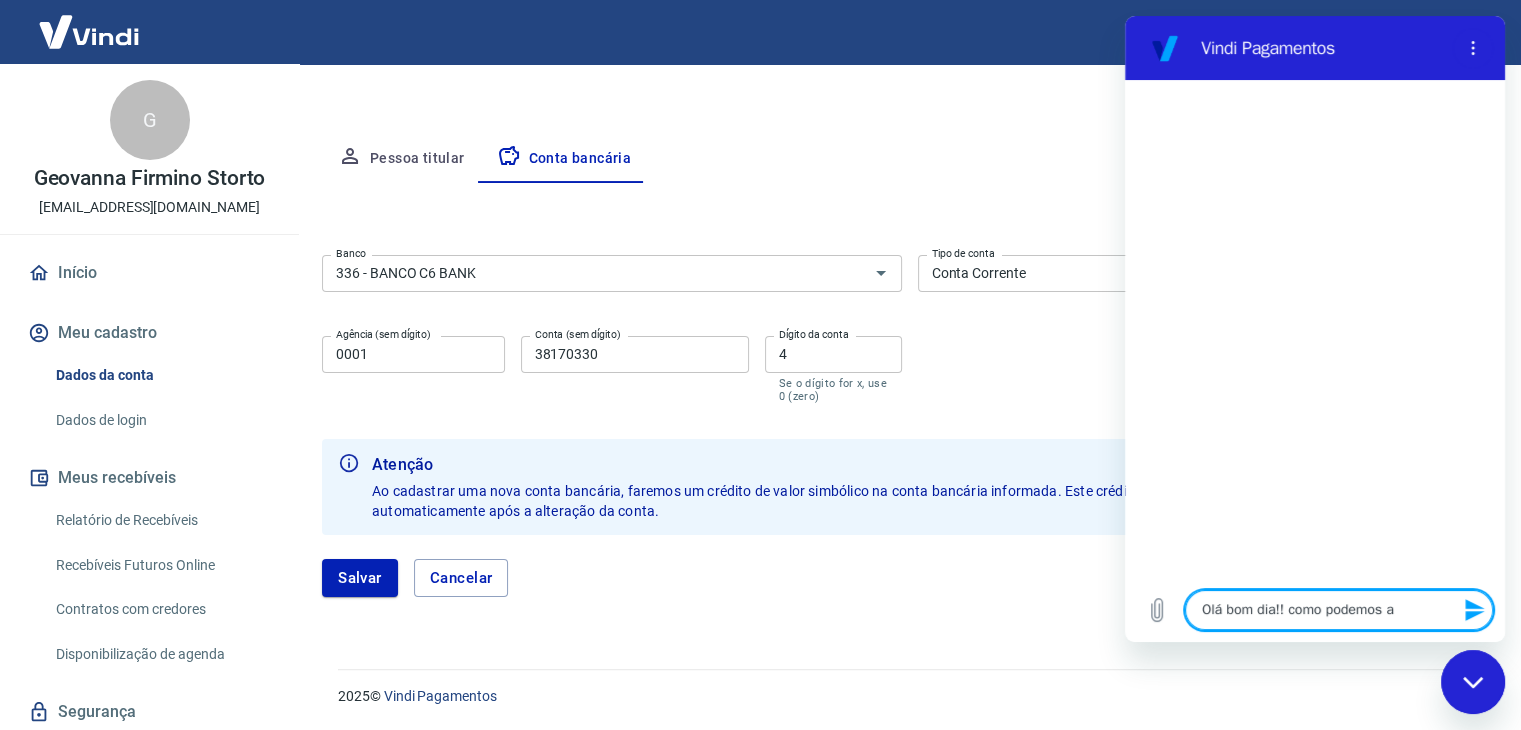 type on "Olá bom dia!! como podemos at" 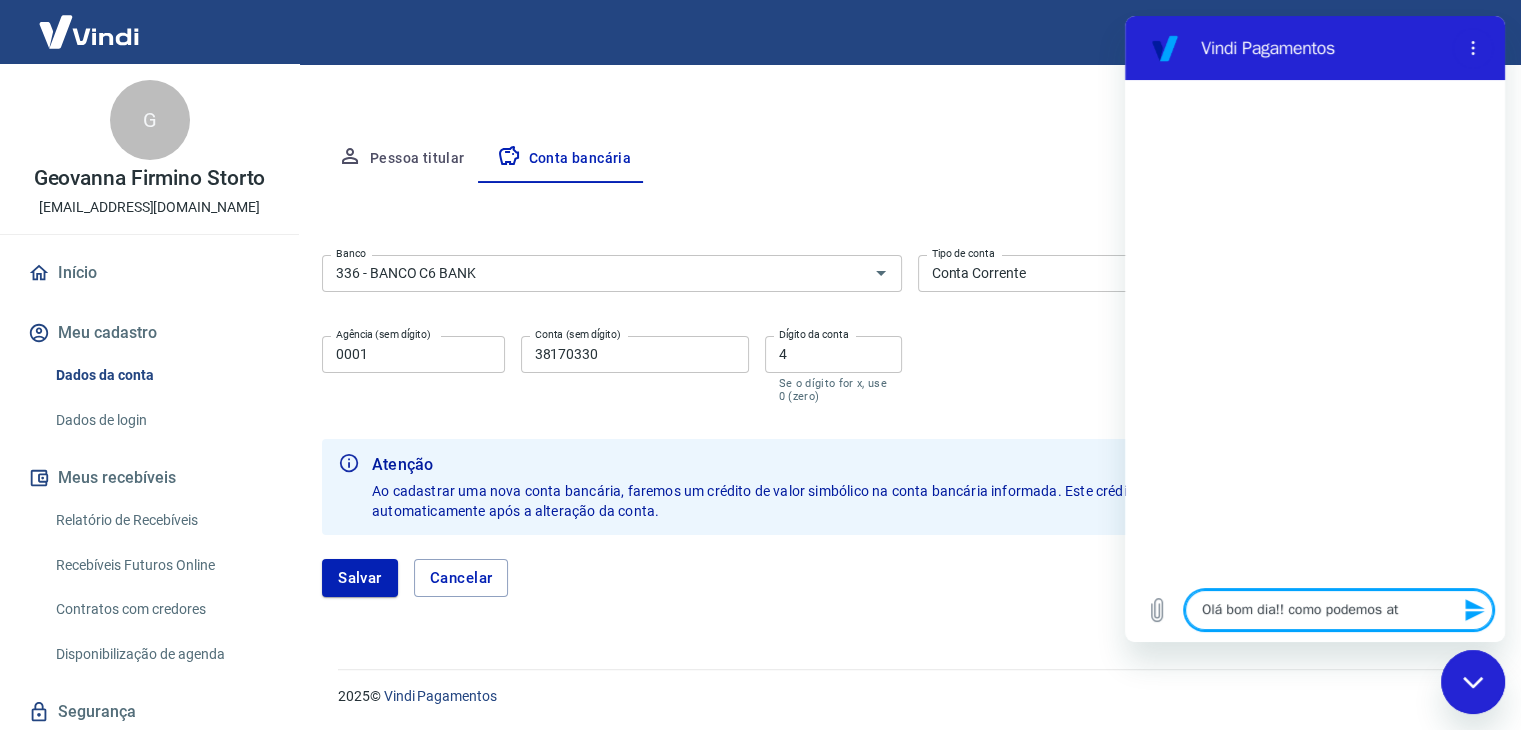 type on "Olá bom dia!! como podemos ate" 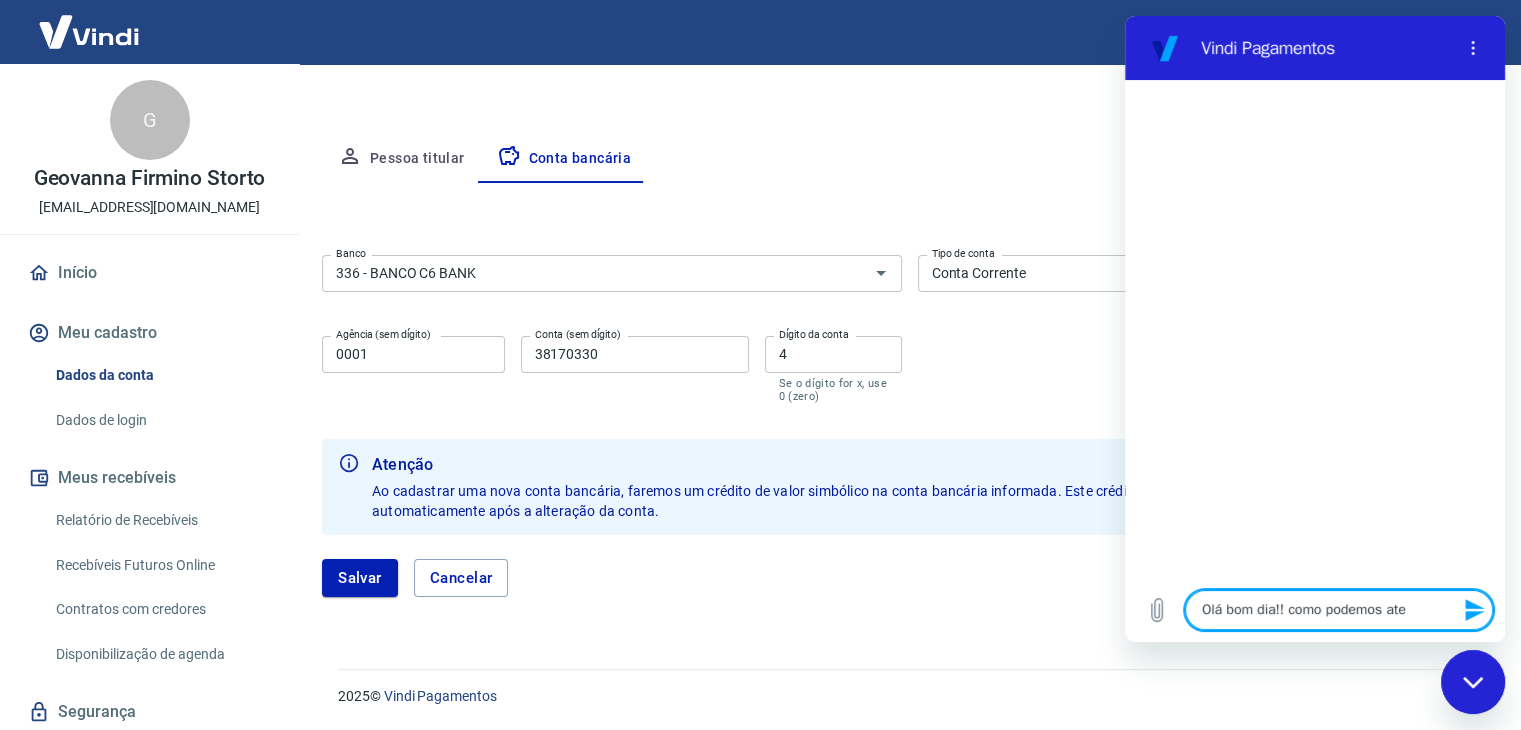 type on "Olá bom dia!! como podemos ater" 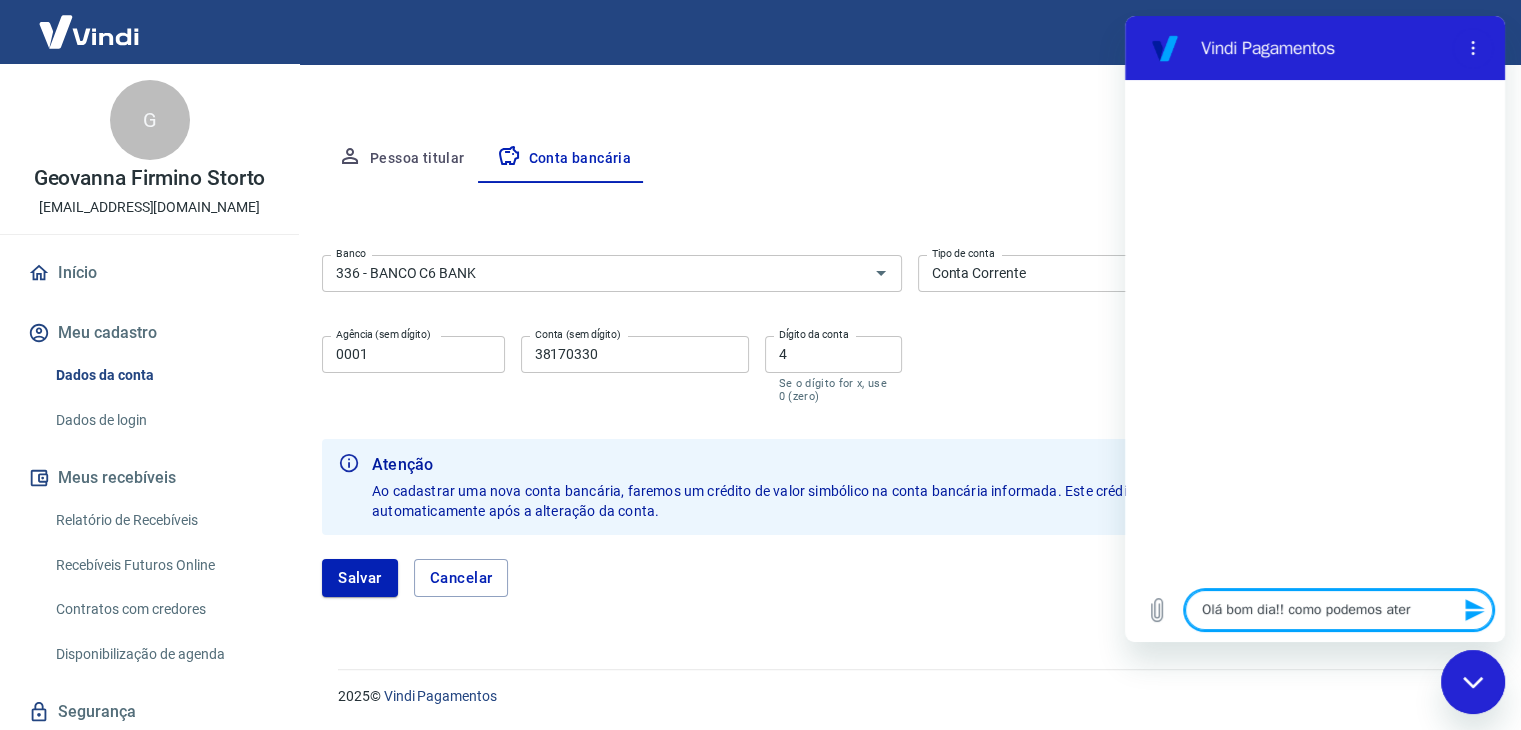 type on "Olá bom dia!! como podemos atera" 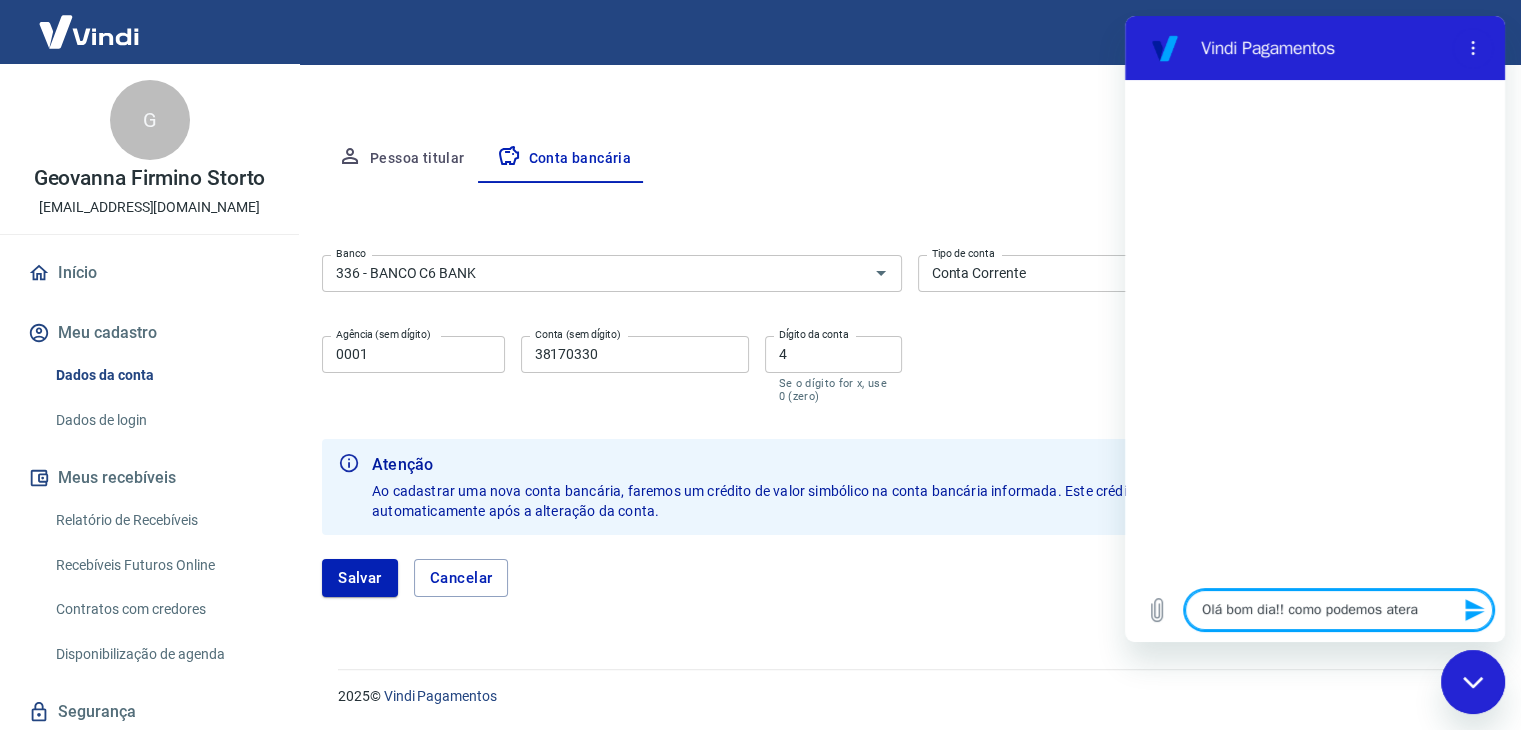 type on "x" 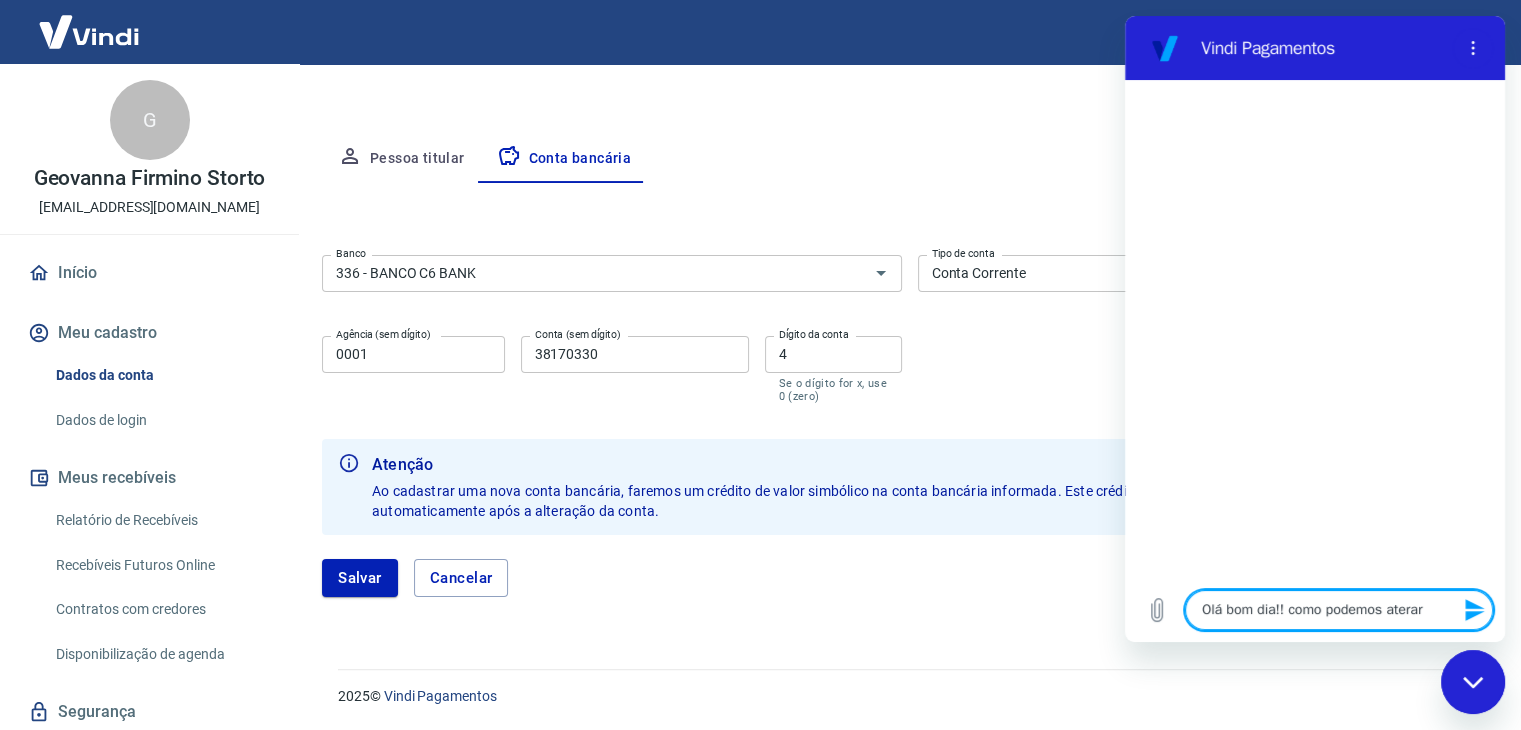 type on "Olá bom dia!! como podemos aterar" 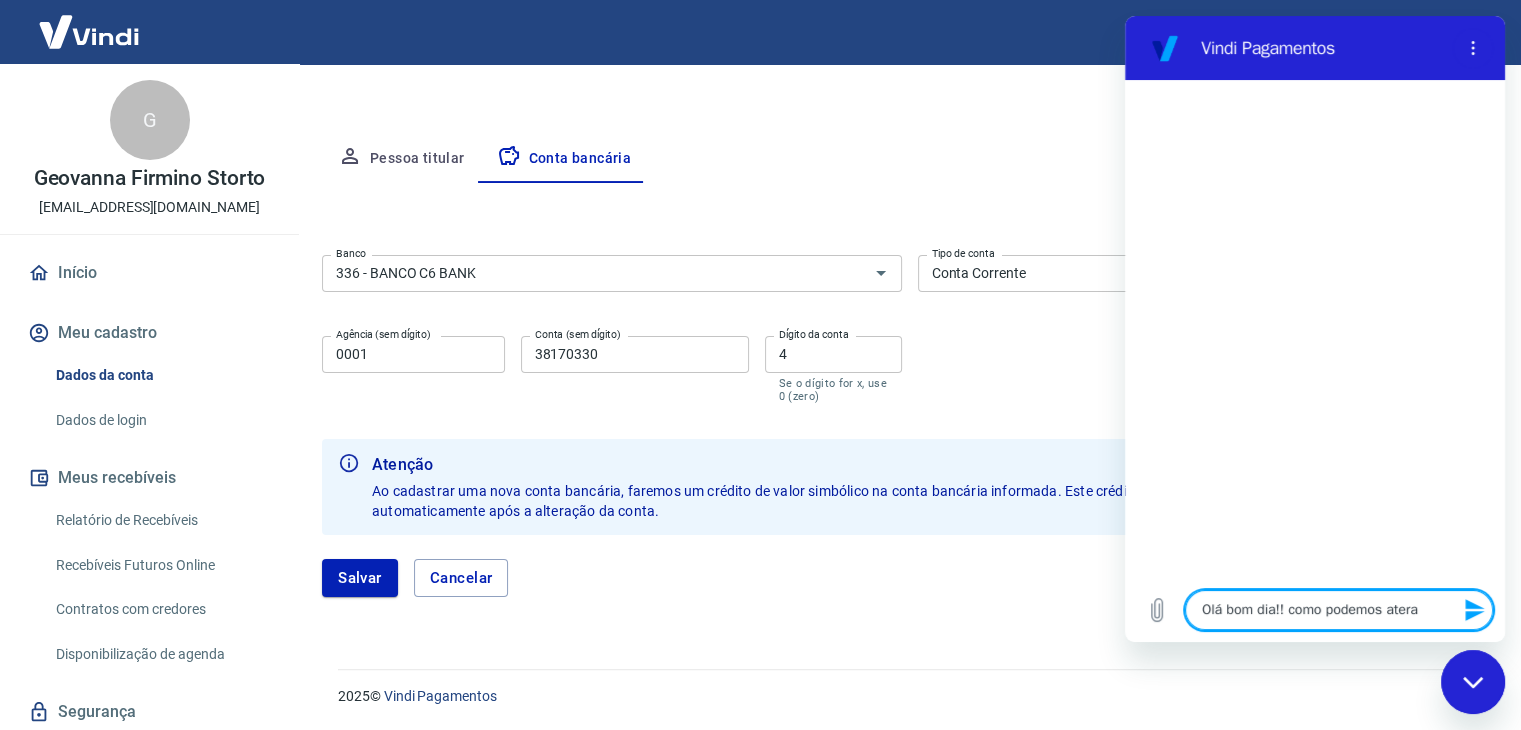 type on "Olá bom dia!! como podemos ater" 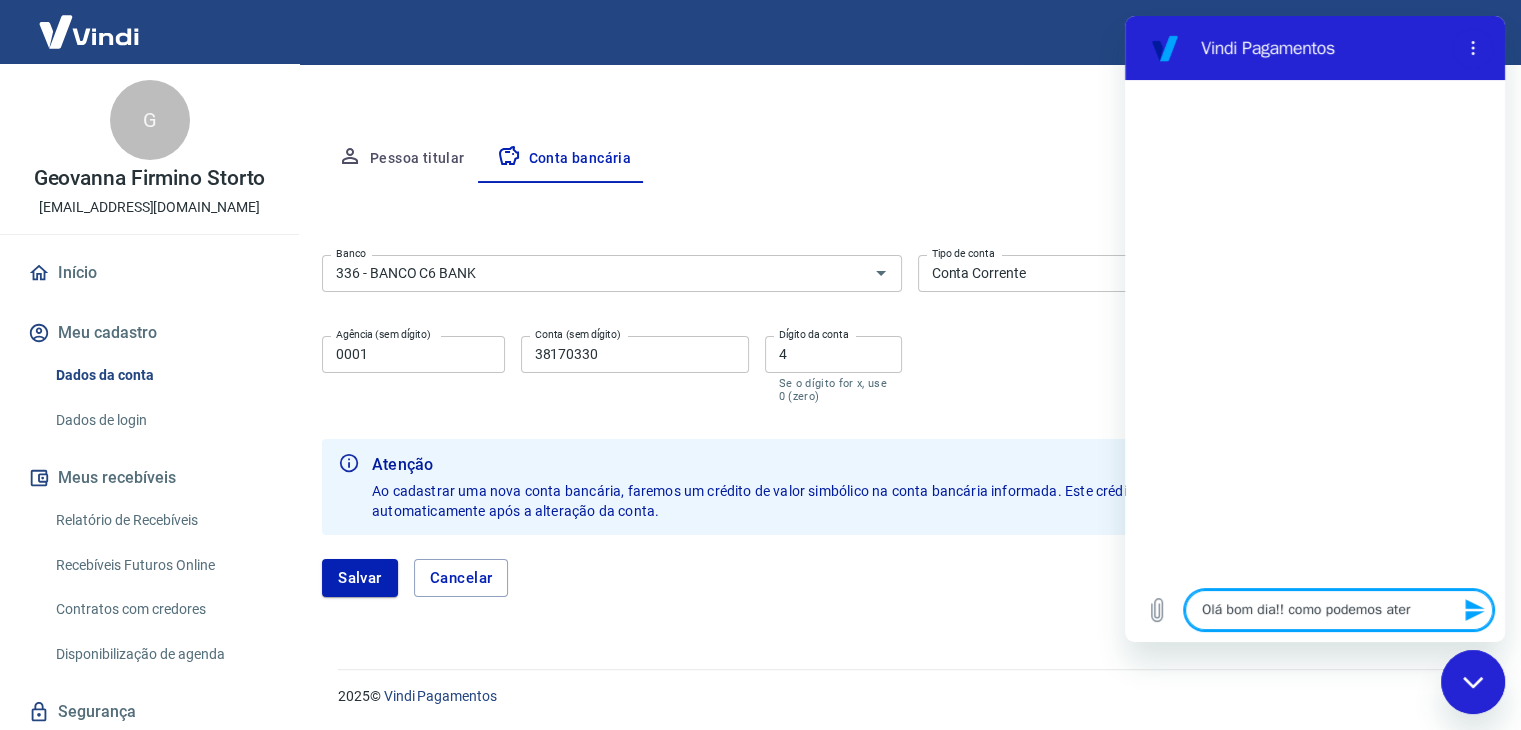 type on "Olá bom dia!! como podemos ate" 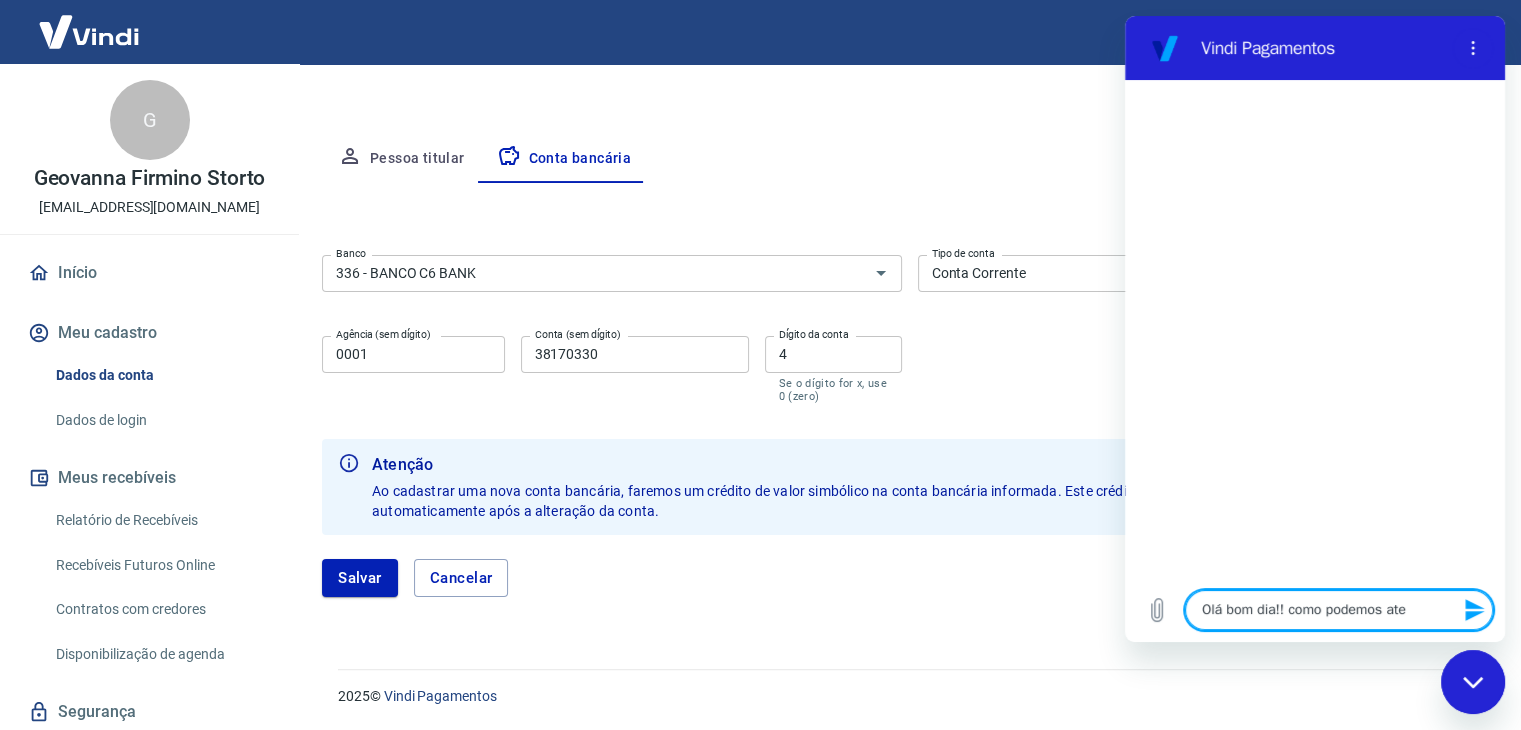 type on "Olá bom dia!! como podemos at" 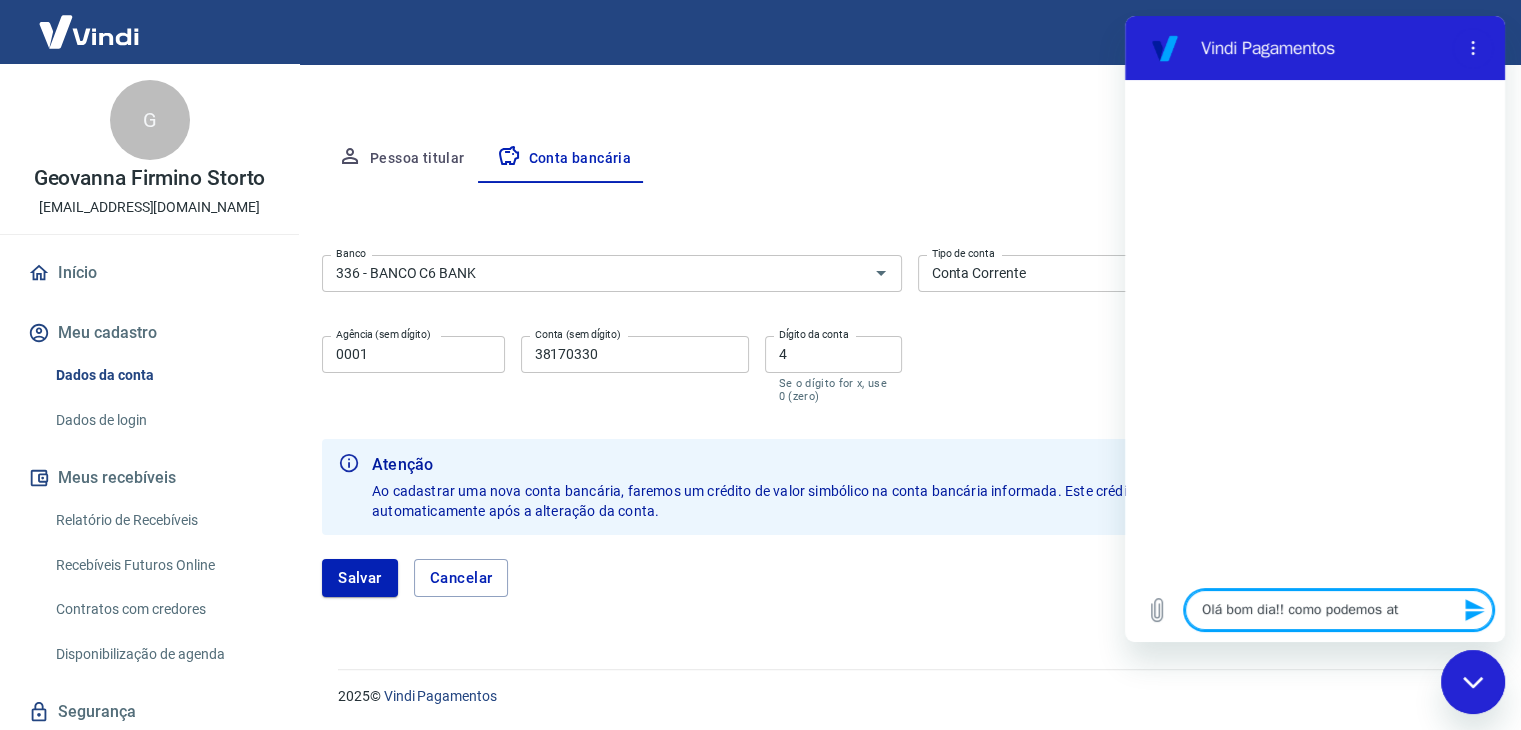 type on "Olá bom dia!! como podemos a" 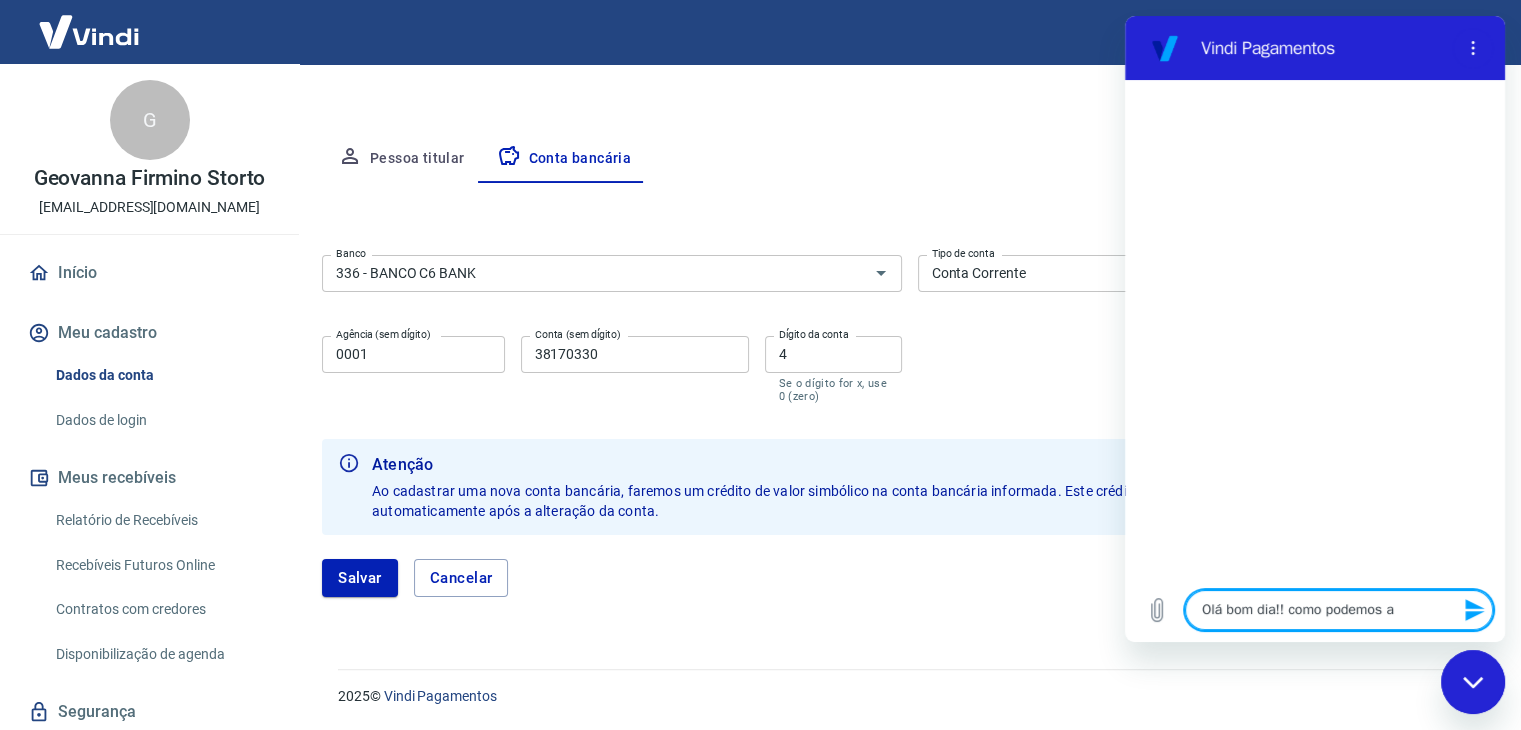 type on "Olá bom dia!! como podemos al" 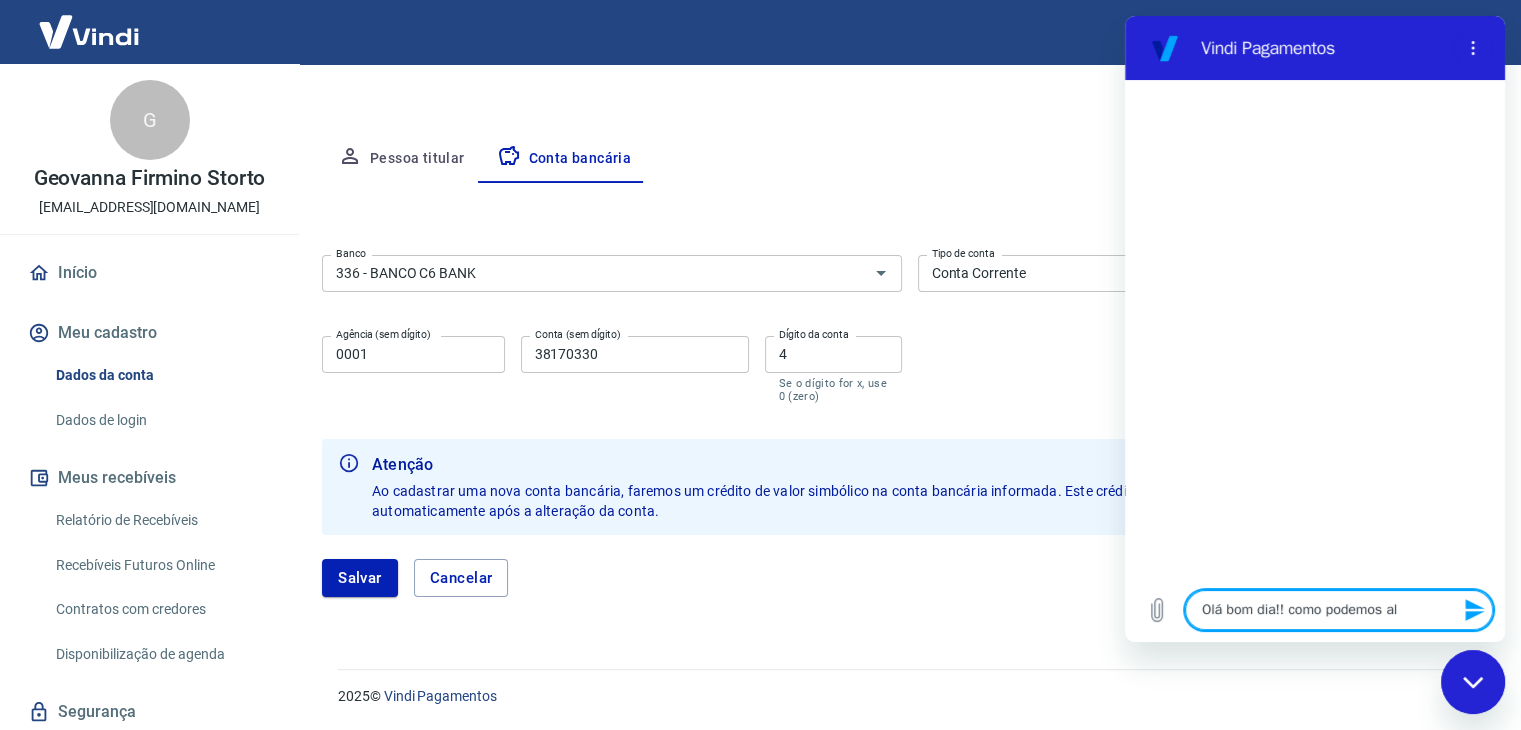type on "Olá bom dia!! como podemos alt" 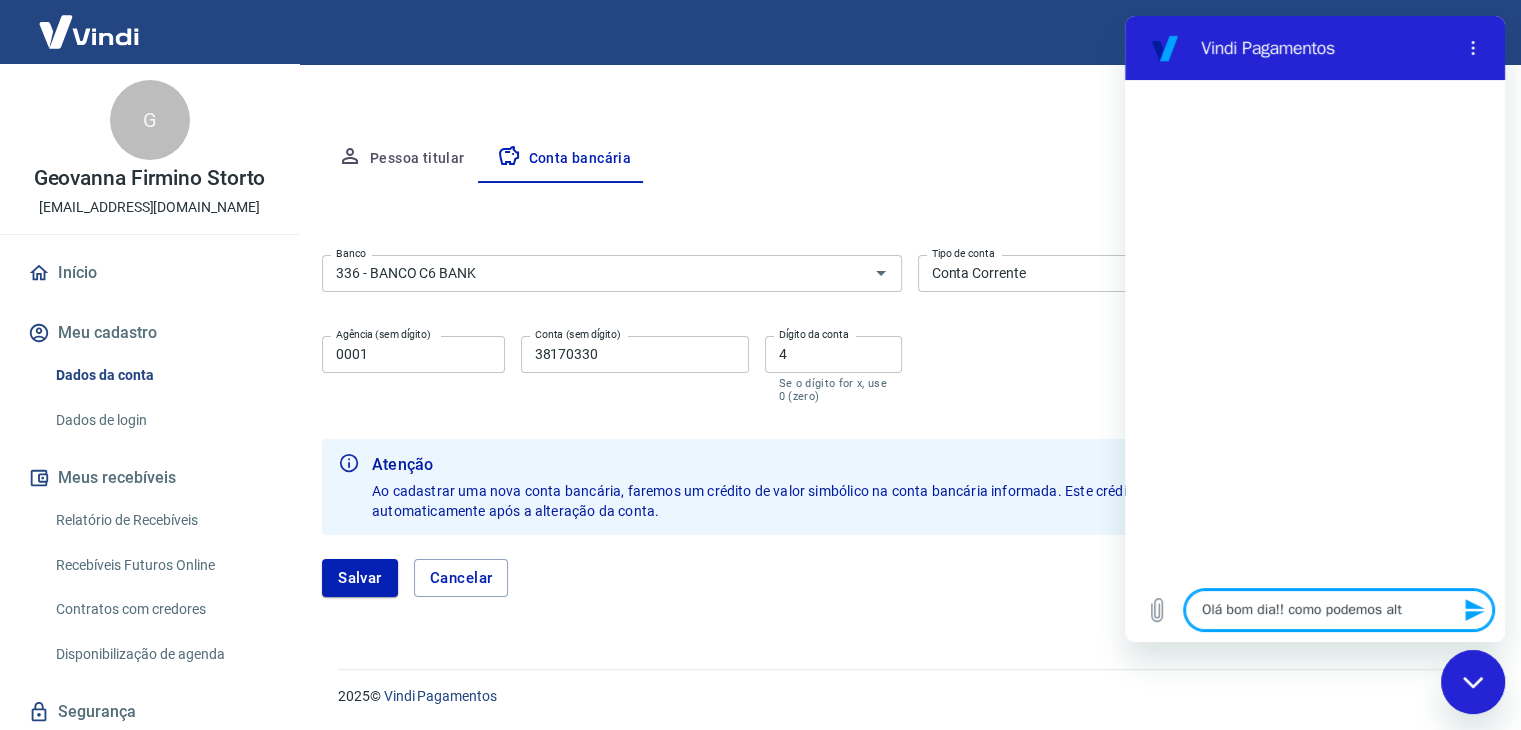 type on "Olá bom dia!! como podemos alte" 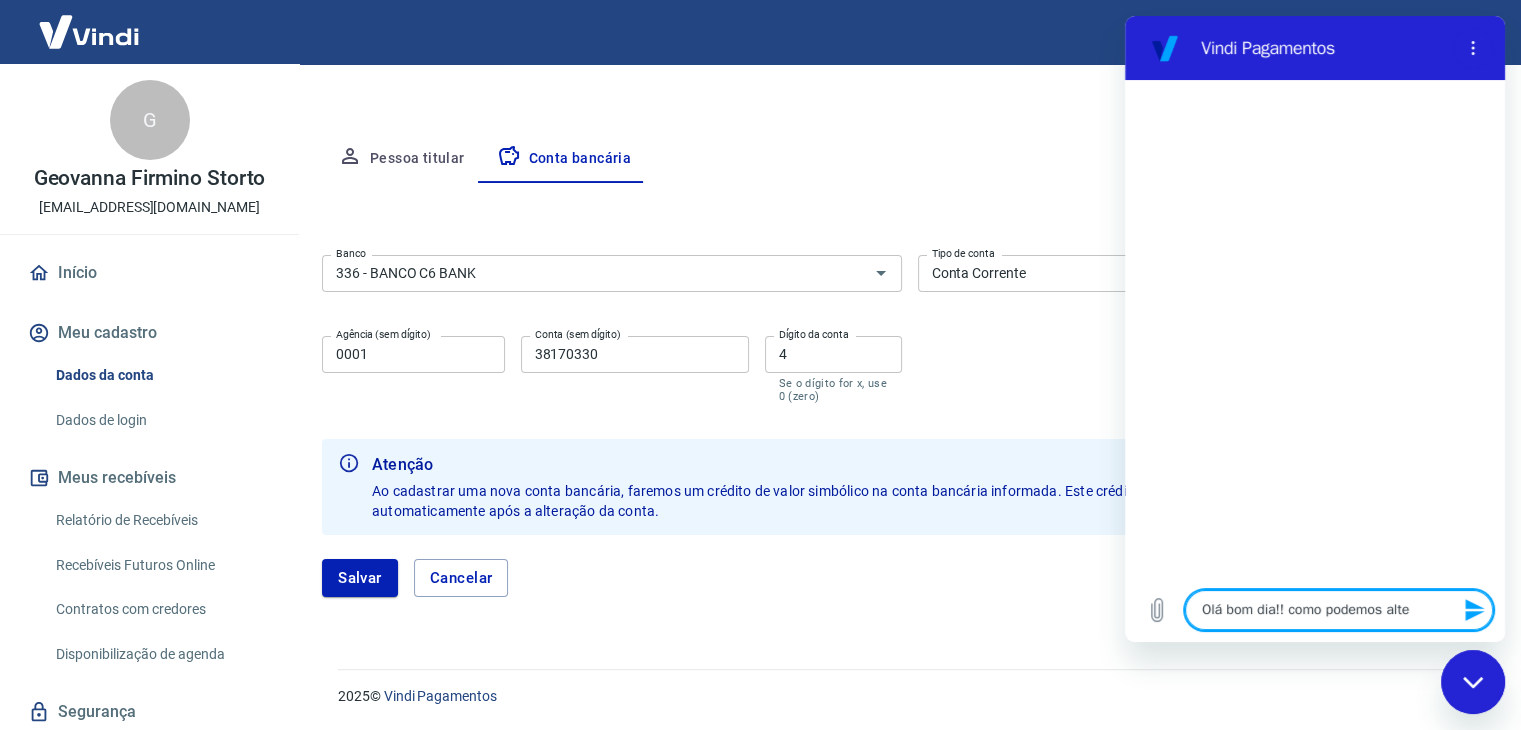 type on "Olá bom dia!! como podemos alter" 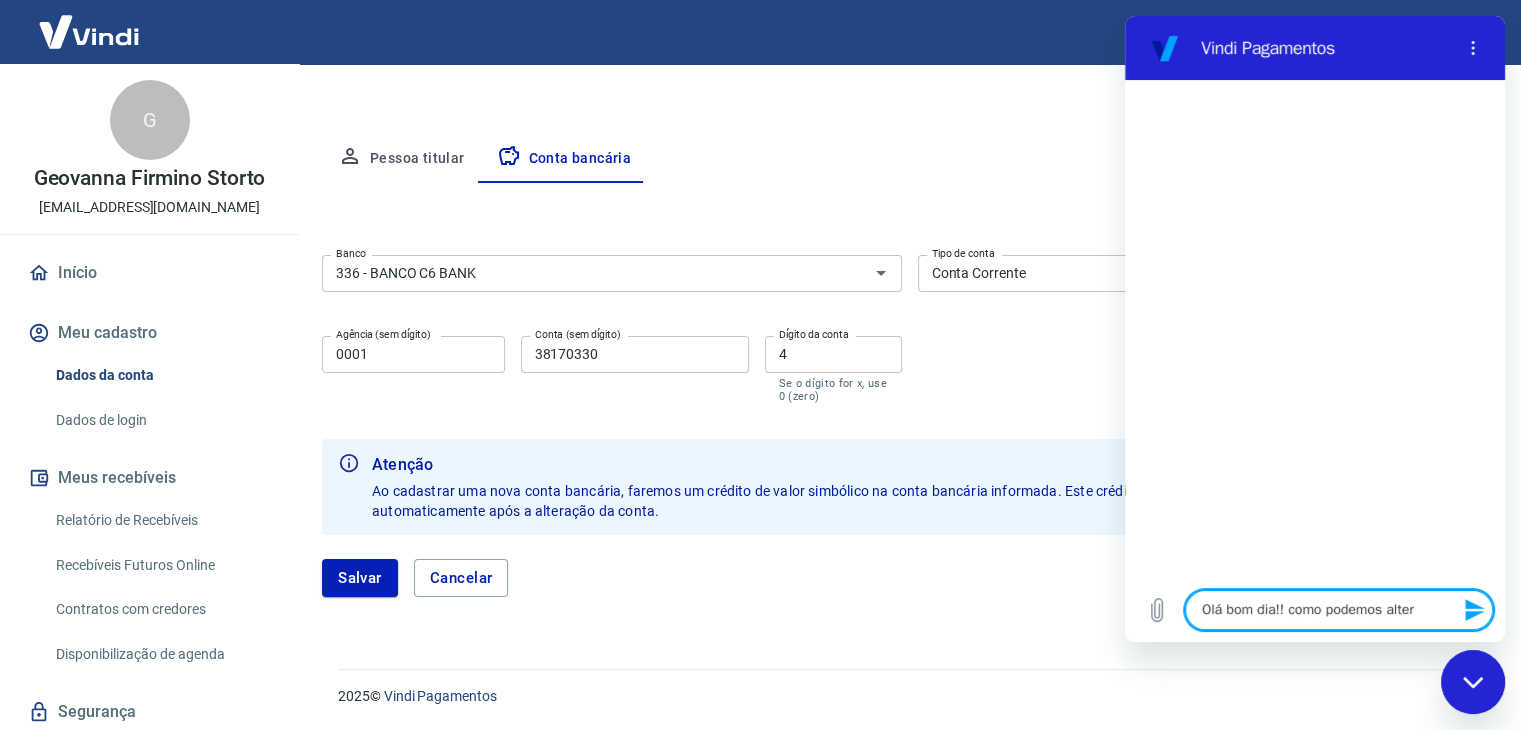 type on "x" 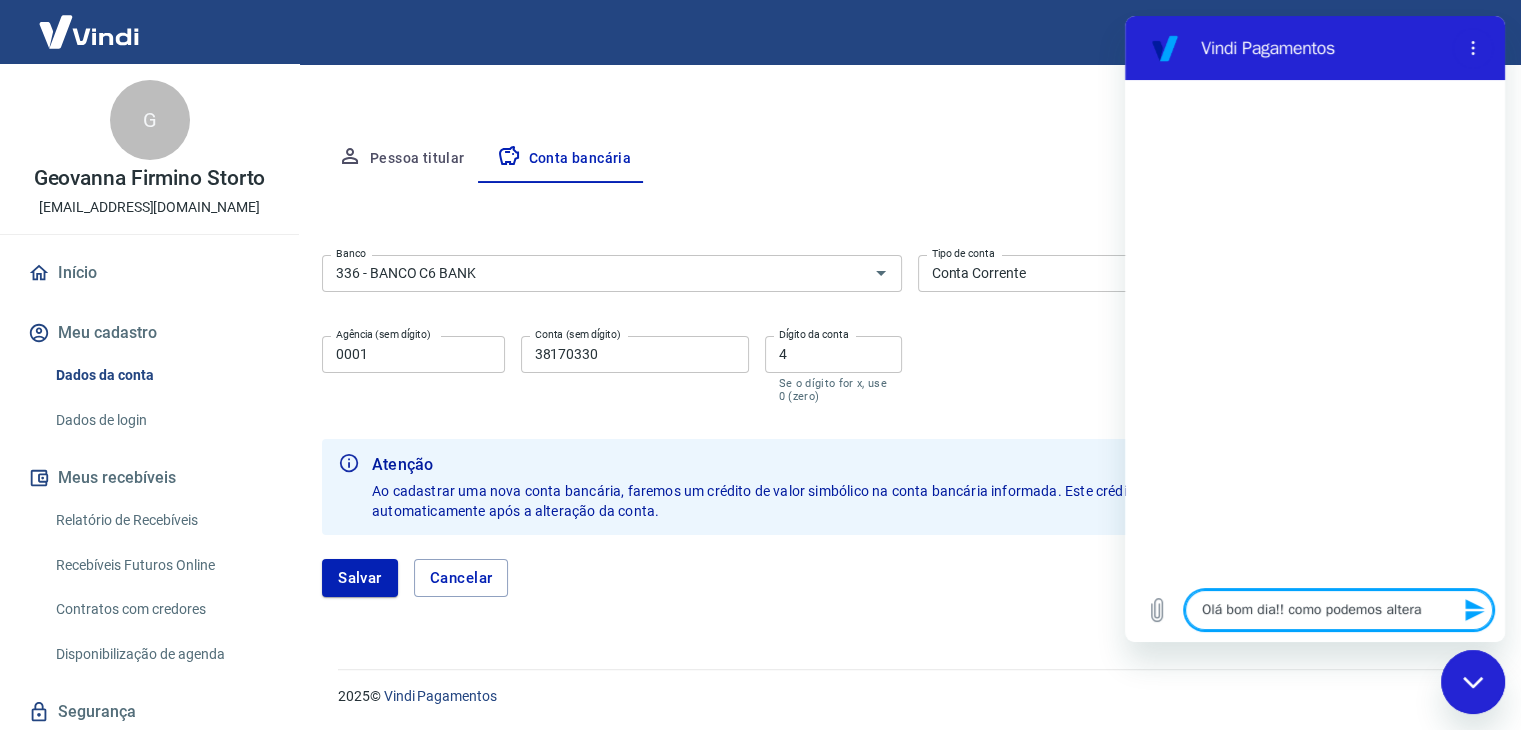 type on "Olá bom dia!! como podemos alterar" 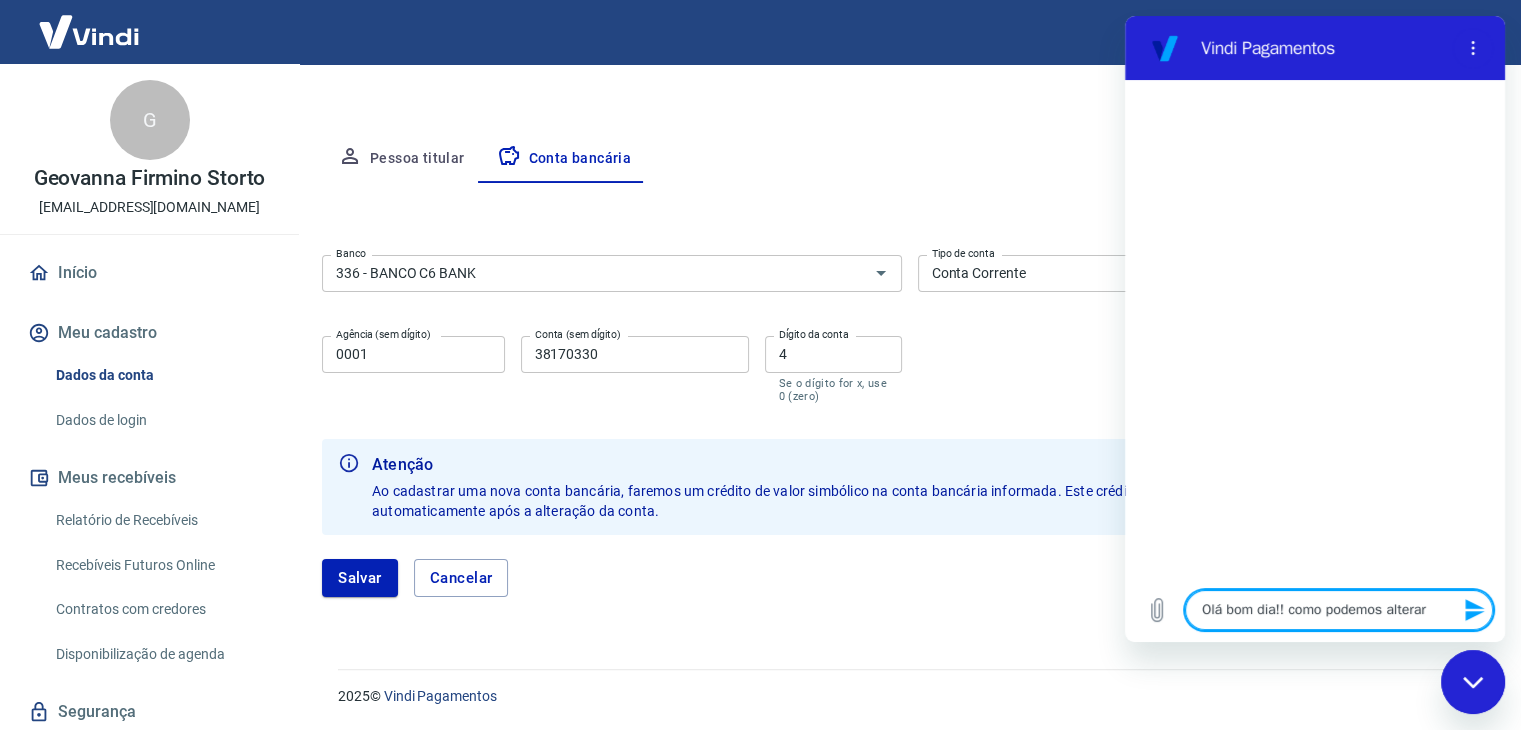 type on "Olá bom dia!! como podemos alterar" 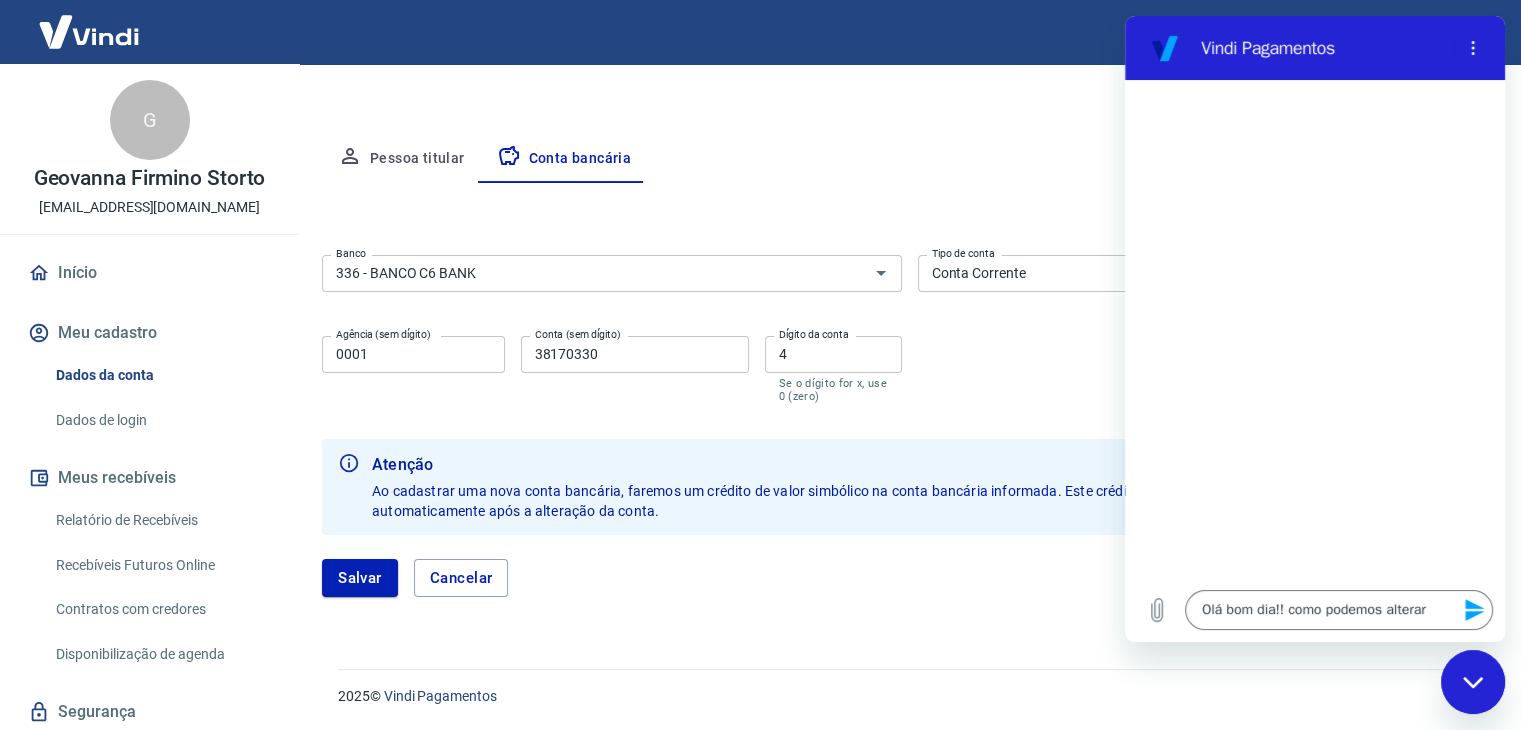 click on "Meu cadastro / Dados cadastrais Dados cadastrais Cancelar conta Conta Geovanna Firmino Storto [object Object] Conta Pessoa titular Conta bancária Editar conta bancária Banco 336 - BANCO C6 BANK Banco Tipo de conta Conta Corrente Conta Poupança Tipo de conta Agência (sem dígito) 0001 Agência (sem dígito) Conta (sem dígito) 38170330 Conta (sem dígito) Dígito da conta 4 Dígito da conta Se o dígito for x, use 0 (zero) Atenção Ao cadastrar uma nova conta bancária, faremos um crédito de valor simbólico na conta bancária informada. Este crédito é apenas para verificação de segurança e será feito automaticamente após a alteração da conta. Salvar Cancelar" at bounding box center [909, 192] 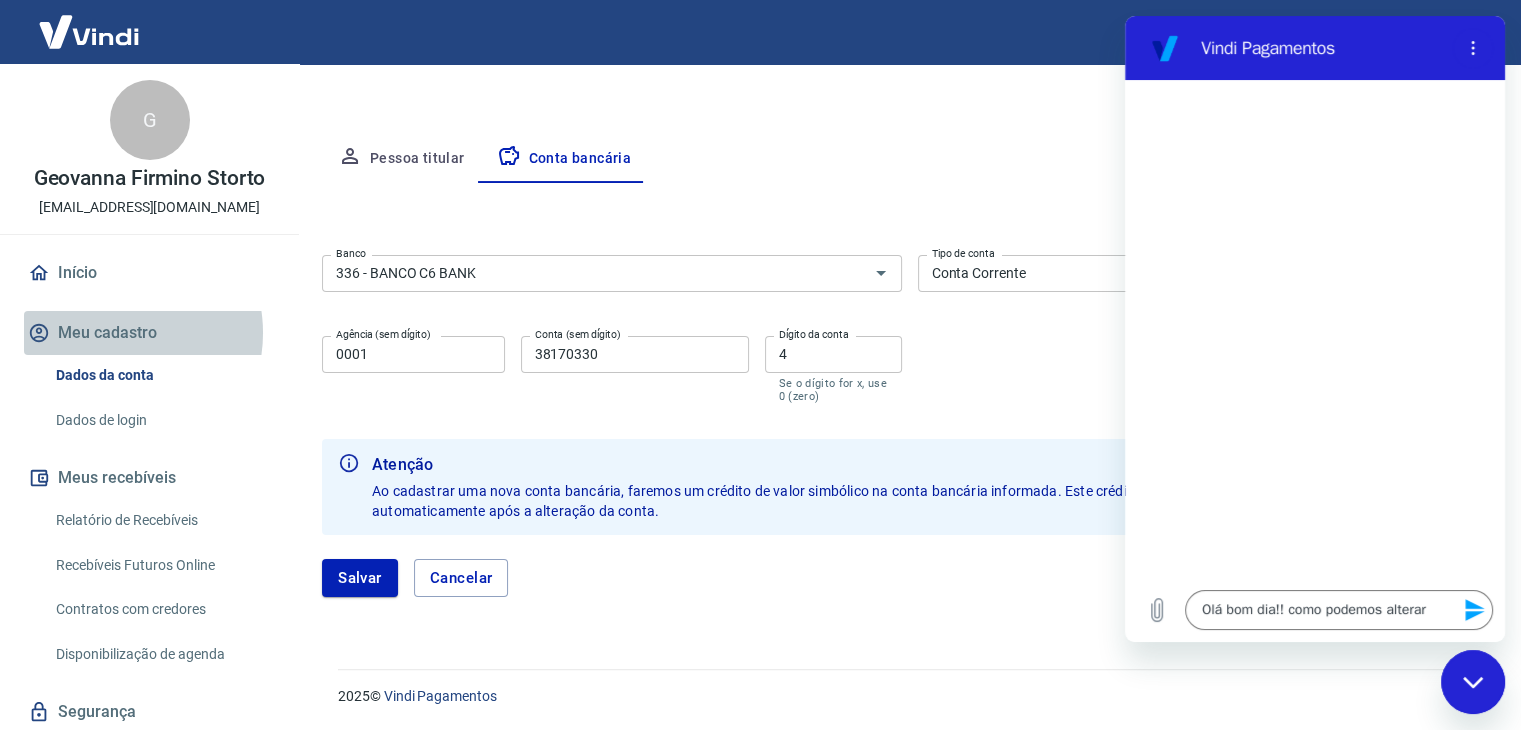 click on "Meu cadastro" at bounding box center [149, 333] 